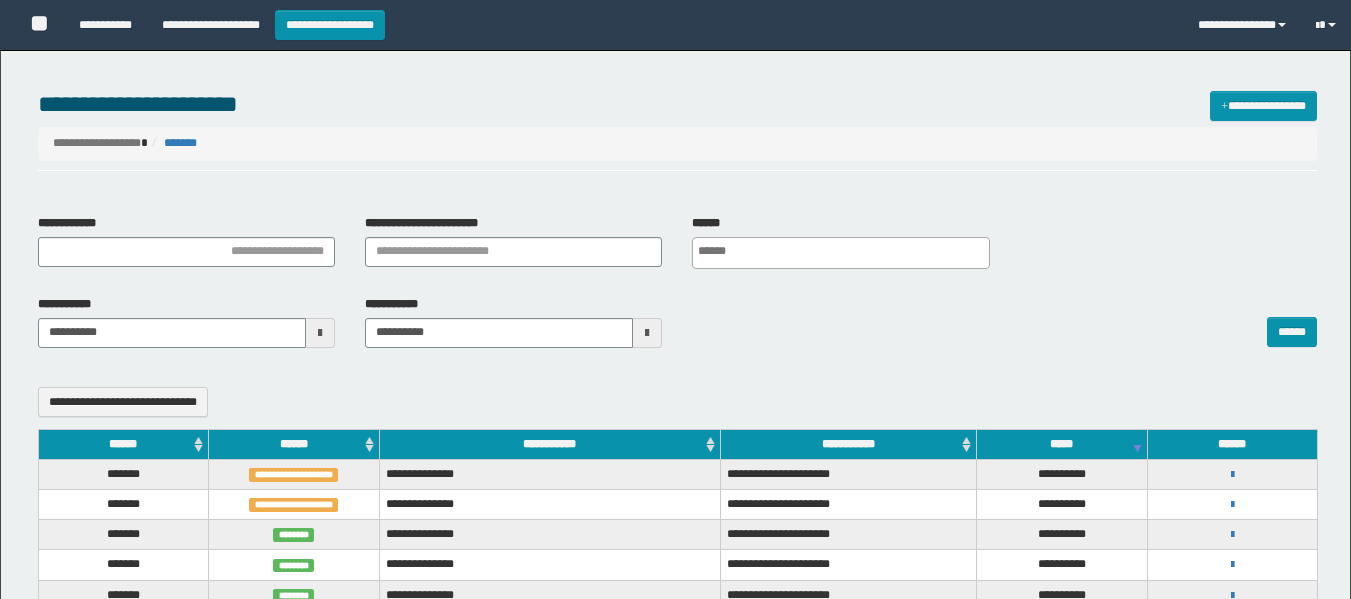 select 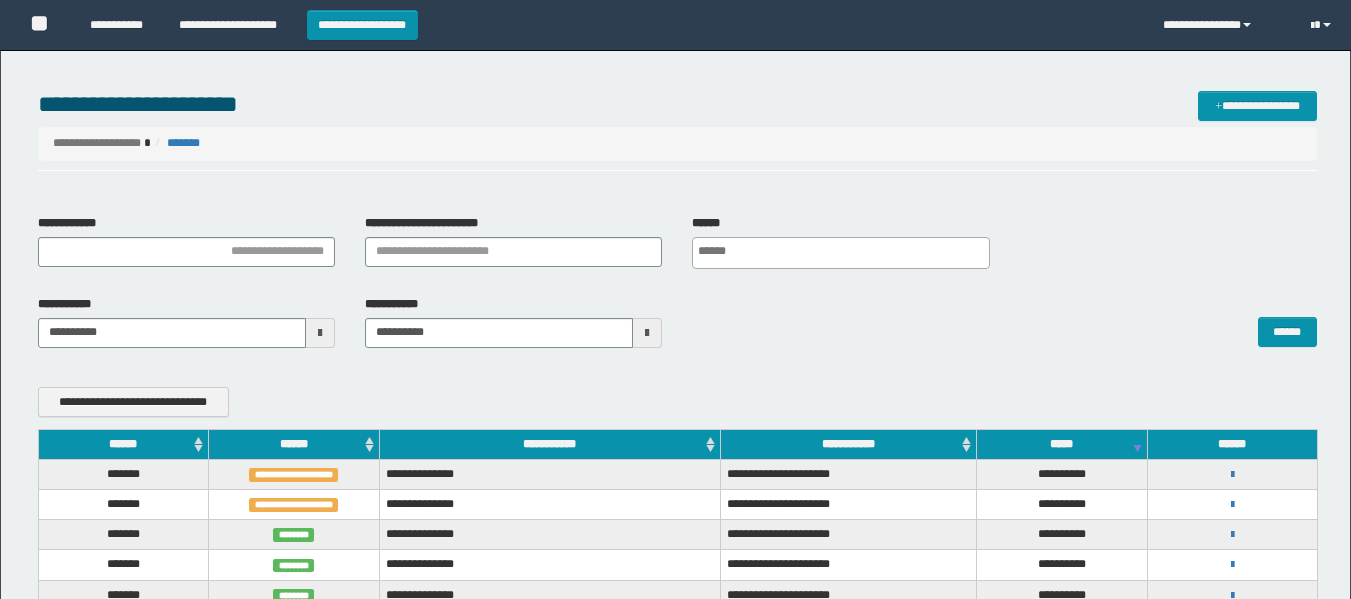 scroll, scrollTop: 0, scrollLeft: 0, axis: both 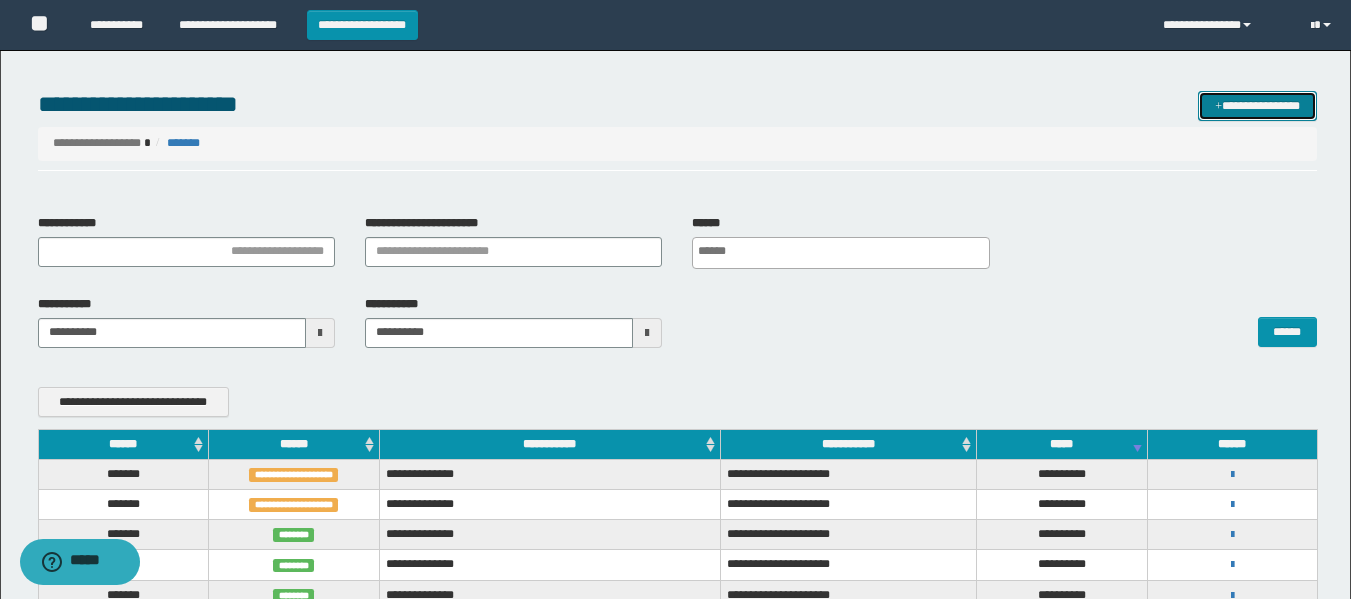 click on "**********" at bounding box center [1257, 106] 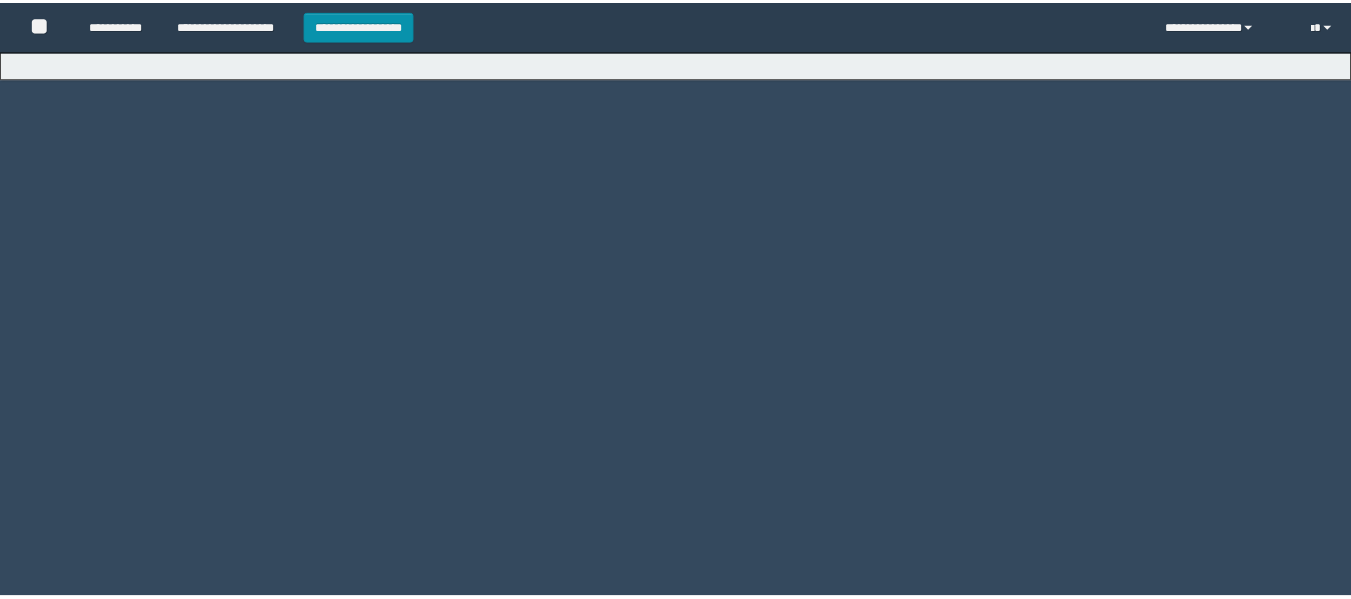 scroll, scrollTop: 0, scrollLeft: 0, axis: both 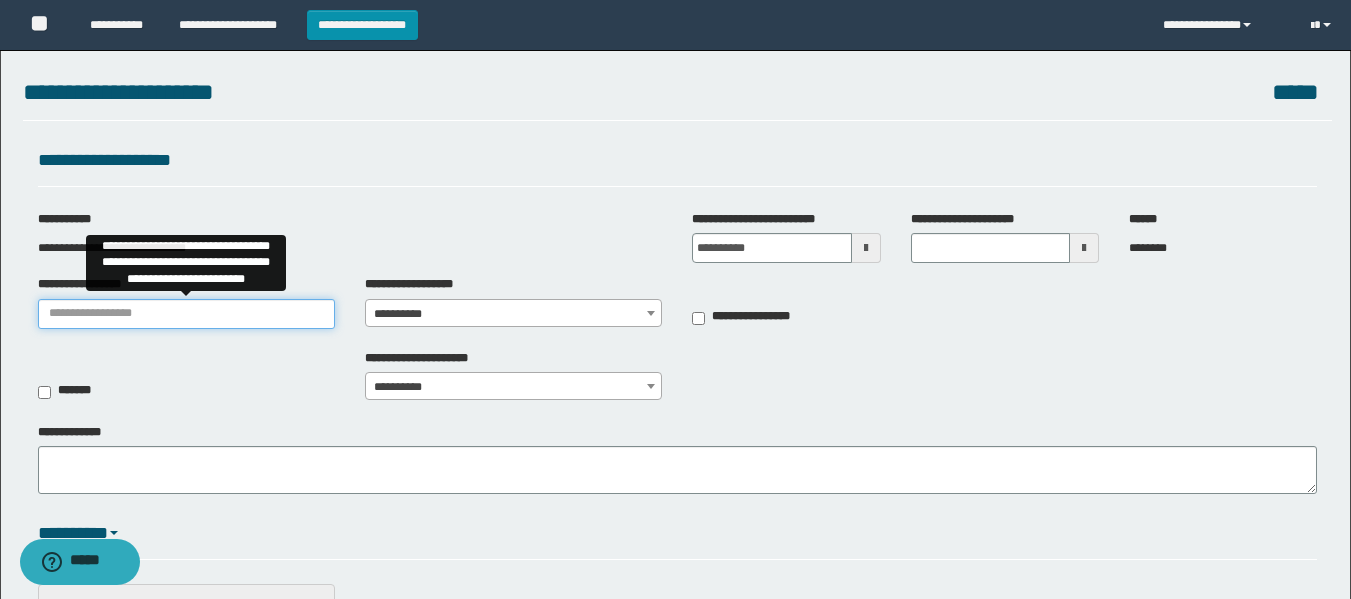 click on "**********" at bounding box center [186, 314] 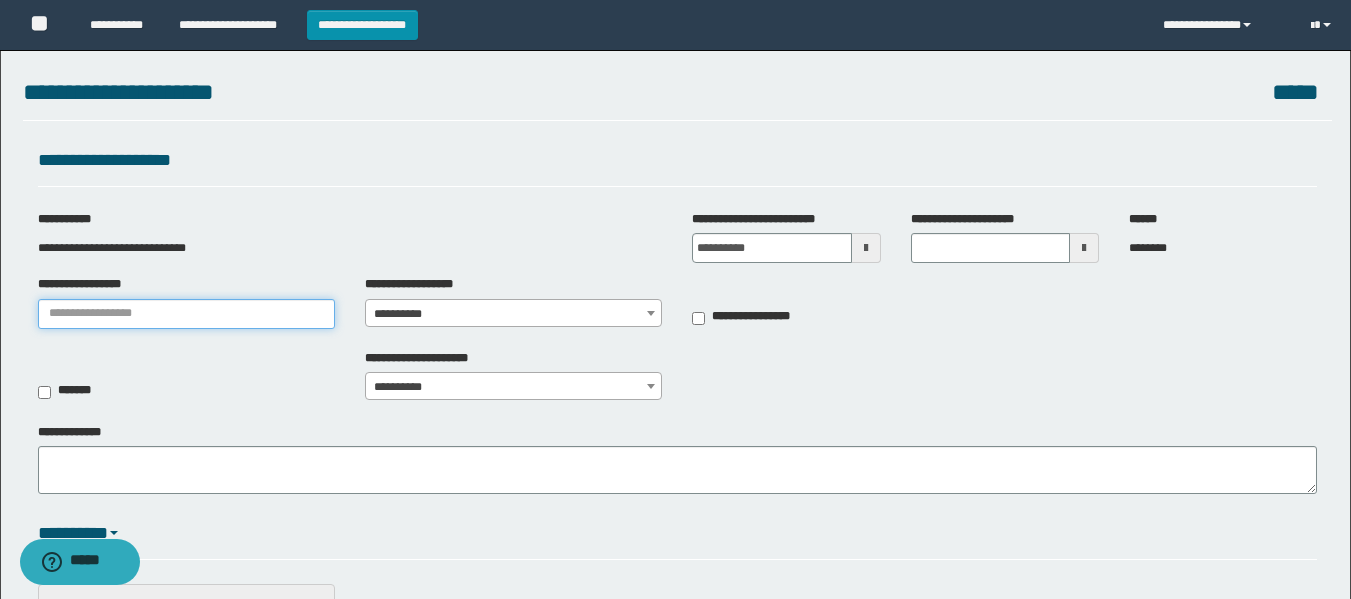 type on "**********" 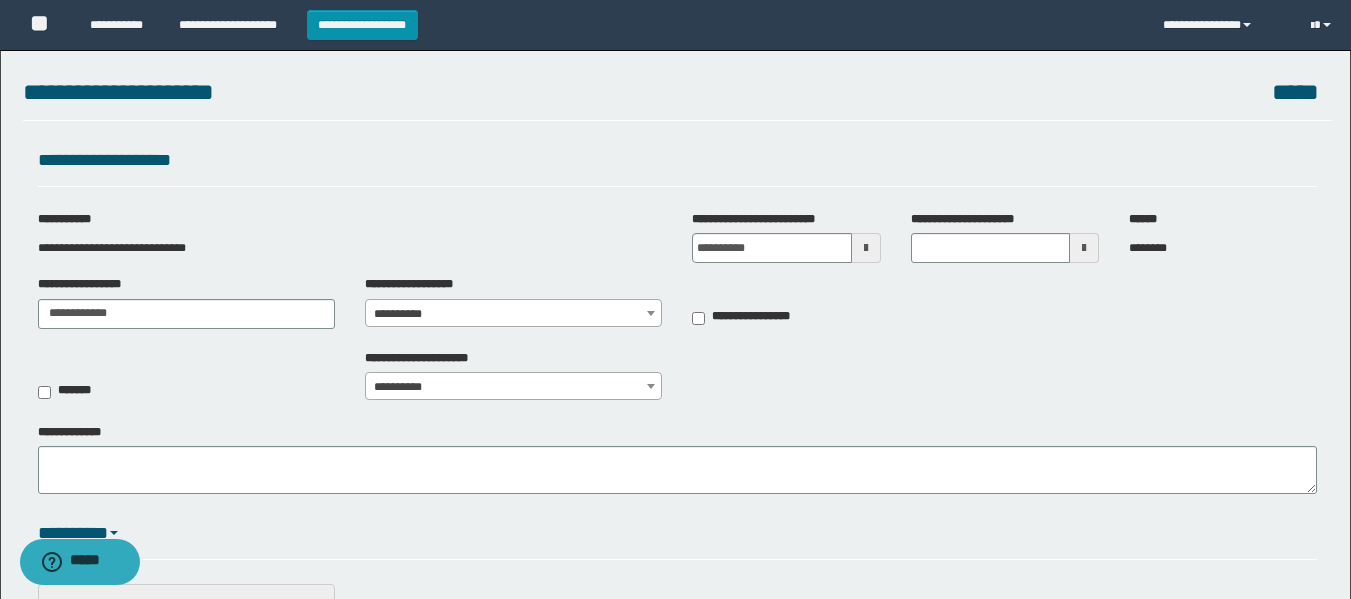 click on "**********" at bounding box center [513, 314] 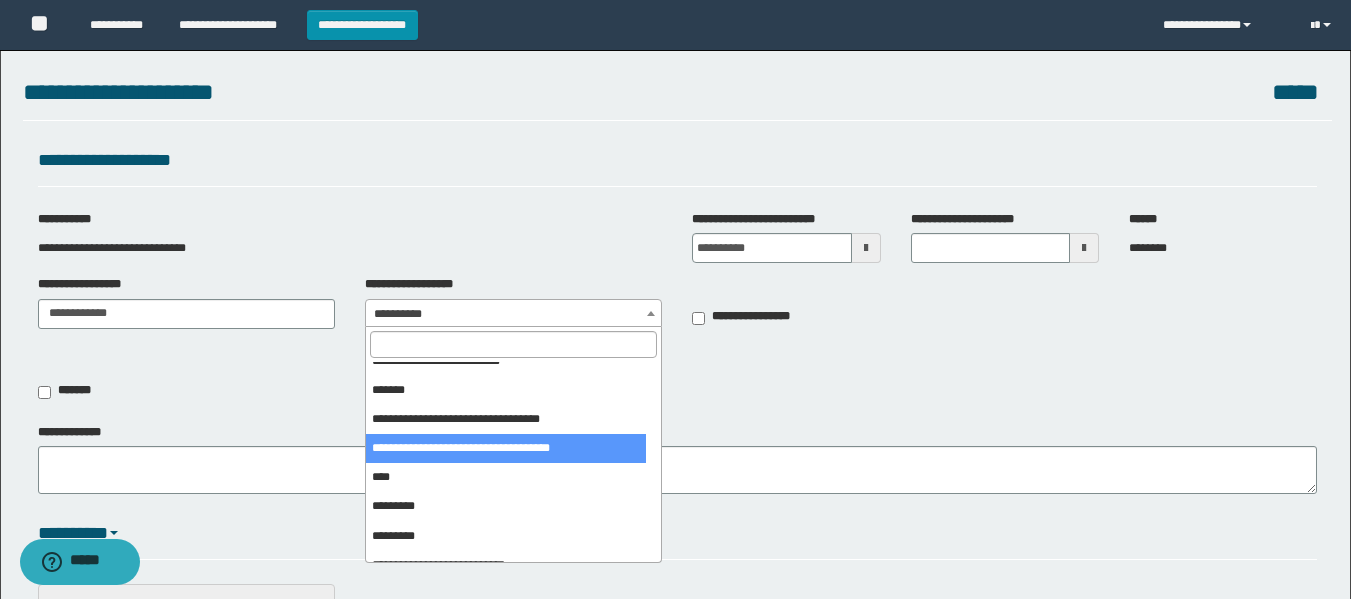 scroll, scrollTop: 400, scrollLeft: 0, axis: vertical 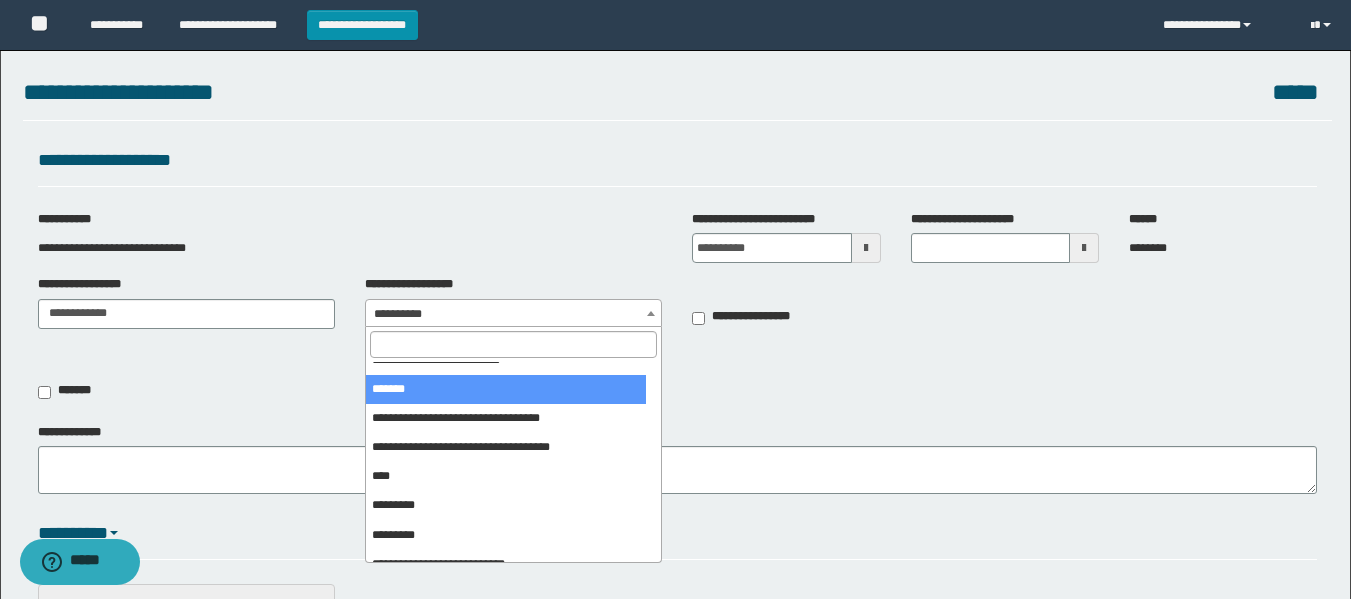 select on "***" 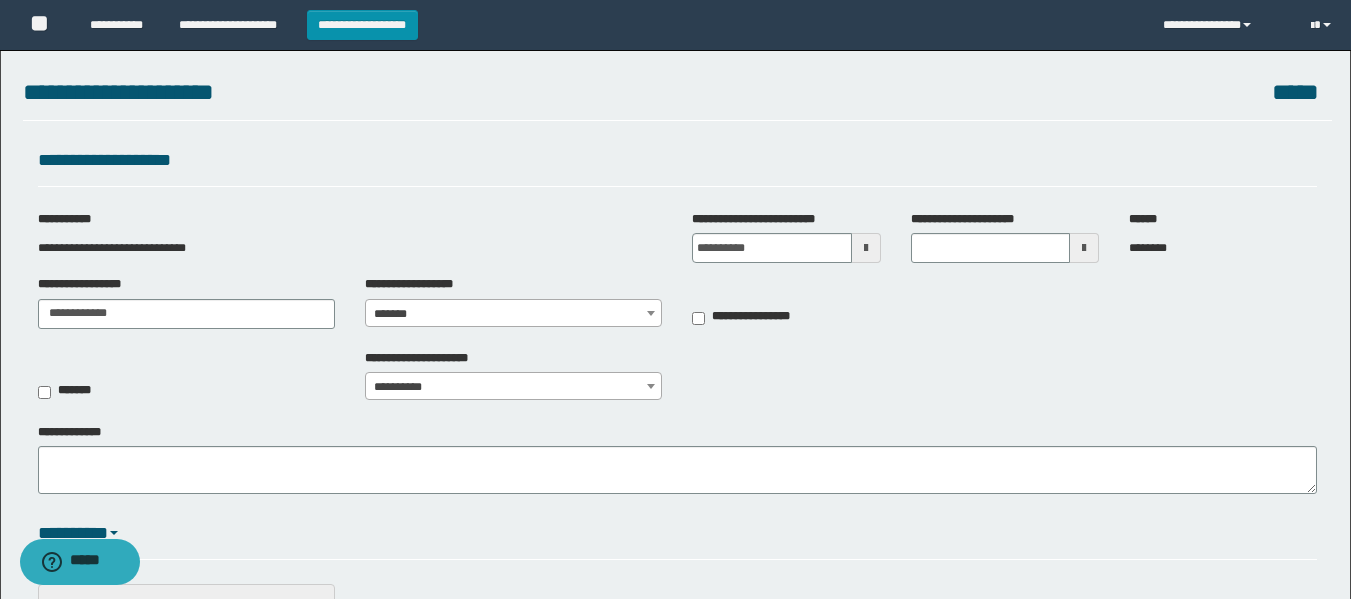 click at bounding box center (866, 248) 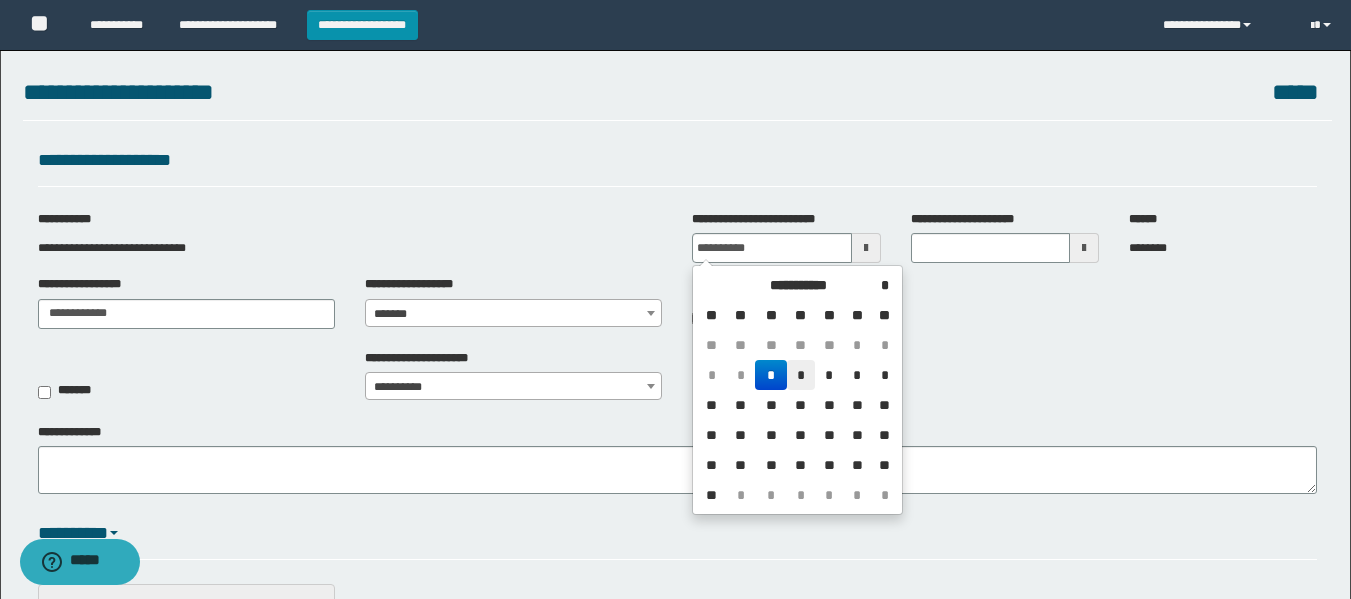click on "*" at bounding box center [801, 375] 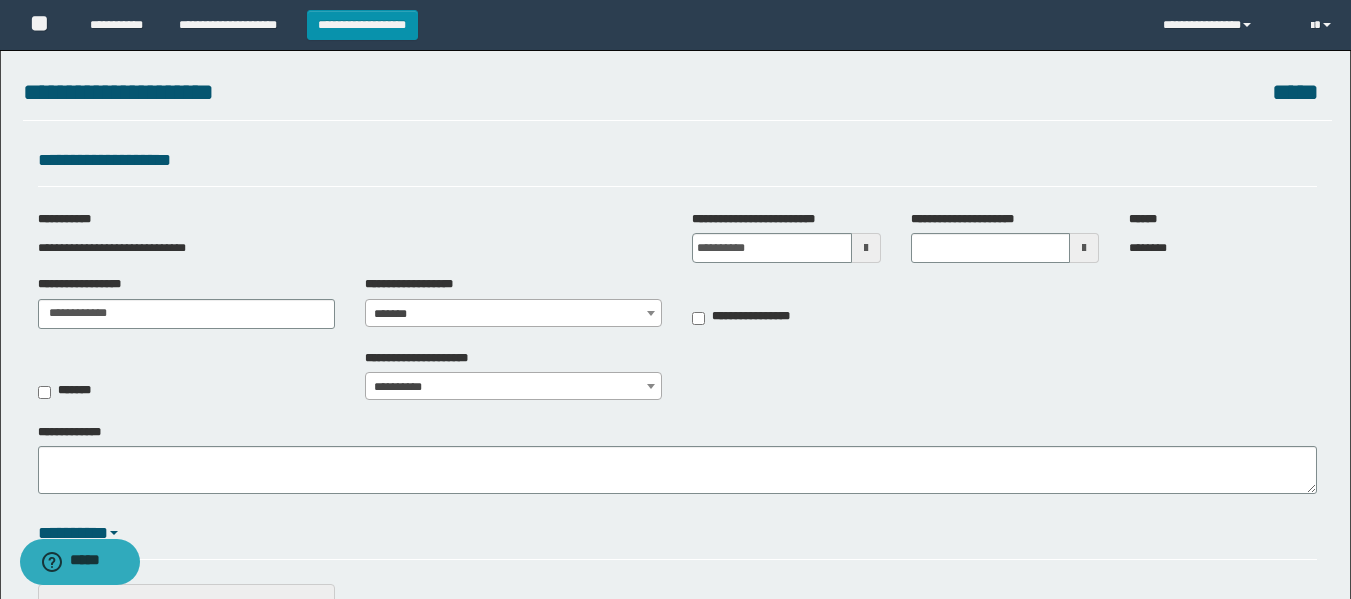 click at bounding box center (1084, 248) 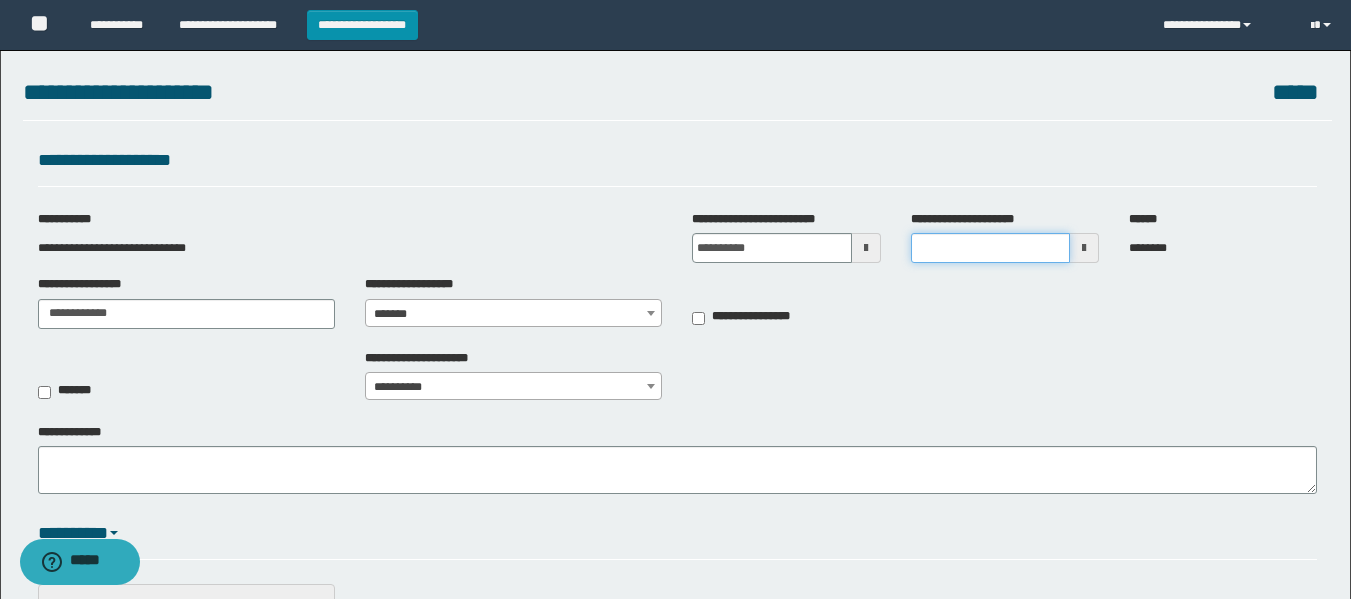click on "**********" at bounding box center (990, 248) 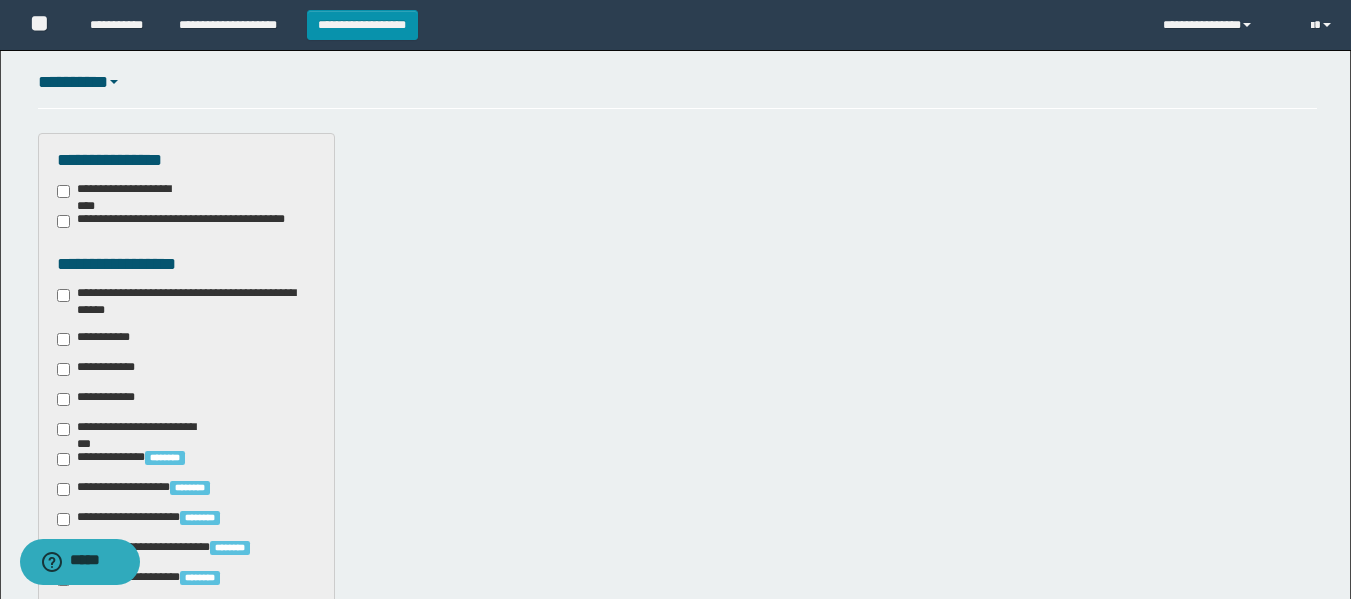 scroll, scrollTop: 500, scrollLeft: 0, axis: vertical 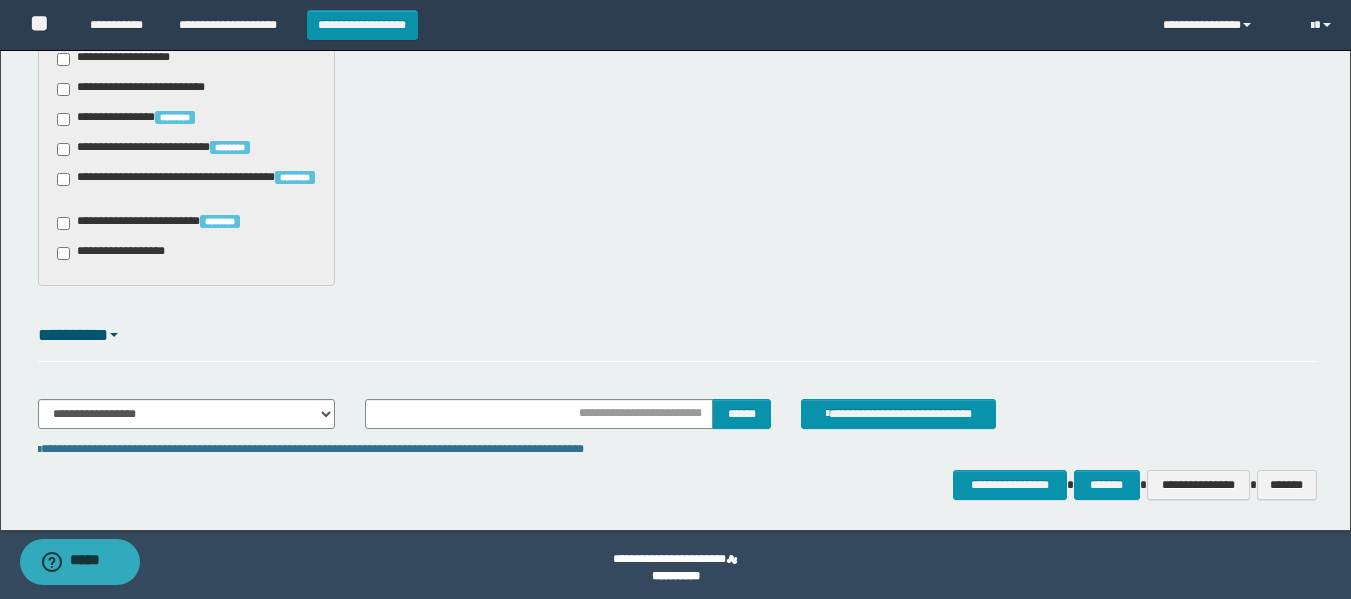 click on "**********" at bounding box center [677, 422] 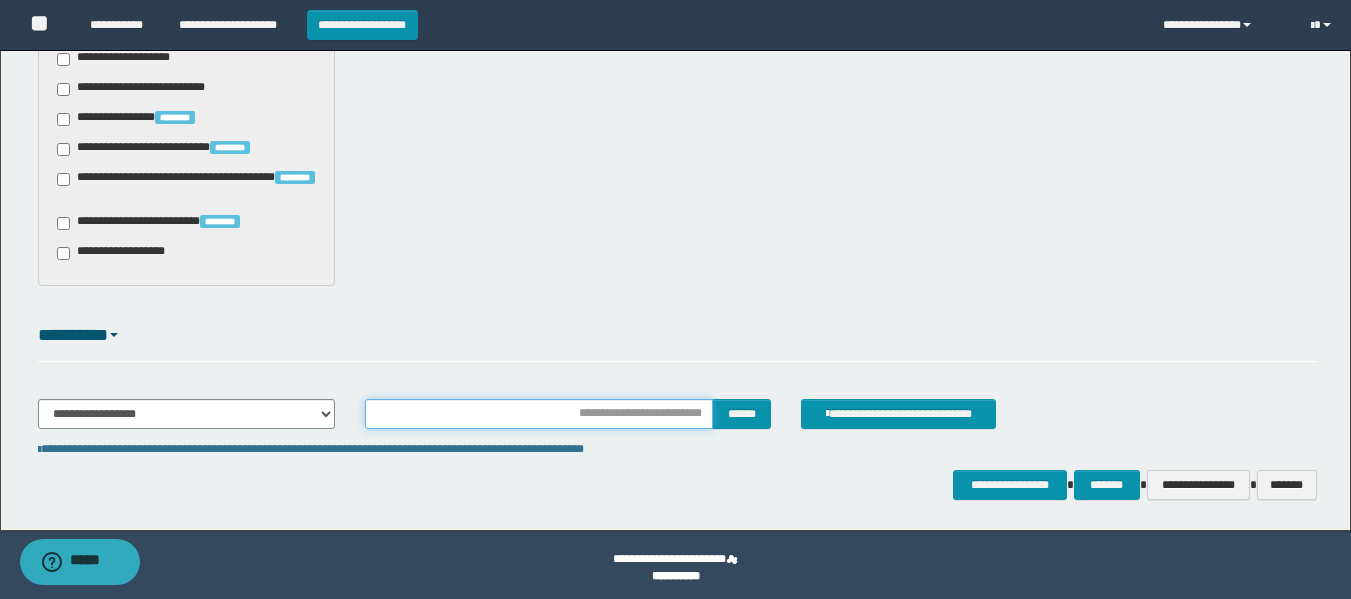 click at bounding box center [539, 414] 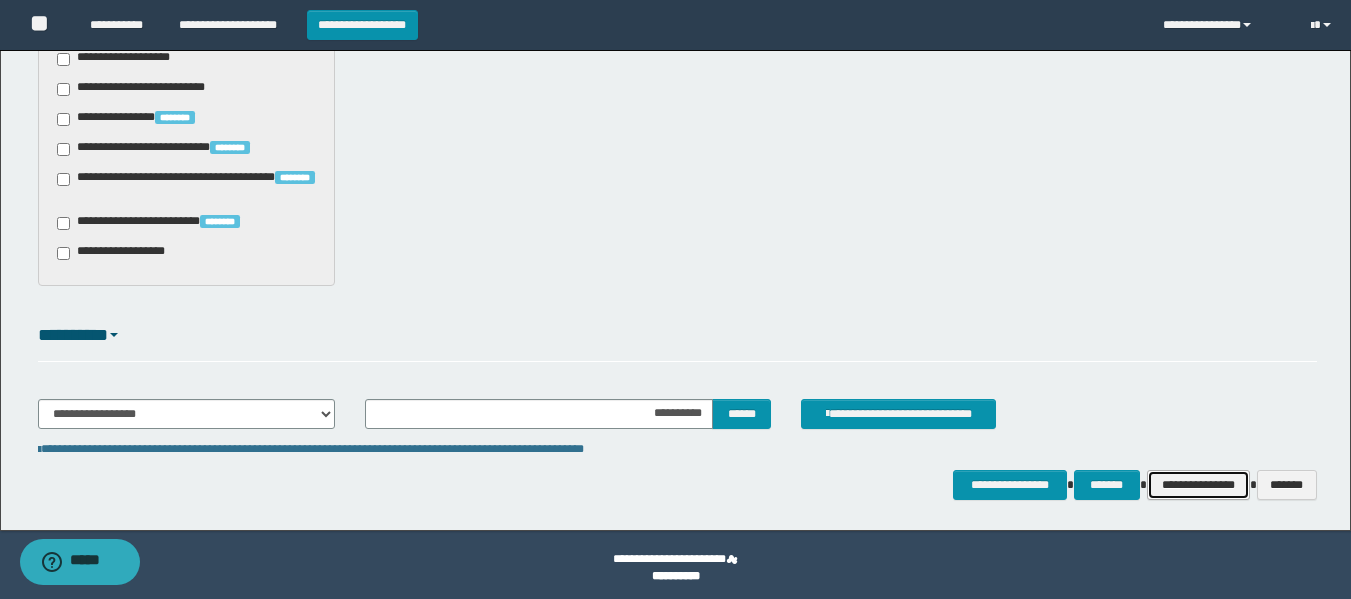 click on "**********" at bounding box center (1198, 485) 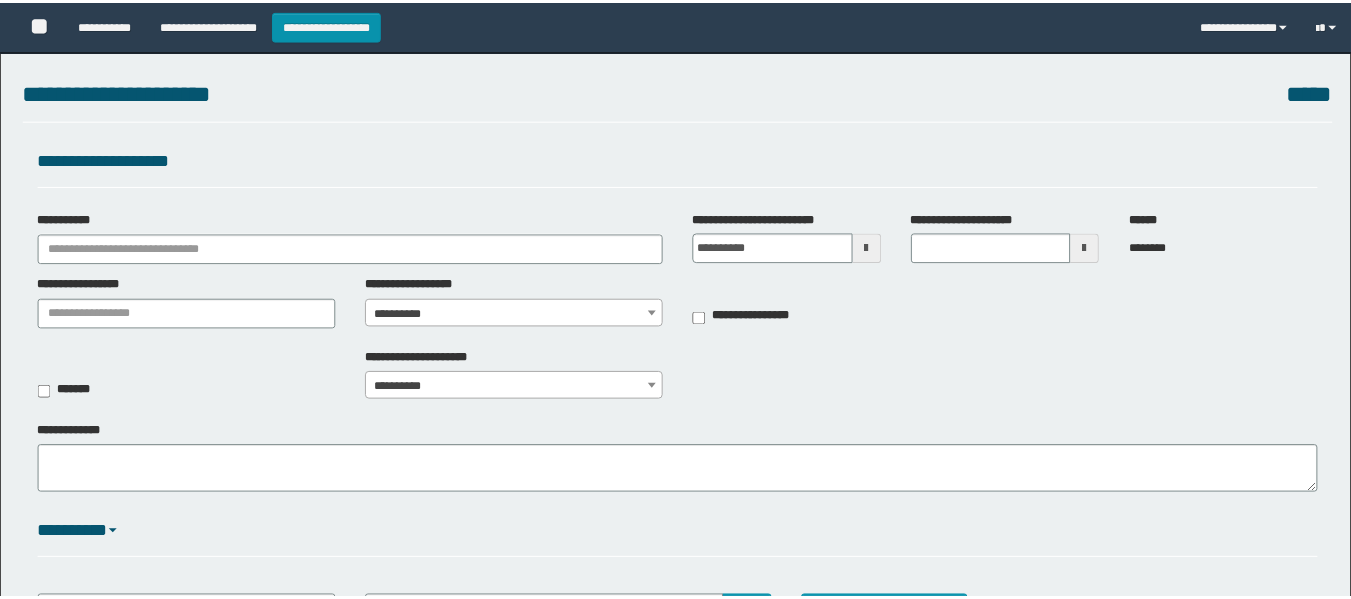 scroll, scrollTop: 0, scrollLeft: 0, axis: both 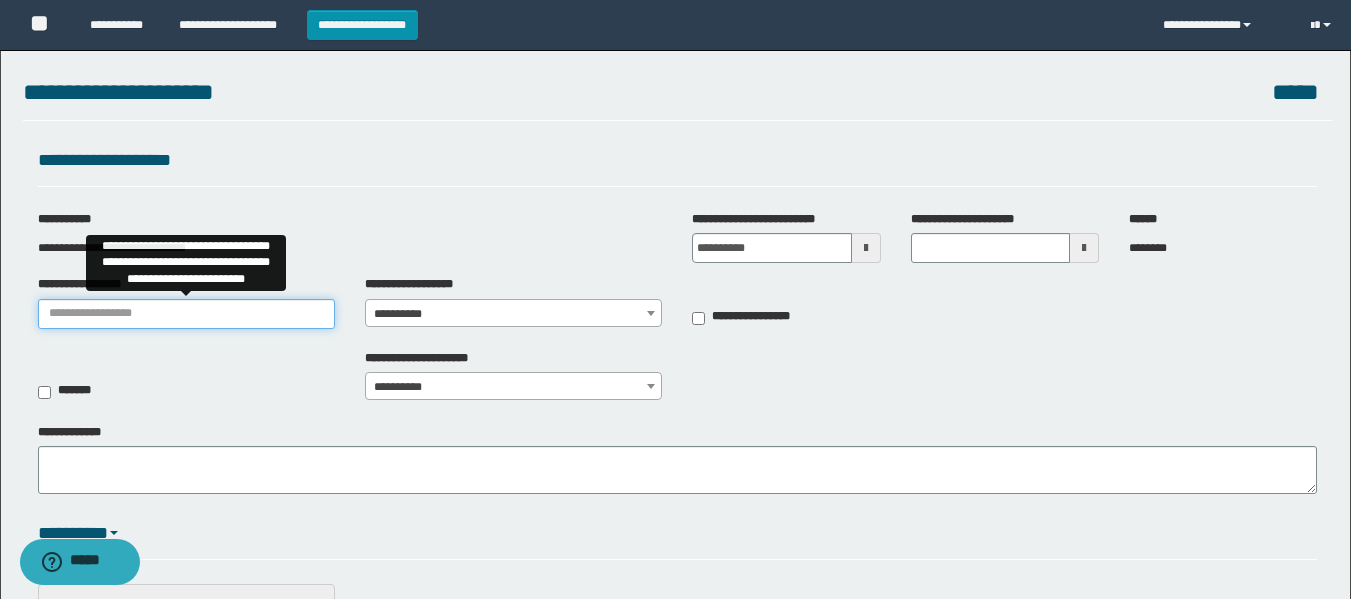 click on "**********" at bounding box center (186, 314) 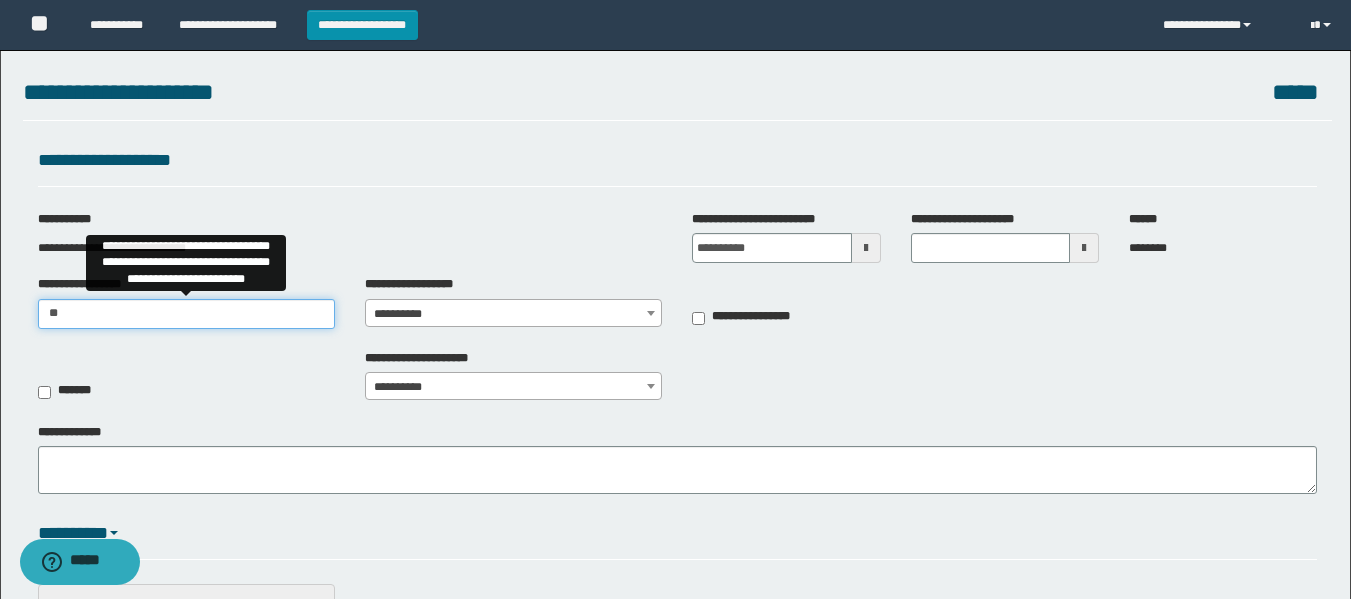 type on "*" 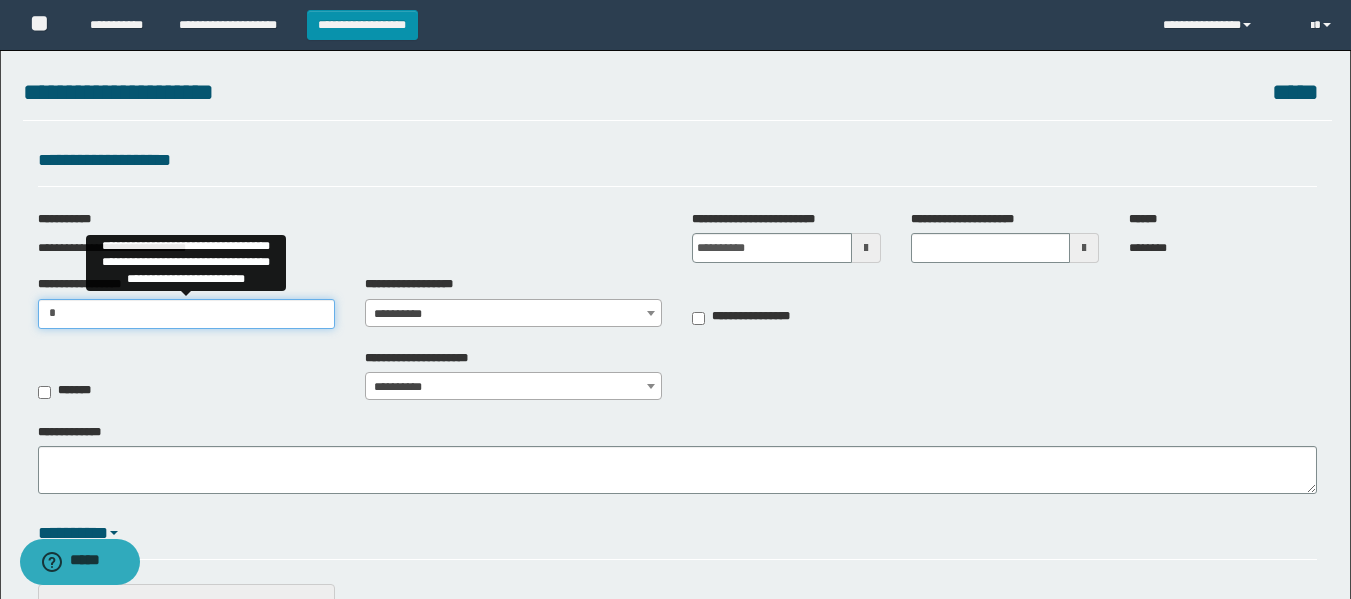 type 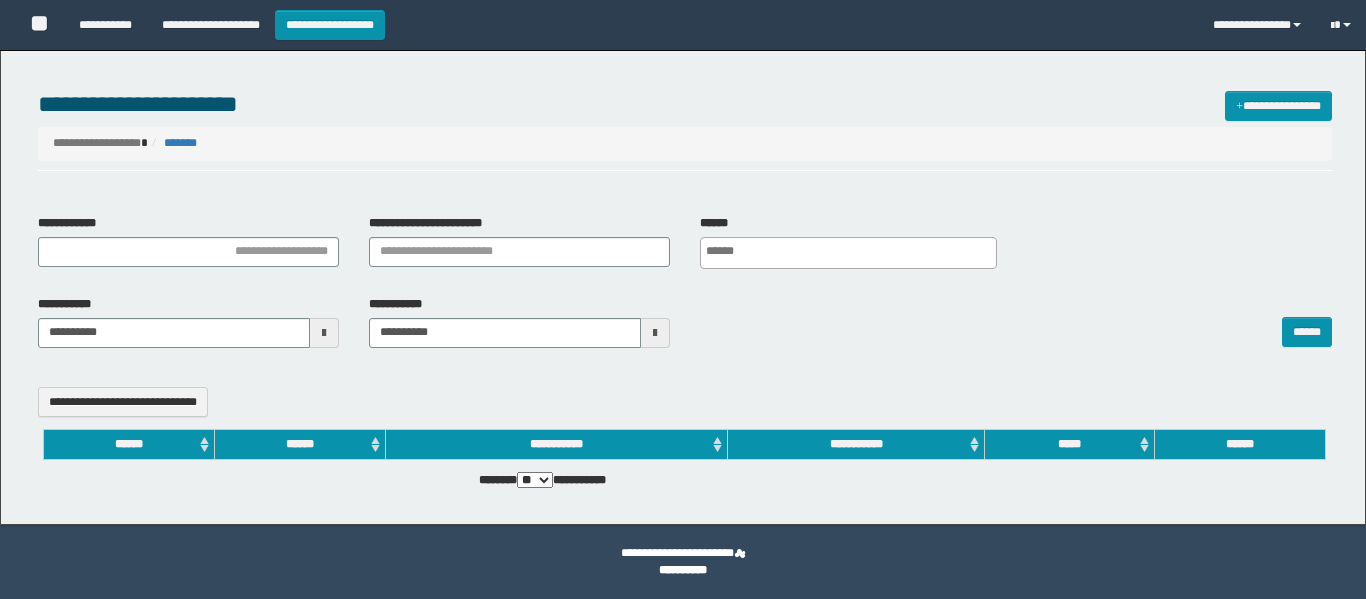 select 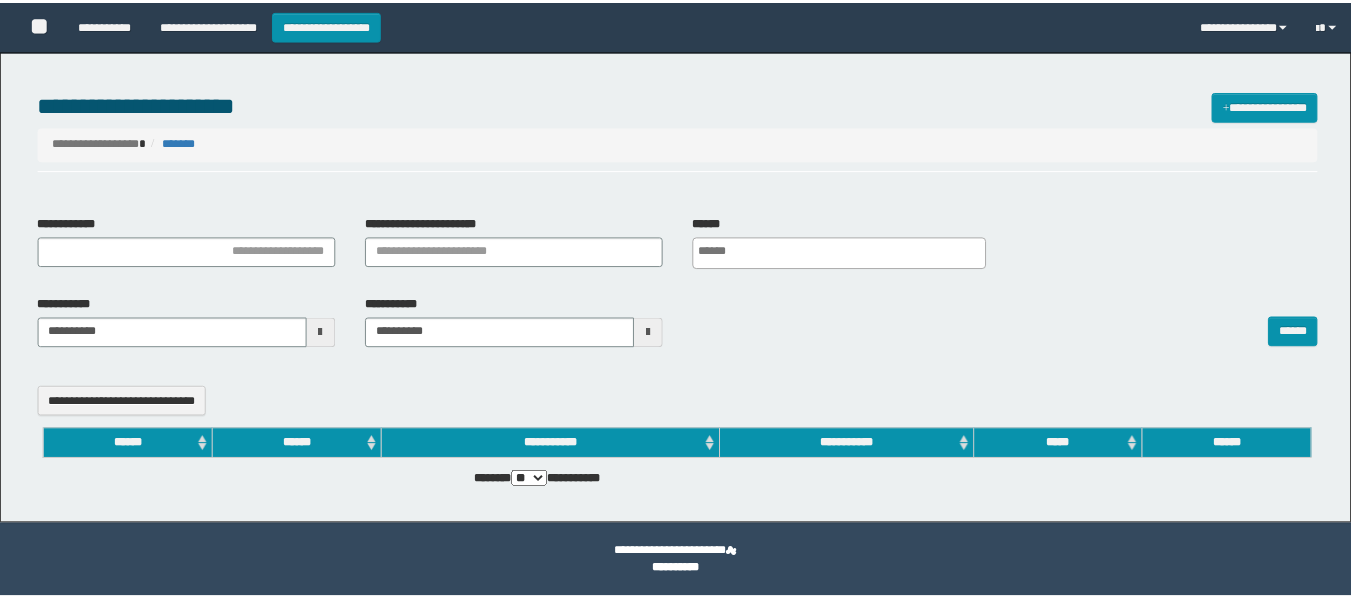 scroll, scrollTop: 0, scrollLeft: 0, axis: both 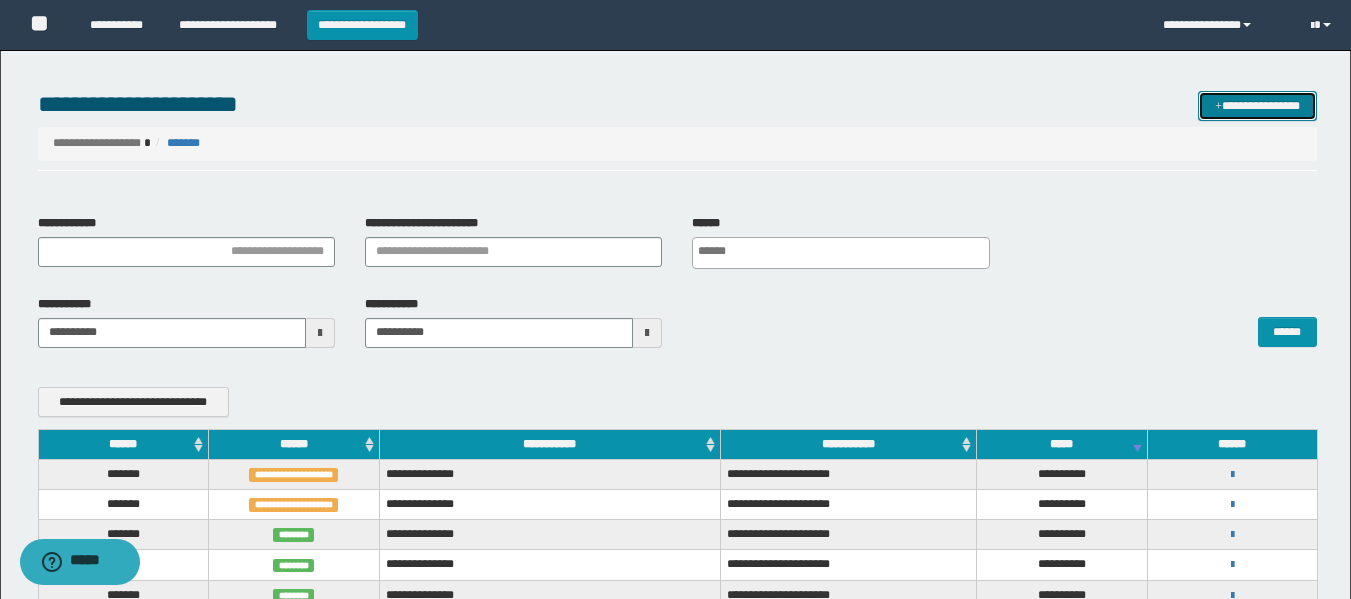 click on "**********" at bounding box center [1257, 106] 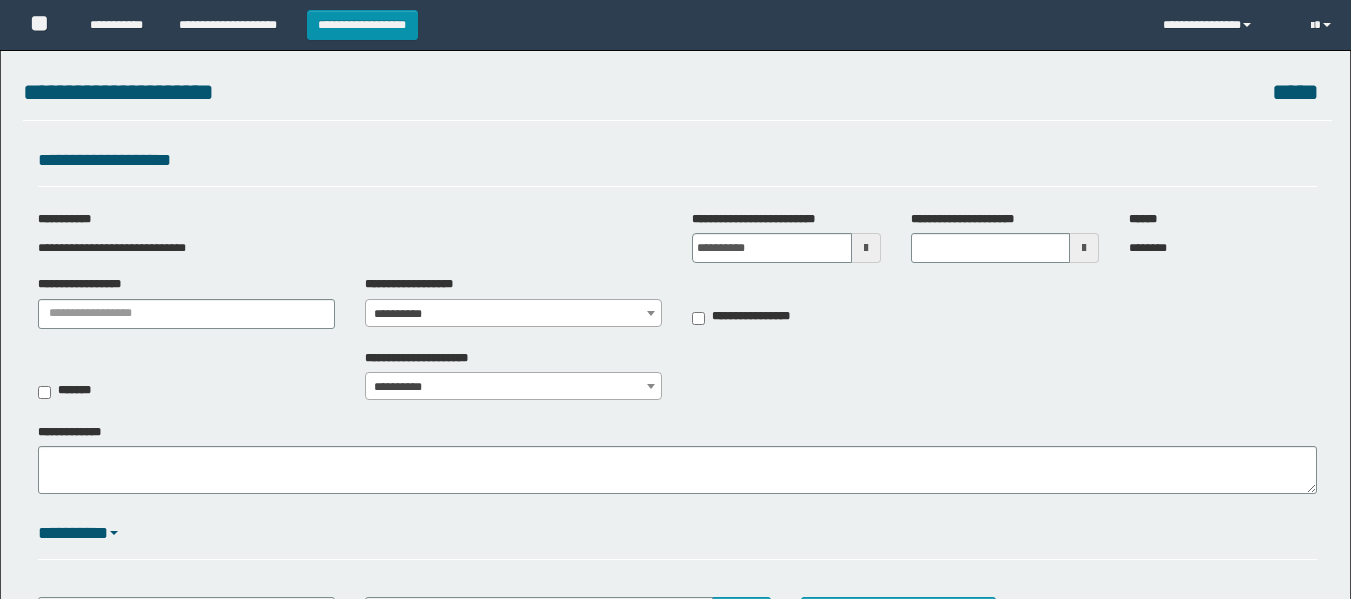 scroll, scrollTop: 0, scrollLeft: 0, axis: both 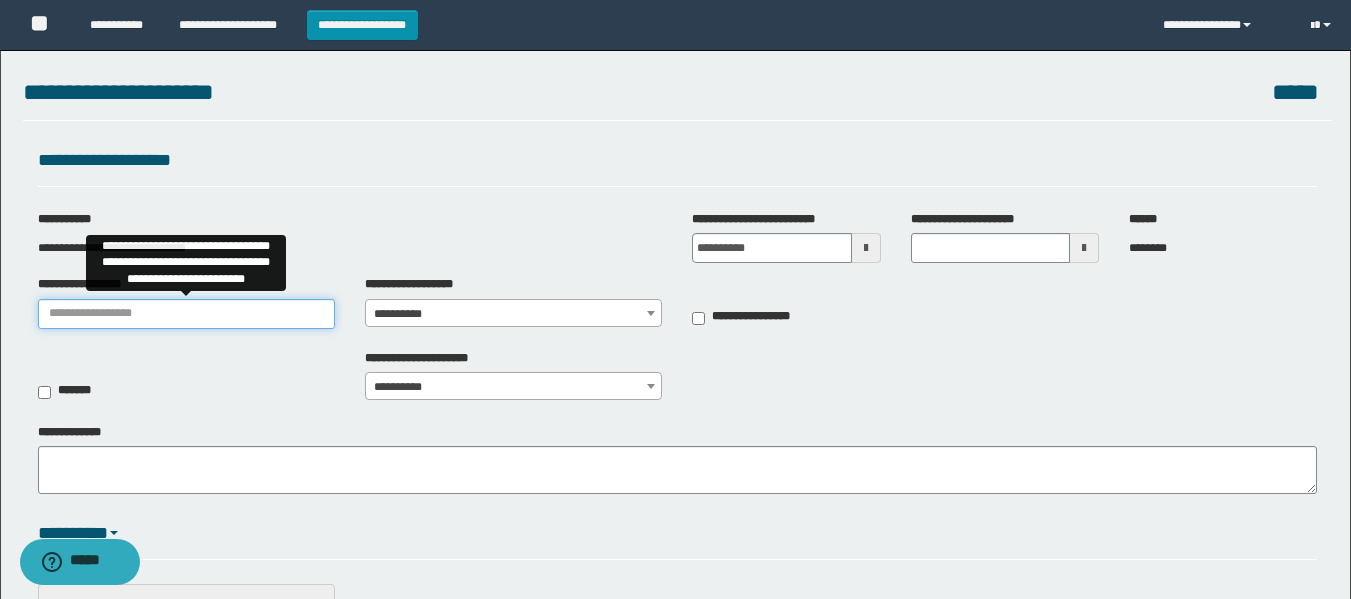 click on "**********" at bounding box center [186, 314] 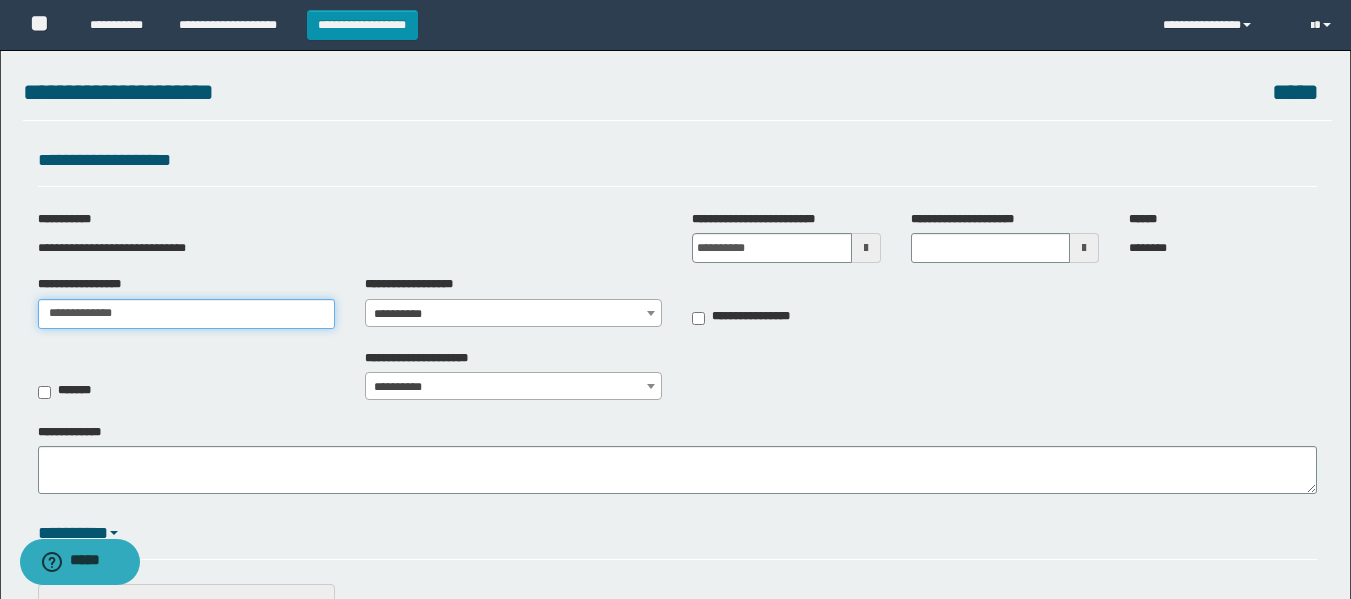 type on "**********" 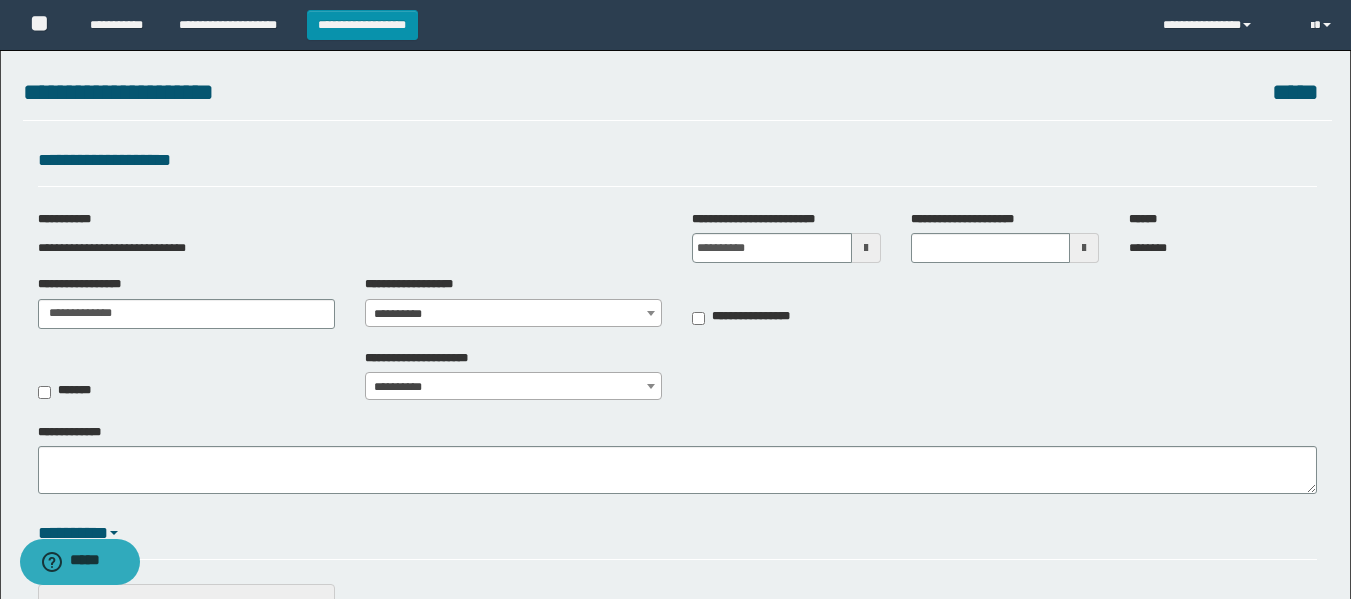 click on "**********" at bounding box center (513, 314) 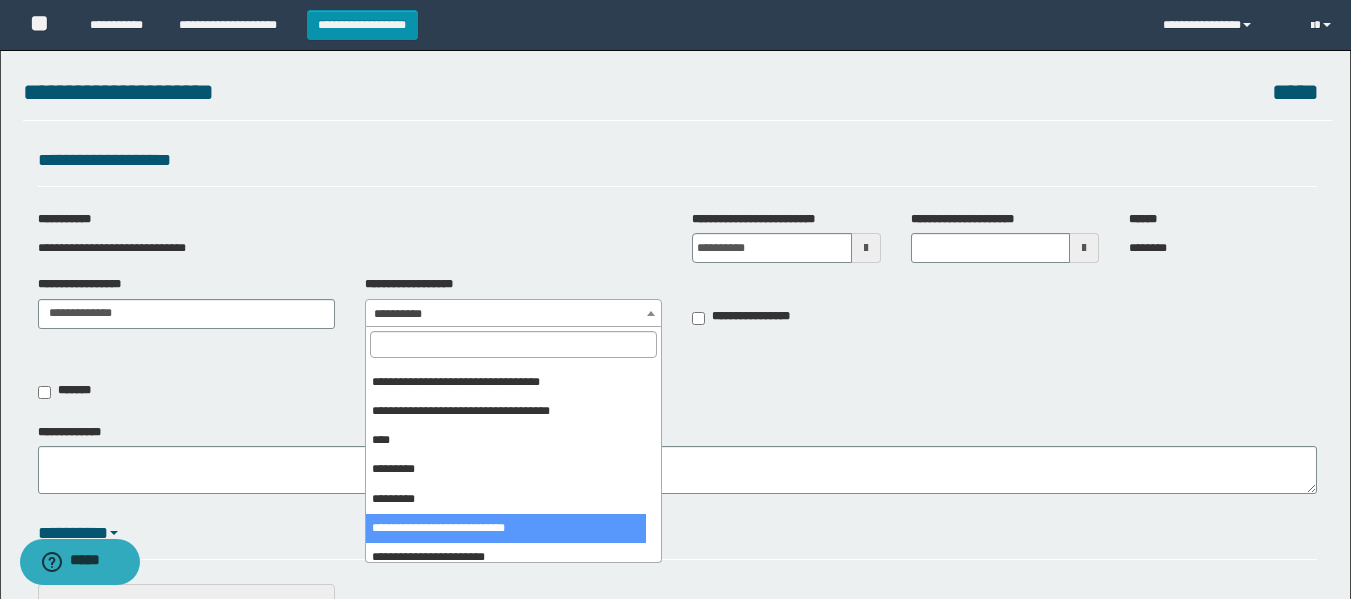 scroll, scrollTop: 400, scrollLeft: 0, axis: vertical 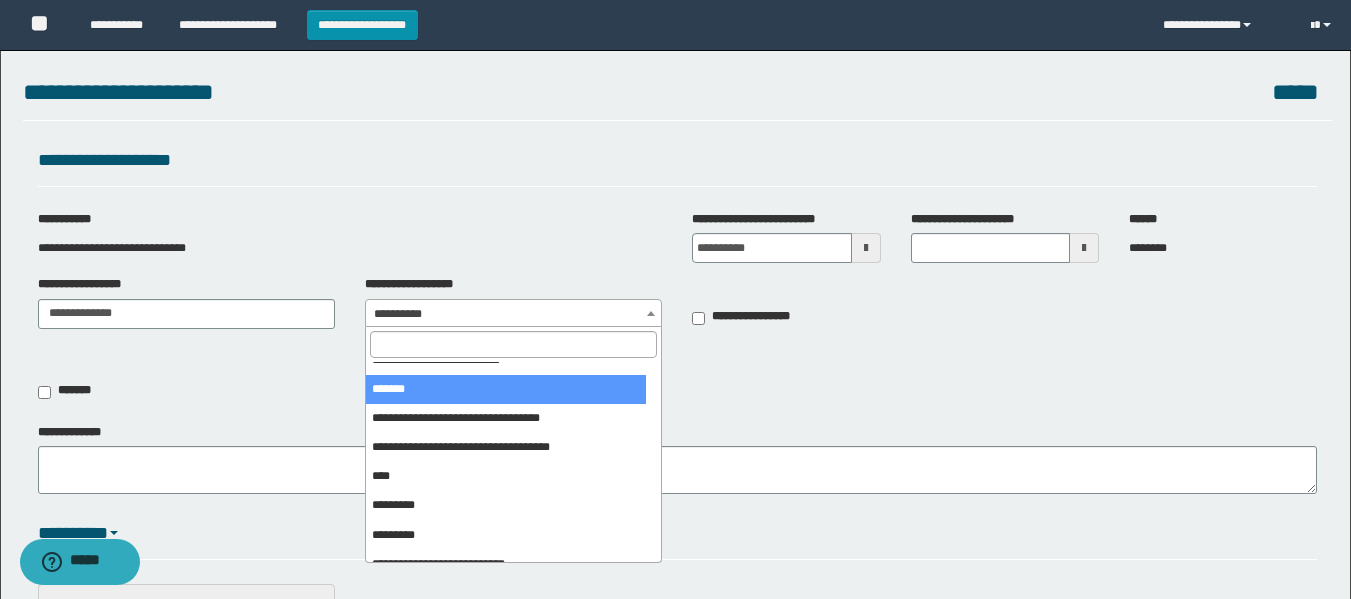 drag, startPoint x: 463, startPoint y: 394, endPoint x: 480, endPoint y: 393, distance: 17.029387 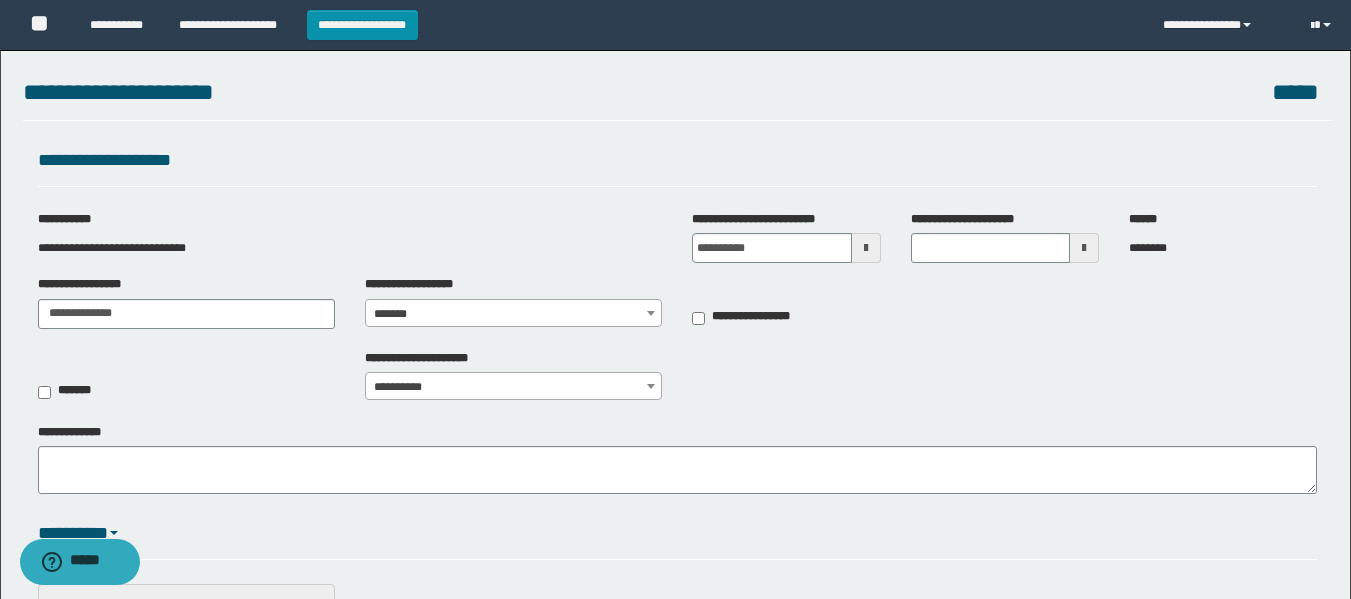 click at bounding box center [866, 248] 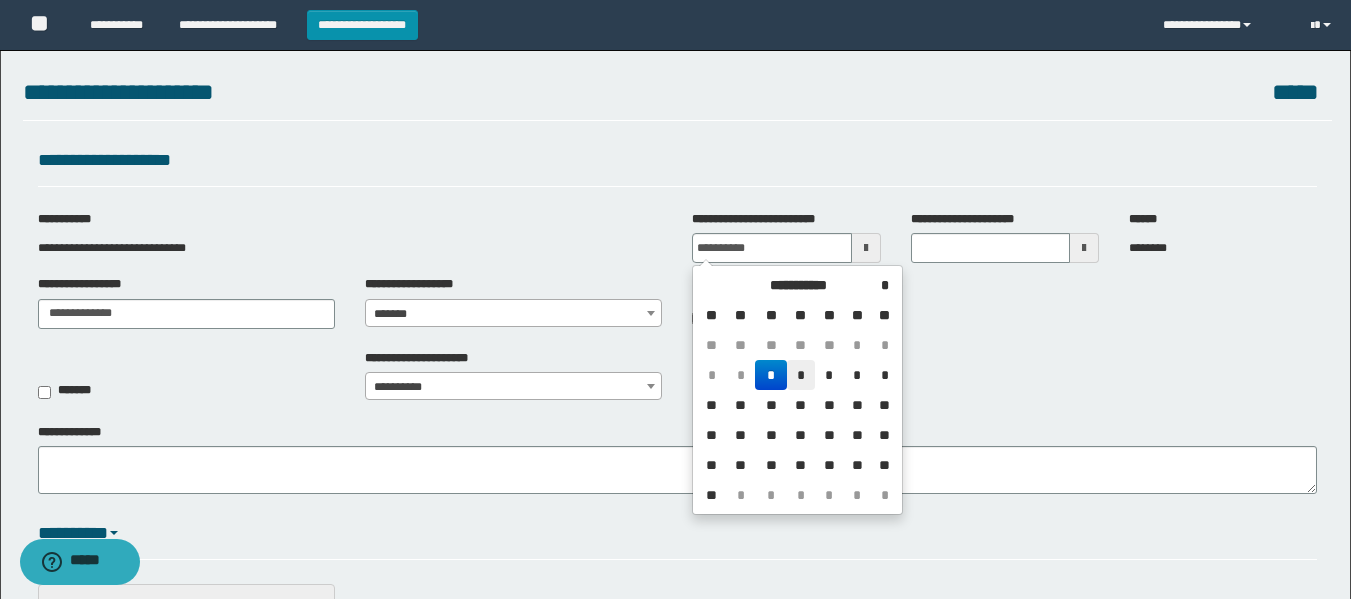 click on "*" at bounding box center (801, 375) 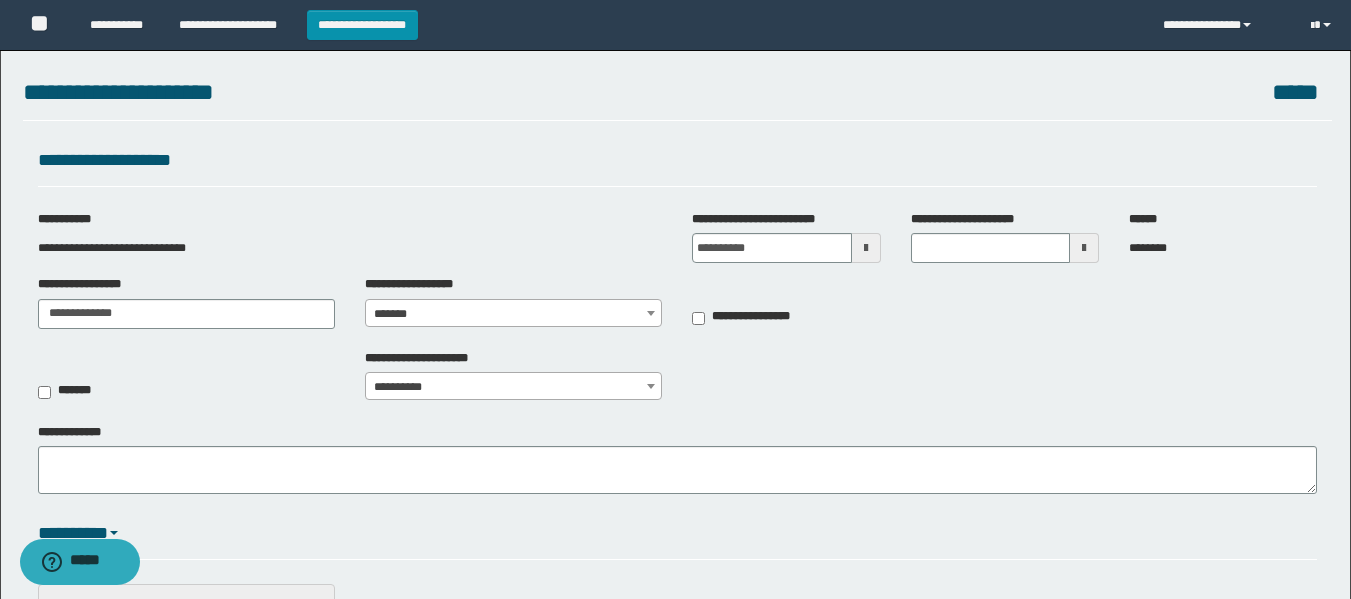 click at bounding box center (866, 248) 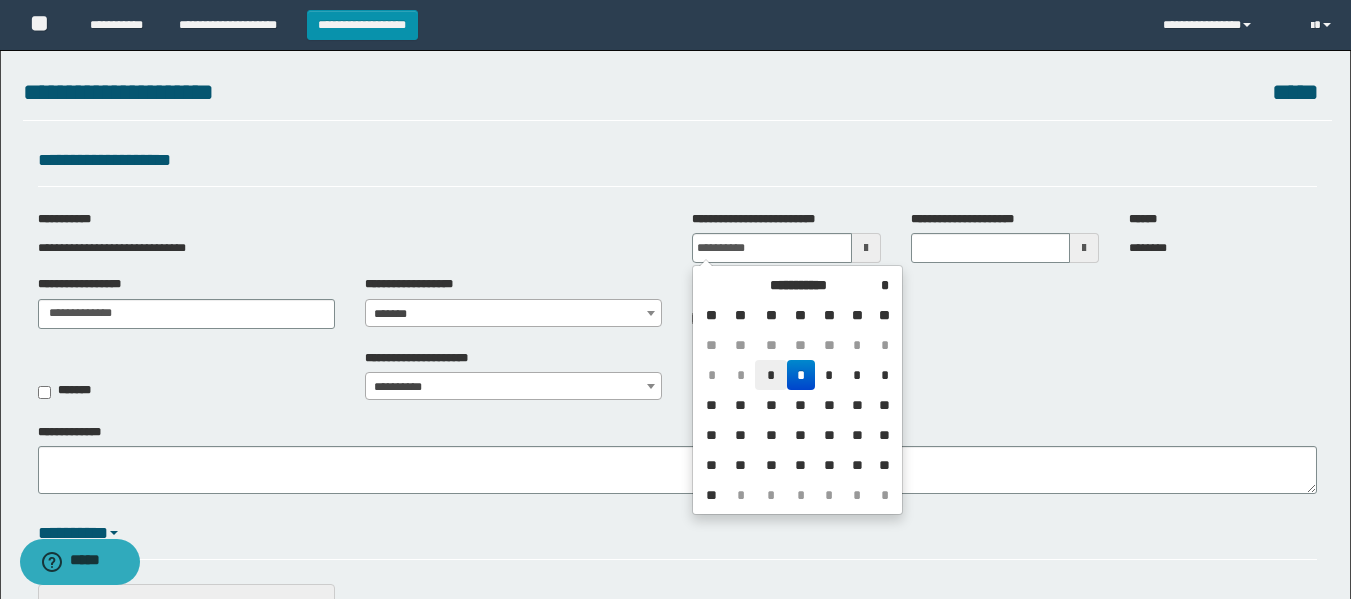click on "*" at bounding box center [771, 375] 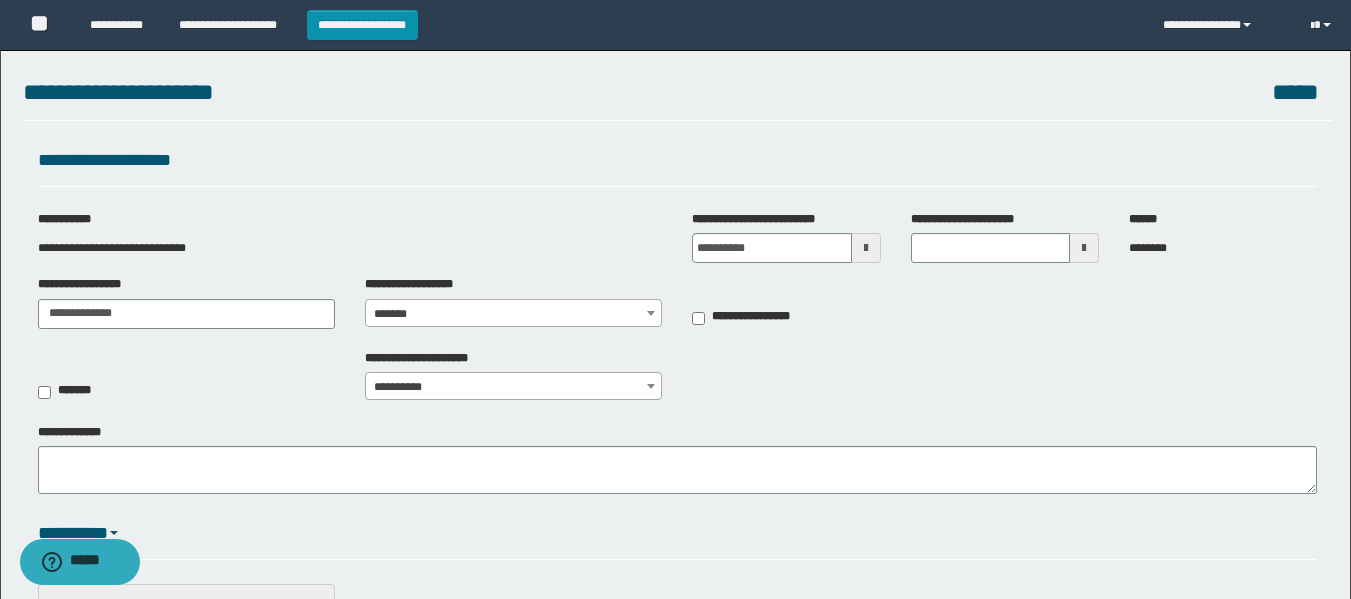 click at bounding box center [1084, 248] 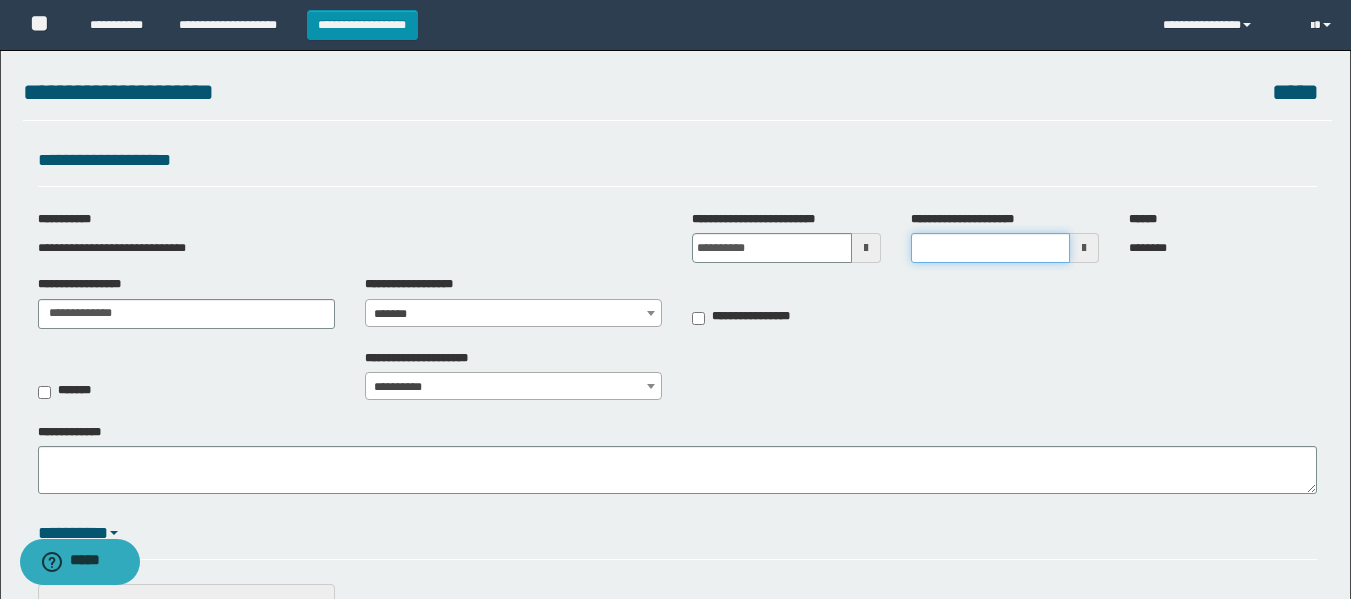 click on "**********" at bounding box center [990, 248] 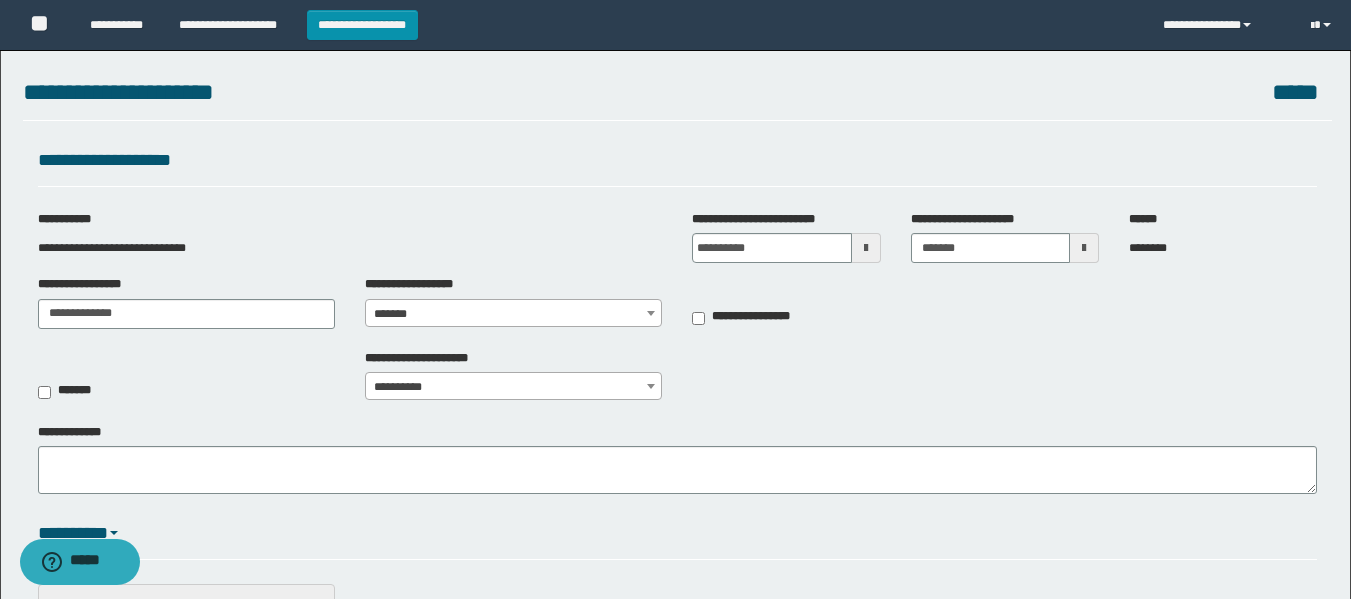 click on "**********" at bounding box center (675, 1085) 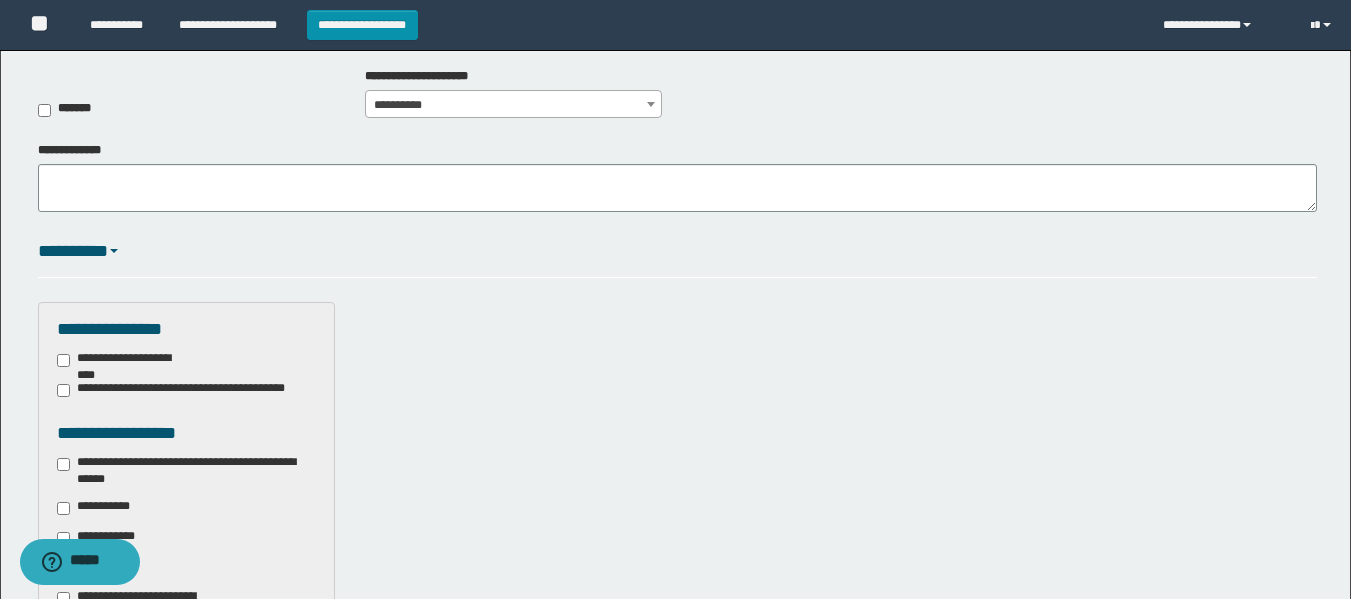 scroll, scrollTop: 400, scrollLeft: 0, axis: vertical 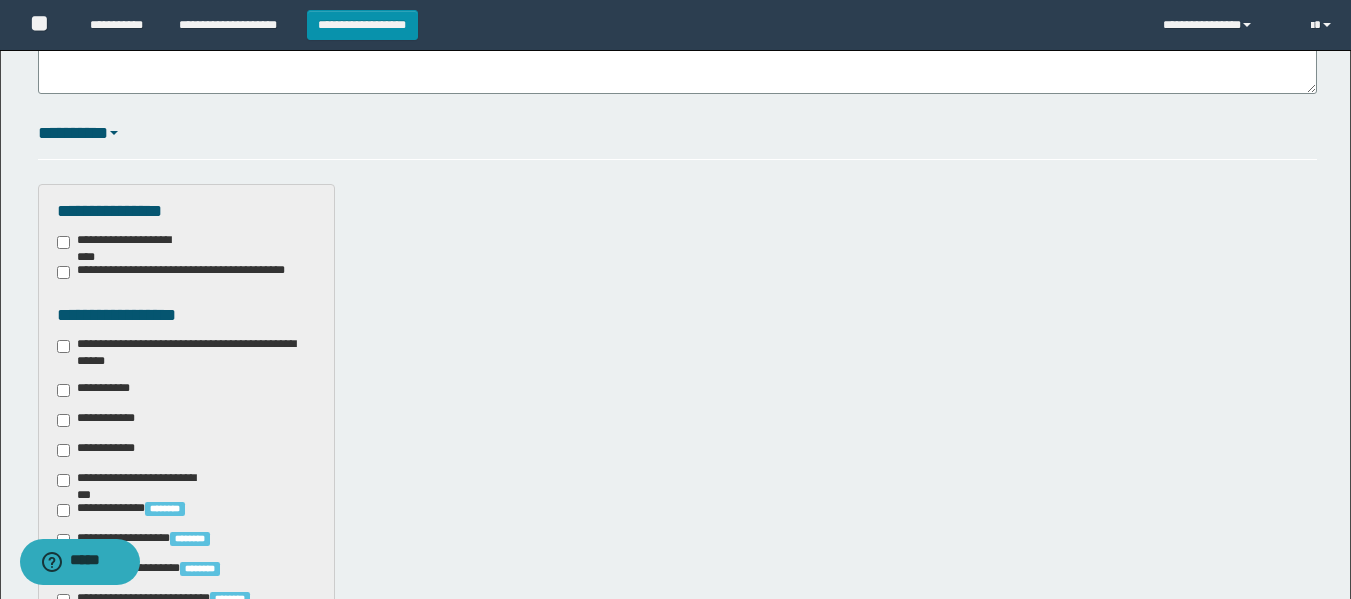 click on "**********" at bounding box center [186, 353] 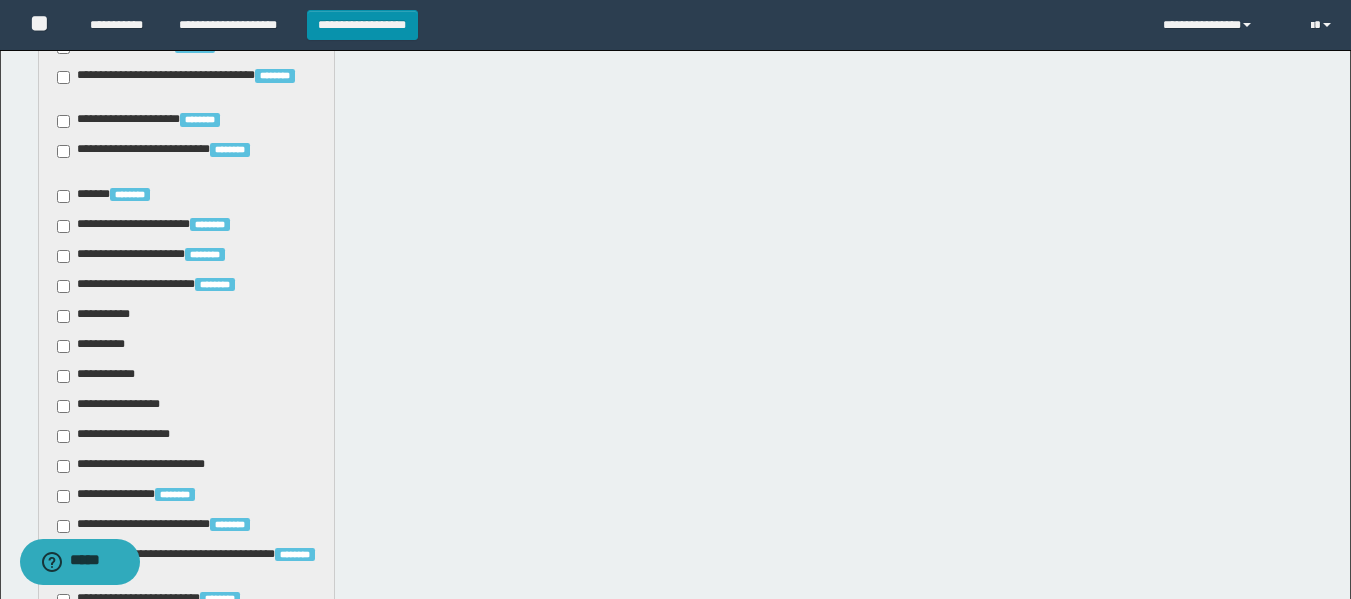 scroll, scrollTop: 1300, scrollLeft: 0, axis: vertical 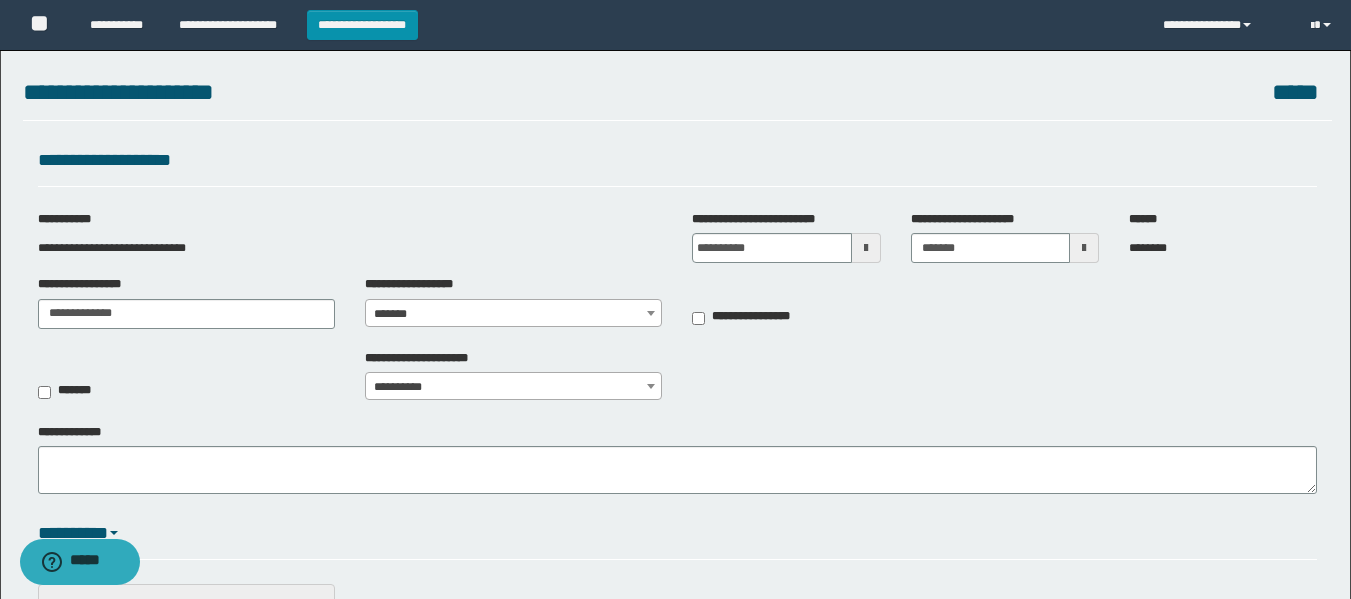 click at bounding box center (866, 248) 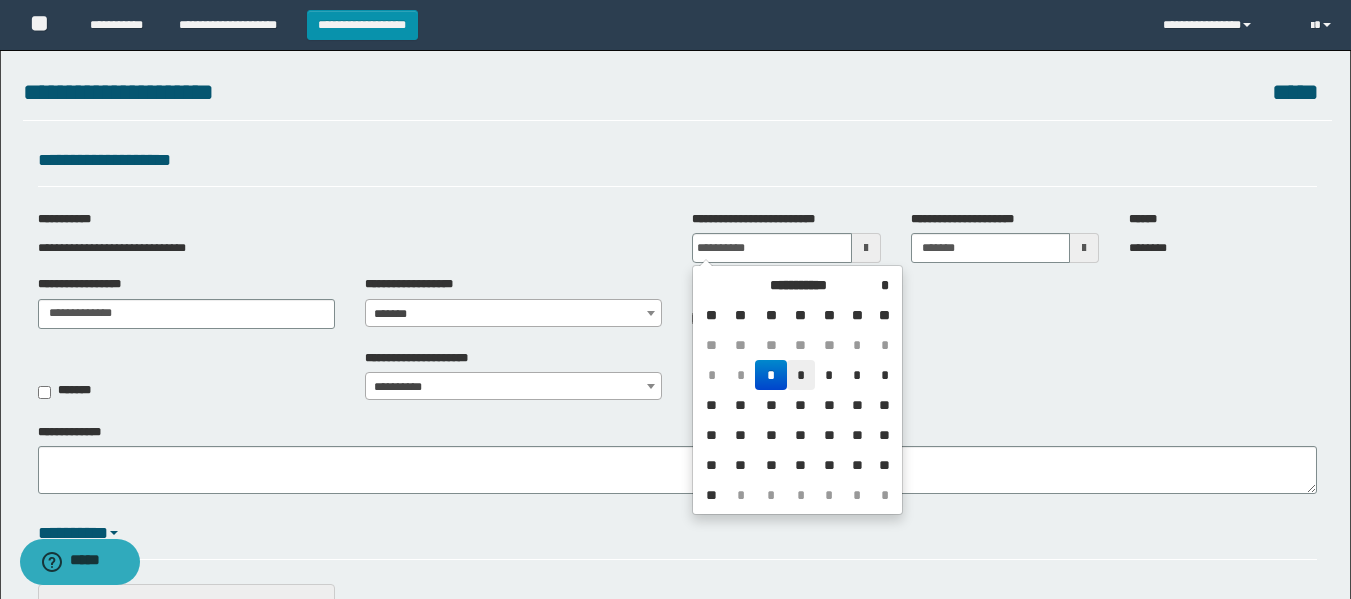 click on "*" at bounding box center (801, 375) 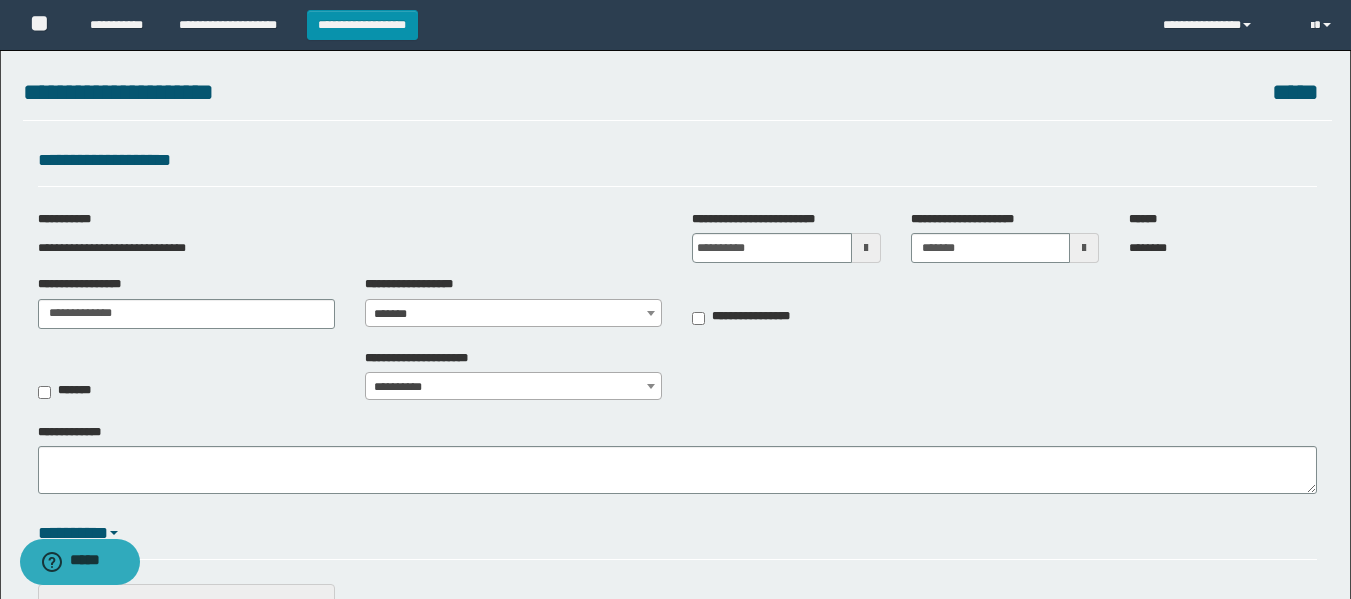 click at bounding box center (1084, 248) 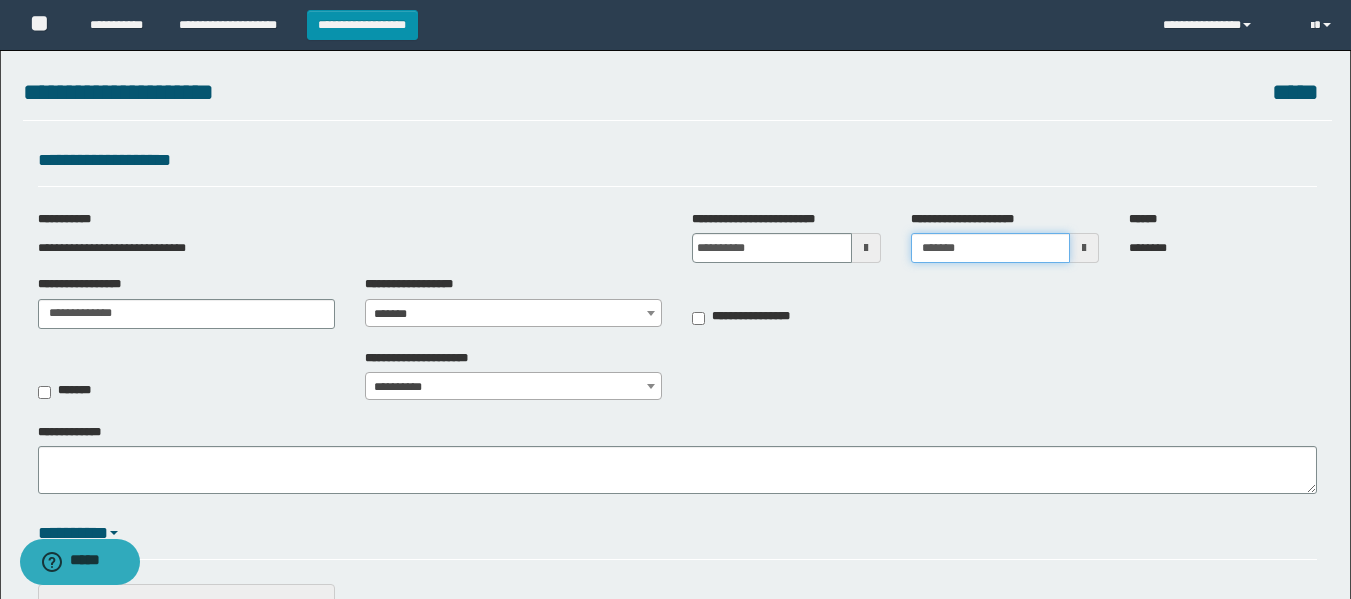 click on "*******" at bounding box center (990, 248) 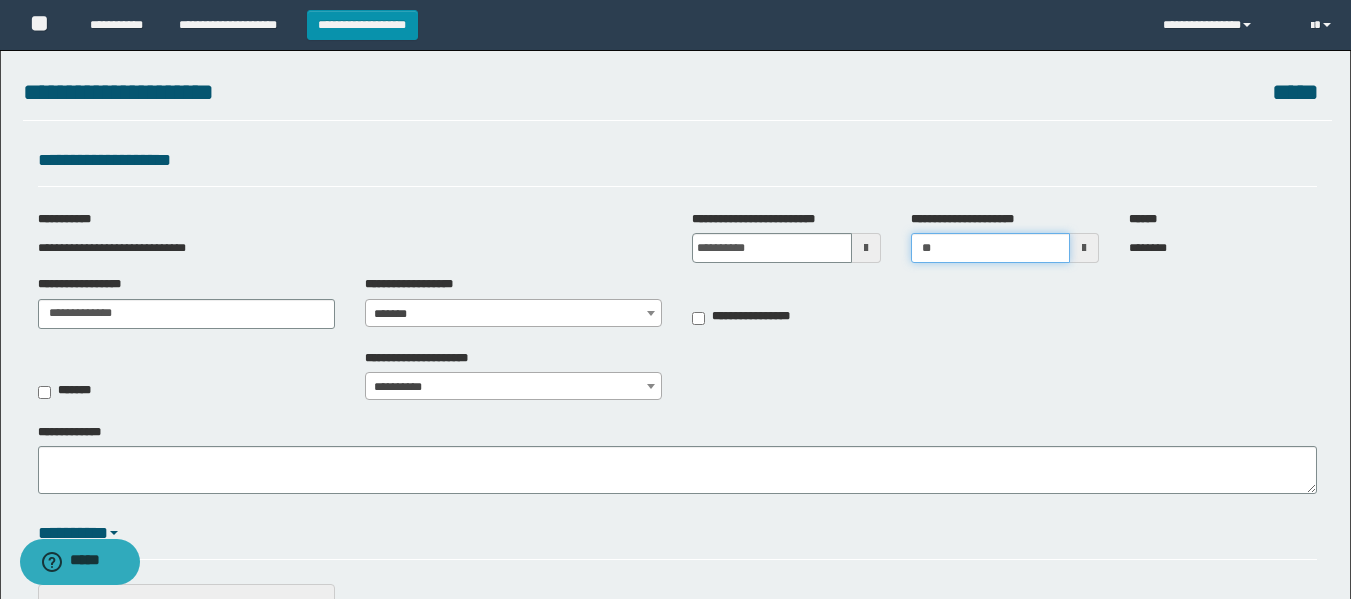 type on "*" 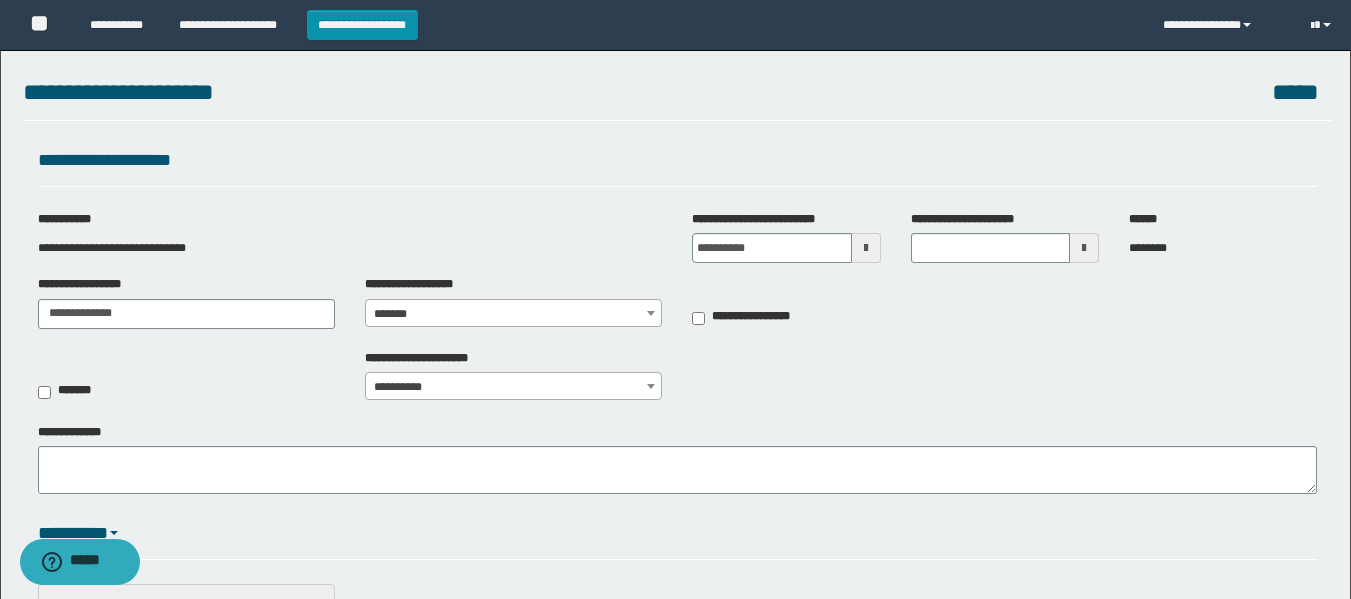 click at bounding box center (1084, 248) 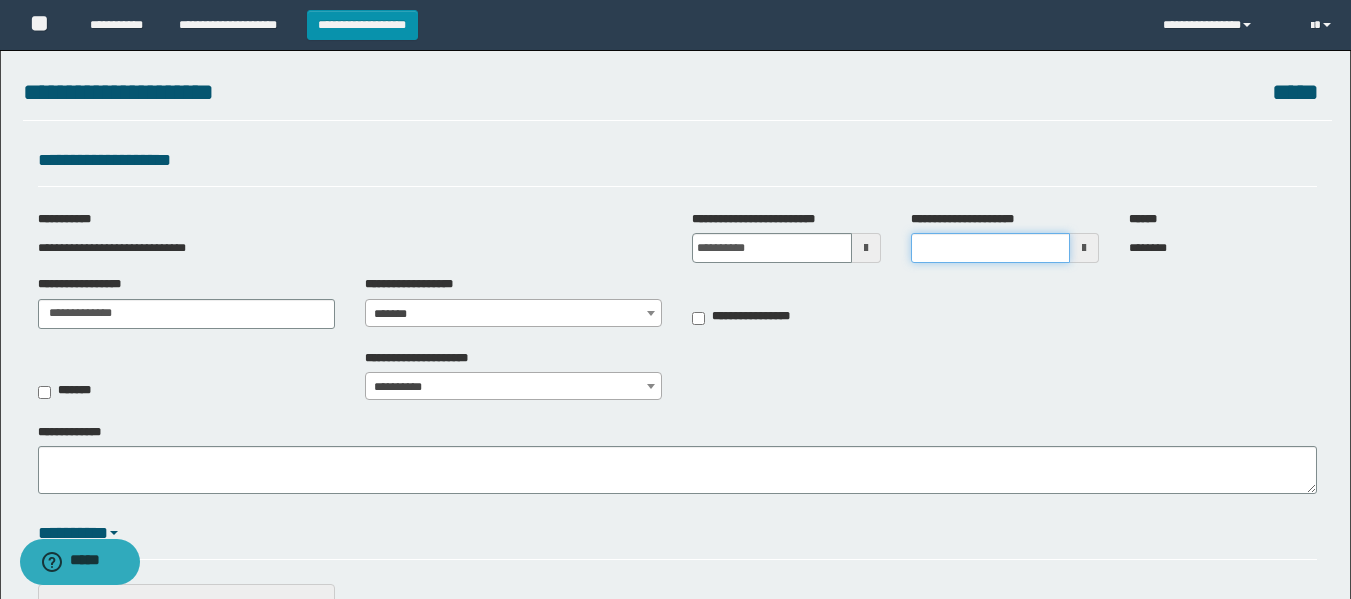 click on "**********" at bounding box center [990, 248] 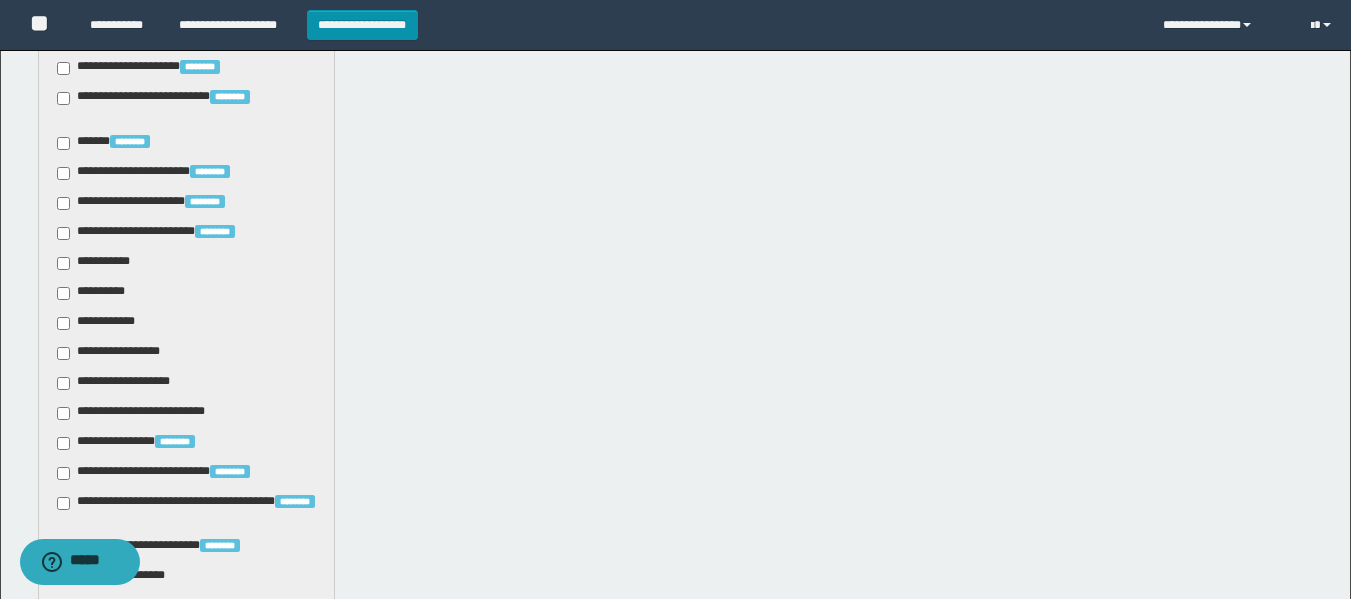 scroll, scrollTop: 1300, scrollLeft: 0, axis: vertical 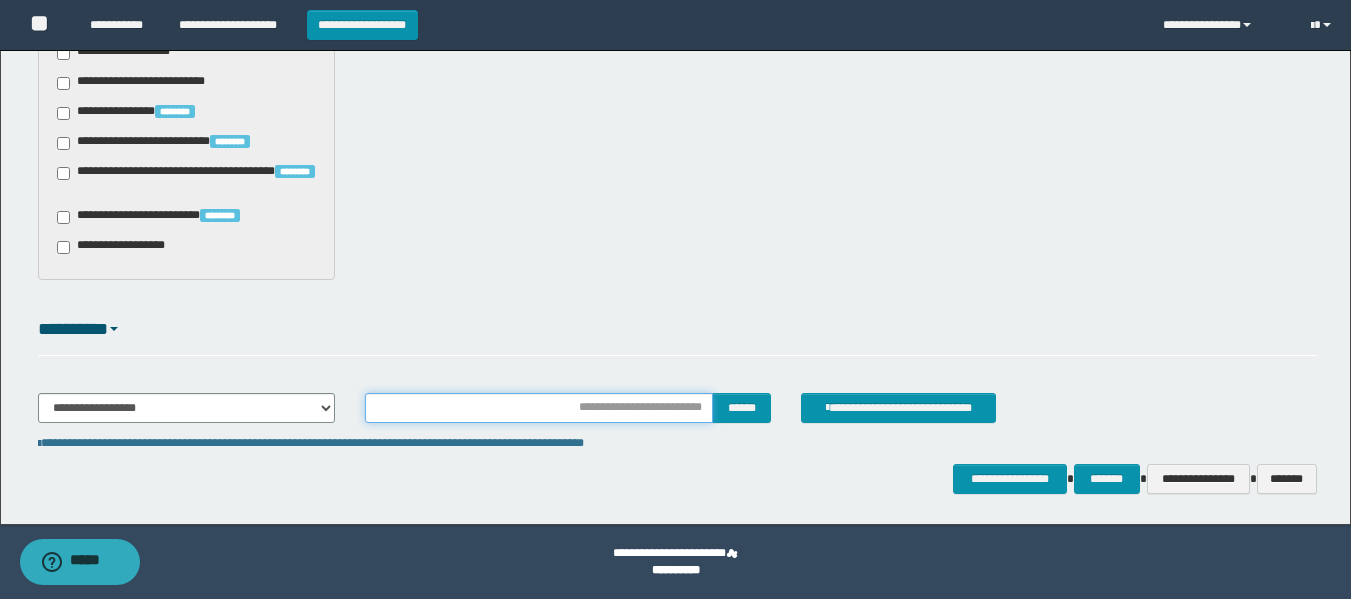 click at bounding box center (539, 408) 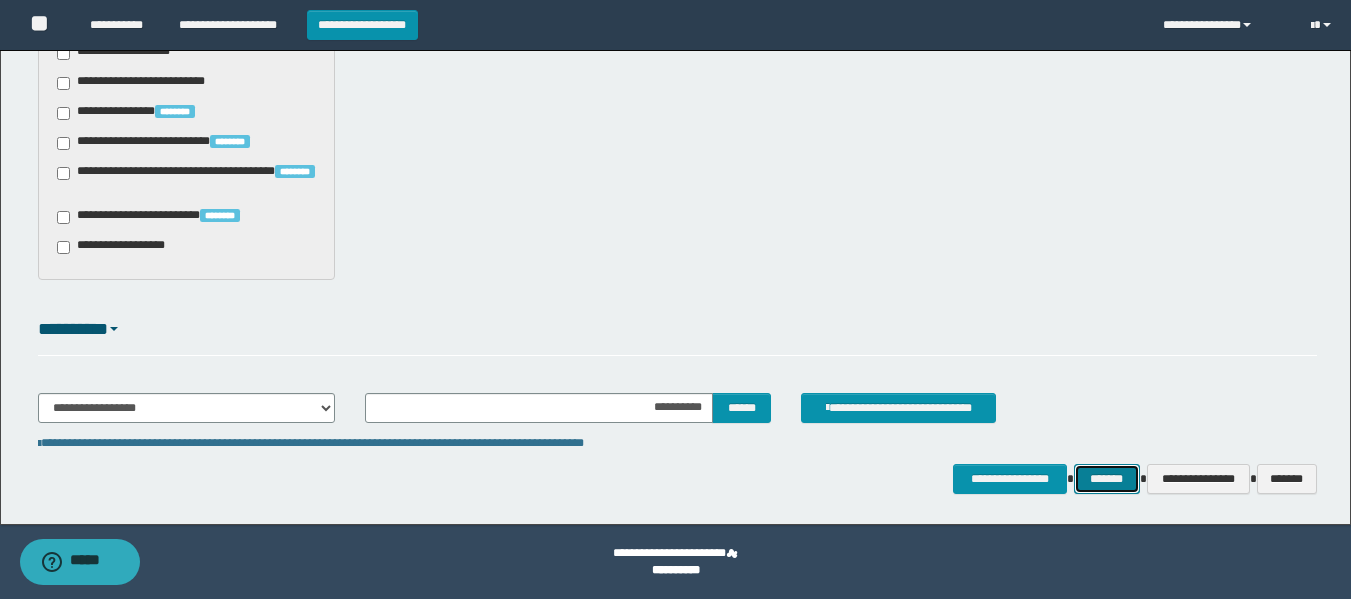 click on "*******" at bounding box center [1107, 479] 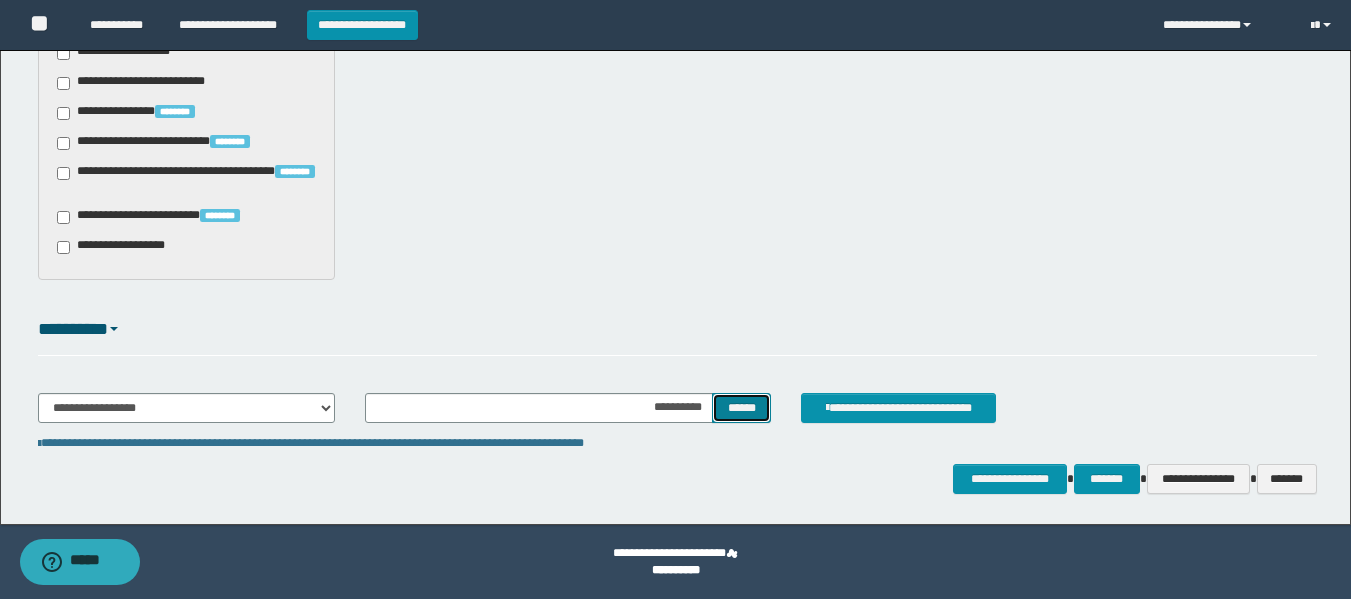 click on "******" at bounding box center [741, 408] 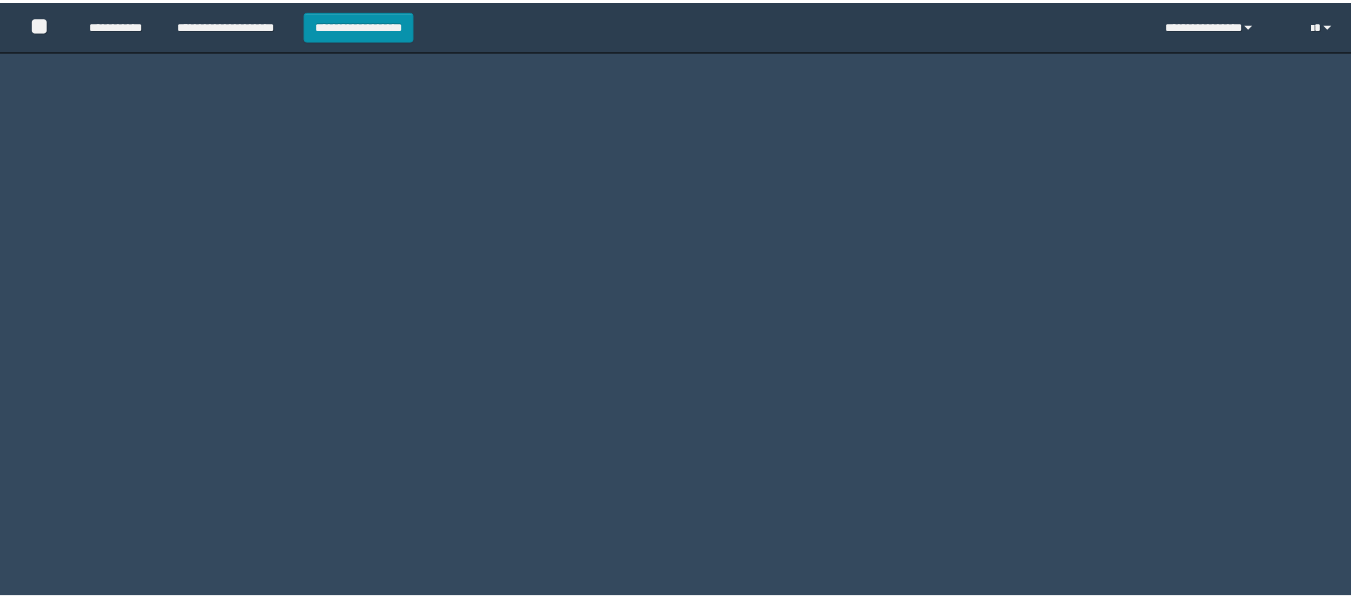 scroll, scrollTop: 0, scrollLeft: 0, axis: both 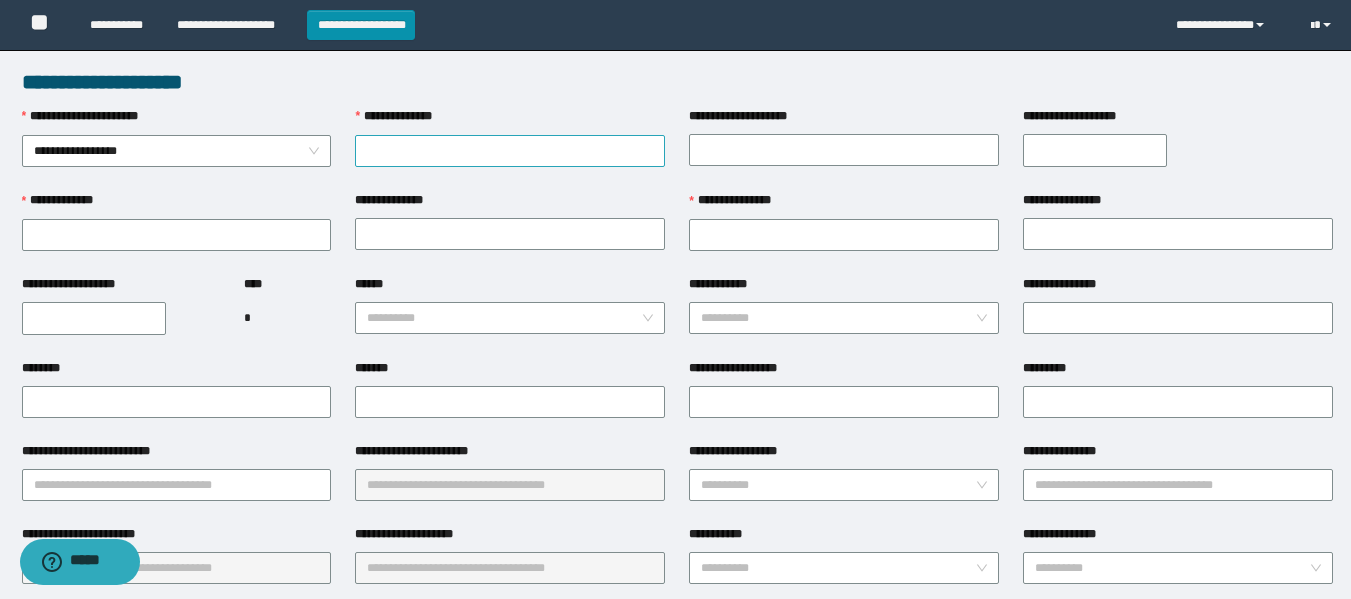 click on "**********" at bounding box center [510, 151] 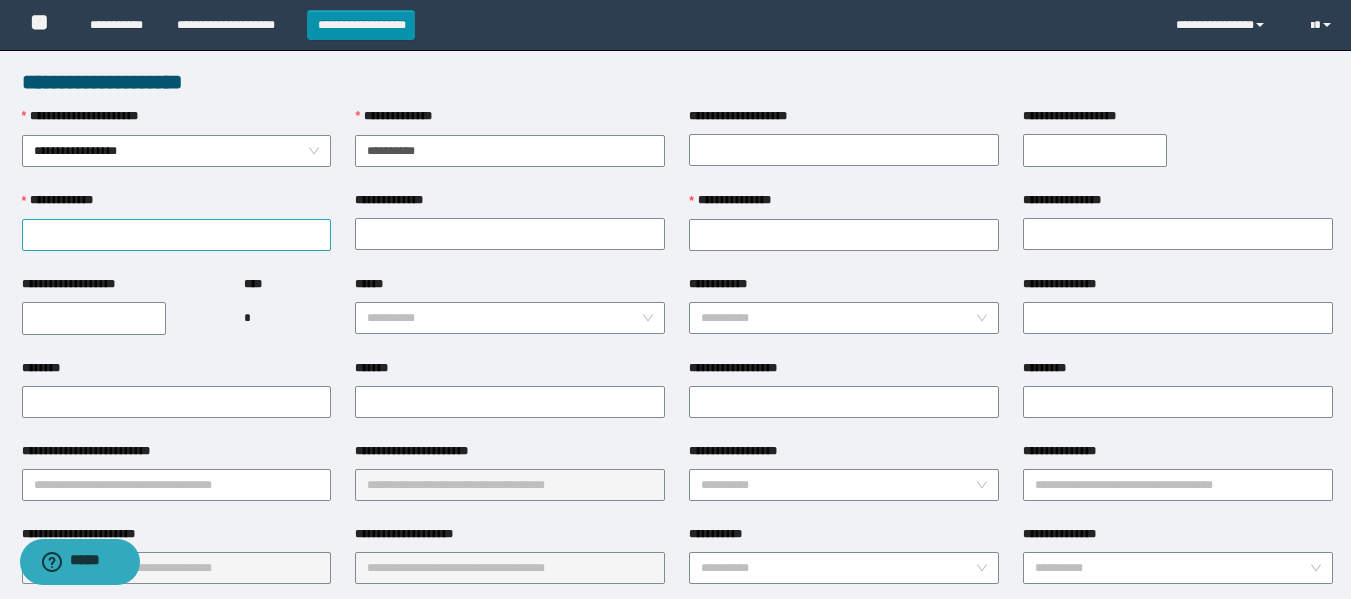 type on "**********" 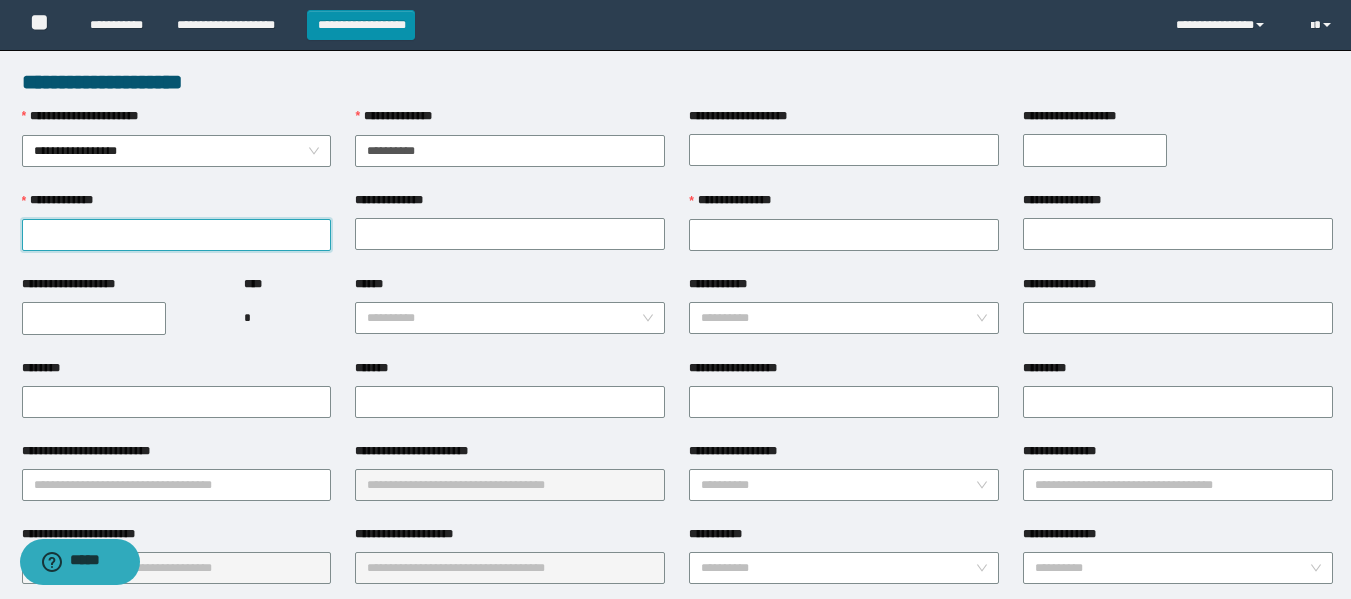 click on "**********" at bounding box center [177, 235] 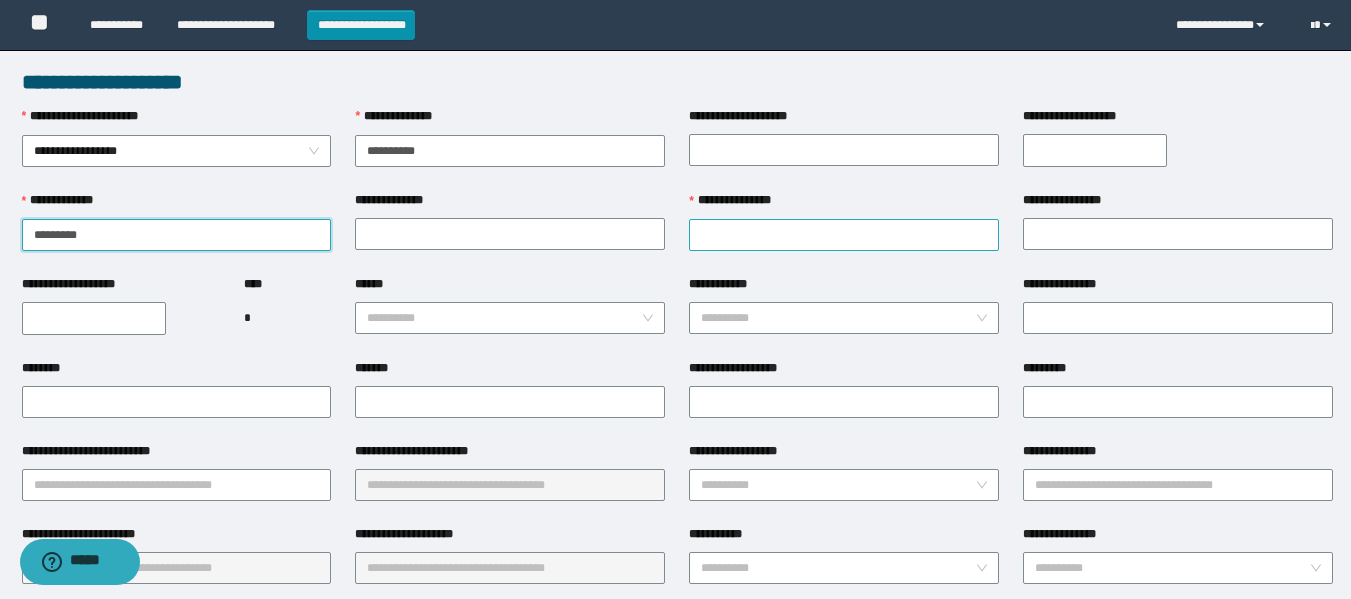 type on "*********" 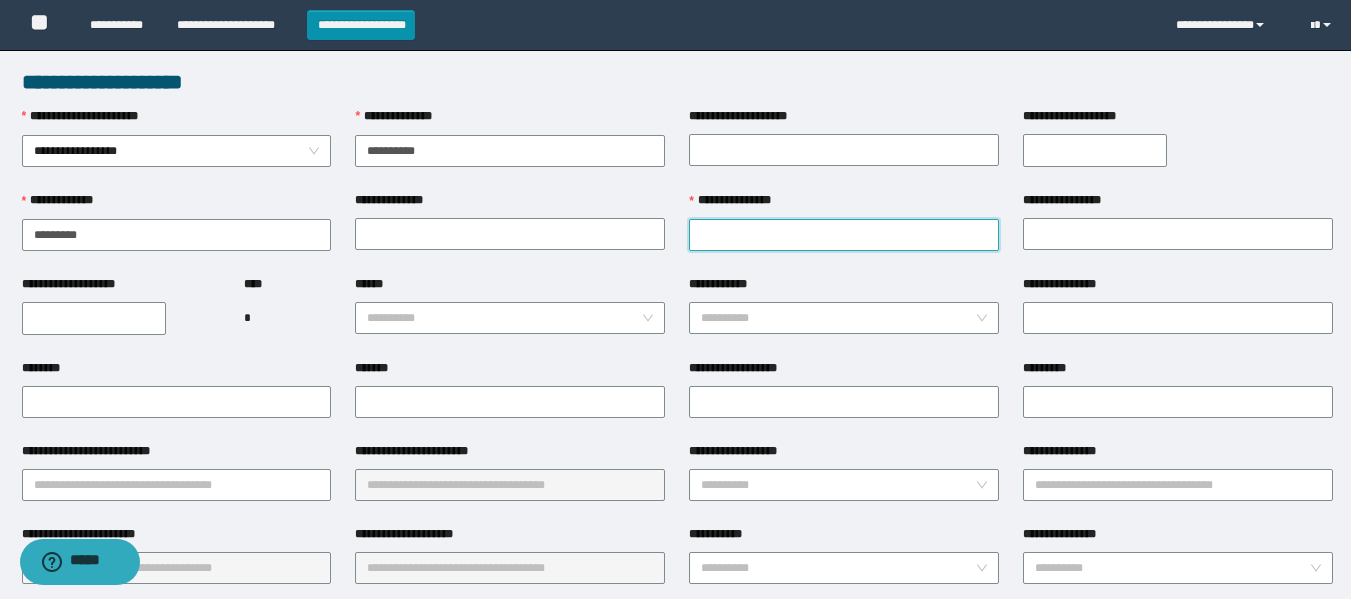 click on "**********" at bounding box center (844, 235) 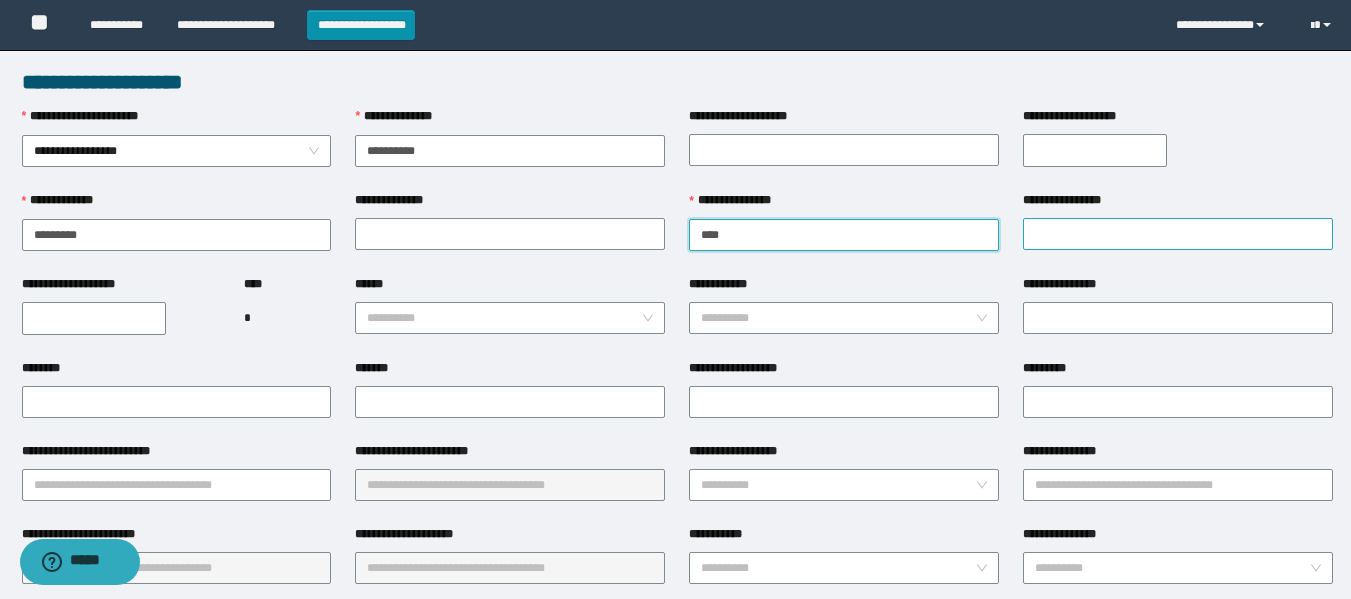 type on "****" 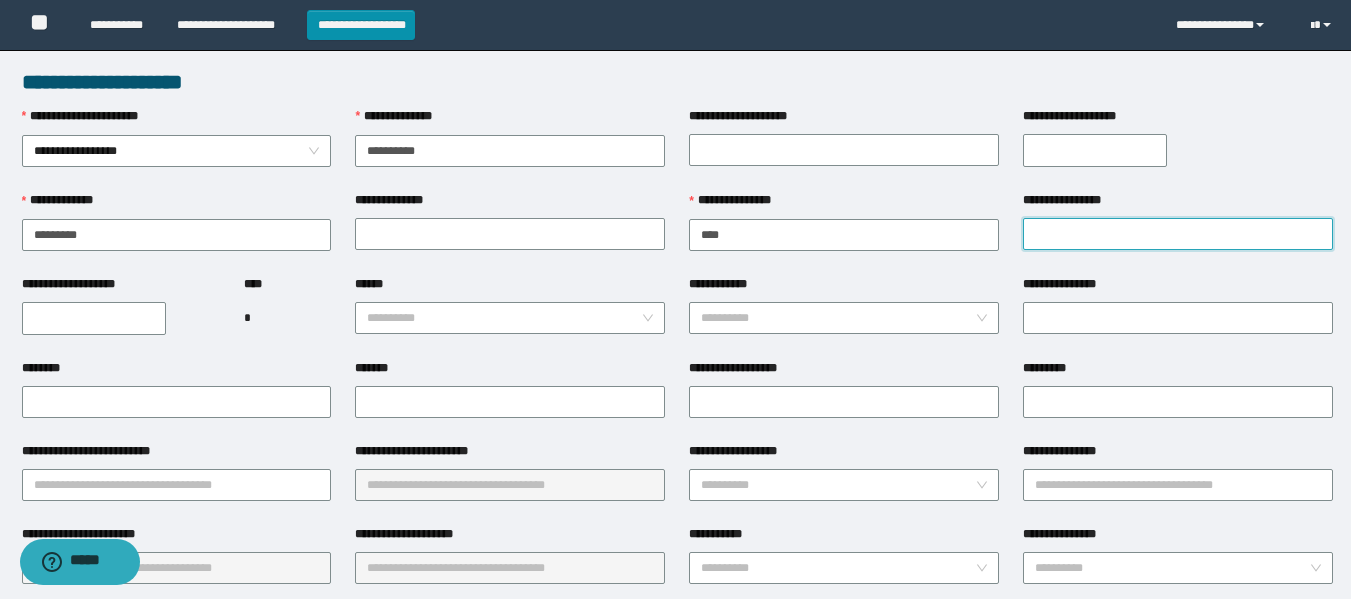 click on "**********" at bounding box center [1178, 234] 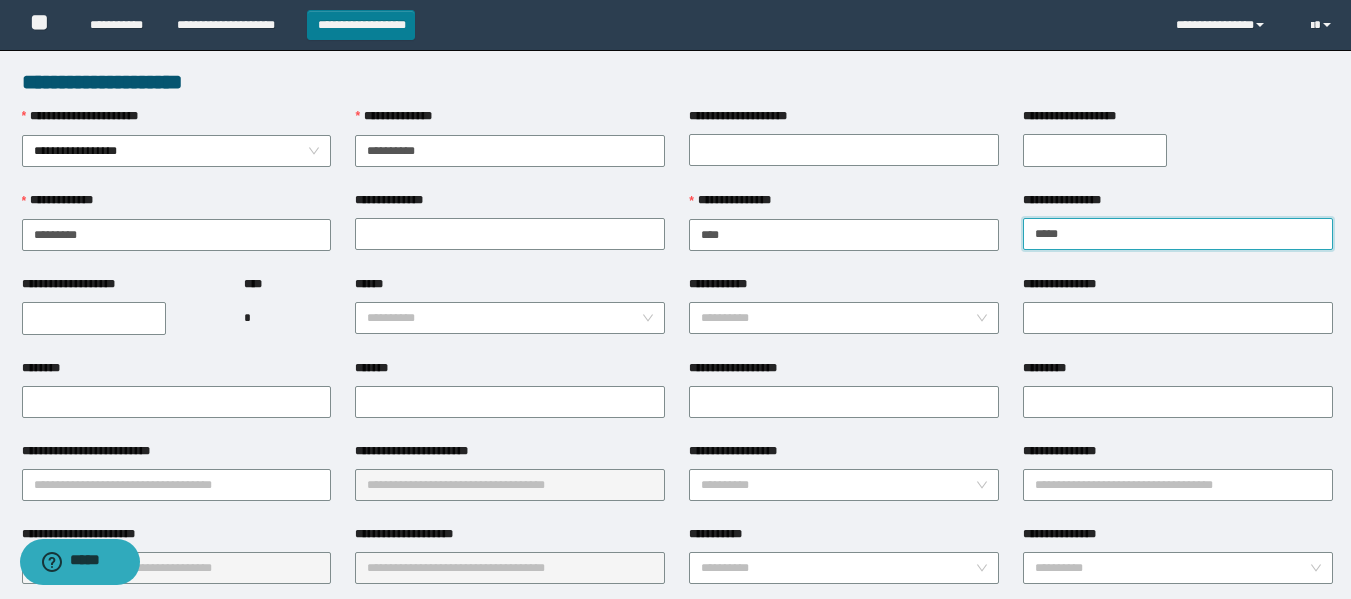 type on "*****" 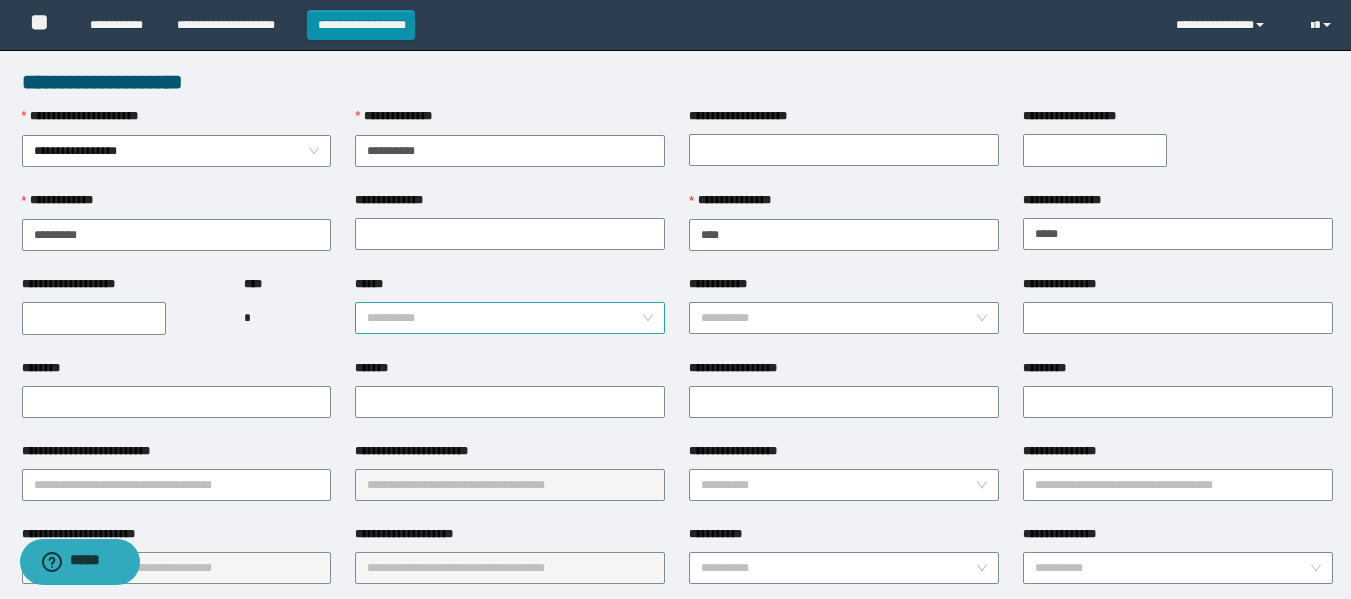click on "******" at bounding box center (504, 318) 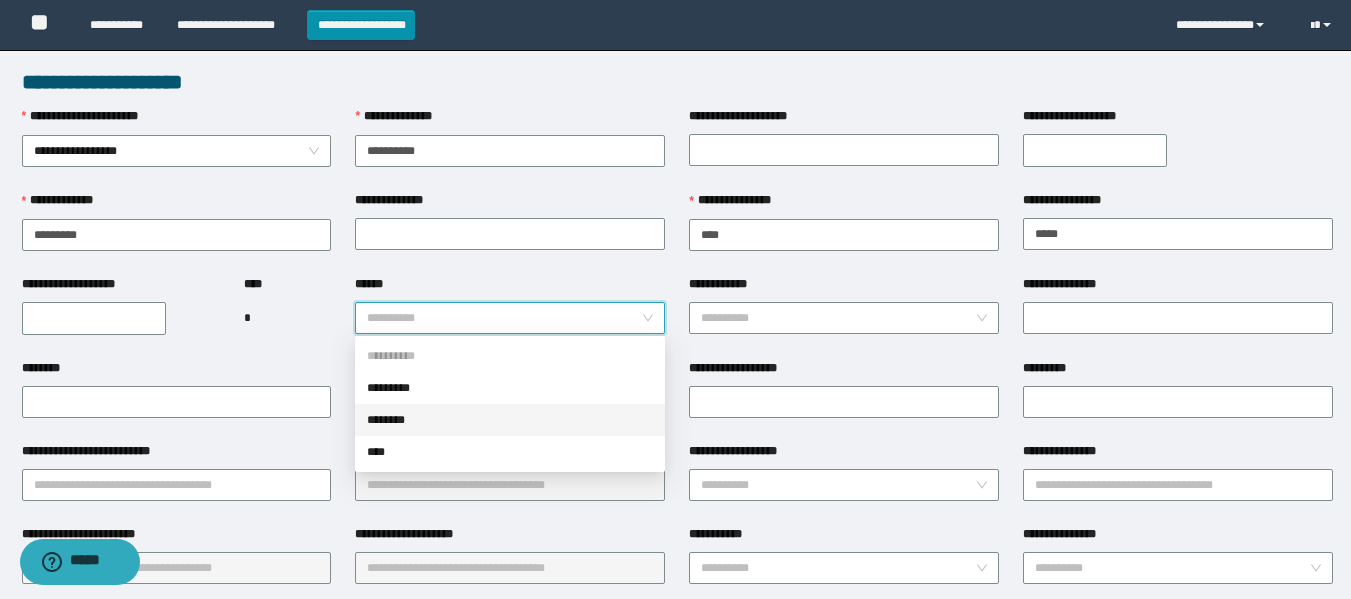 click on "********" at bounding box center (510, 420) 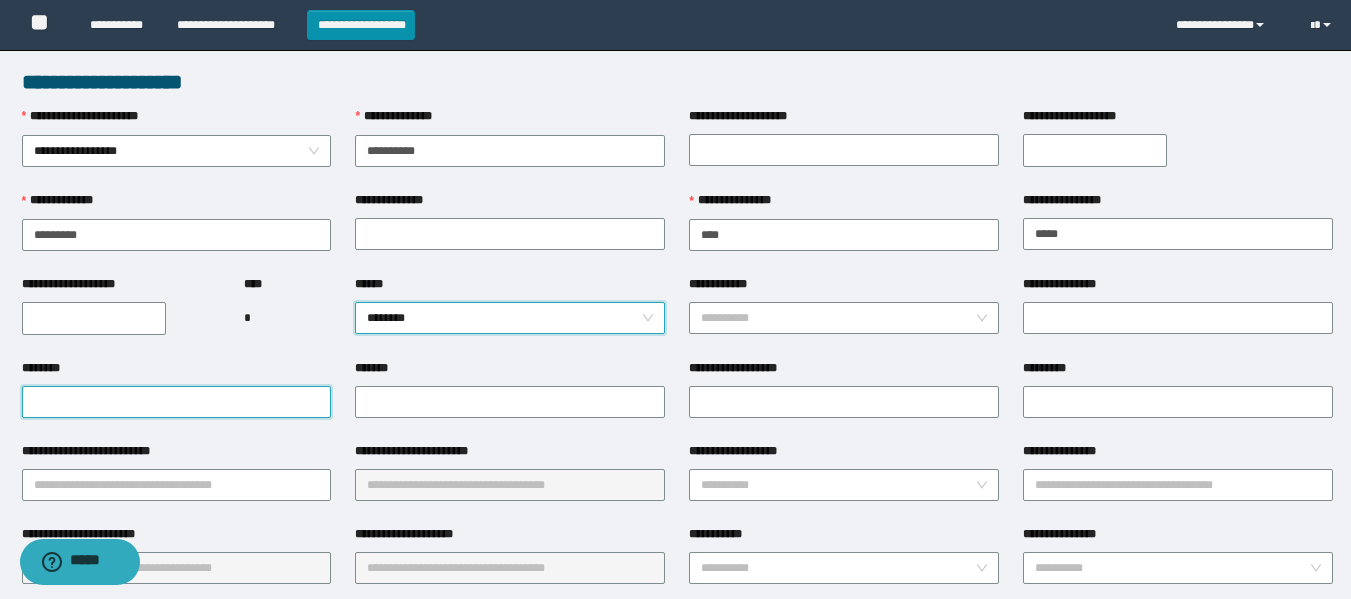 click on "********" at bounding box center [177, 402] 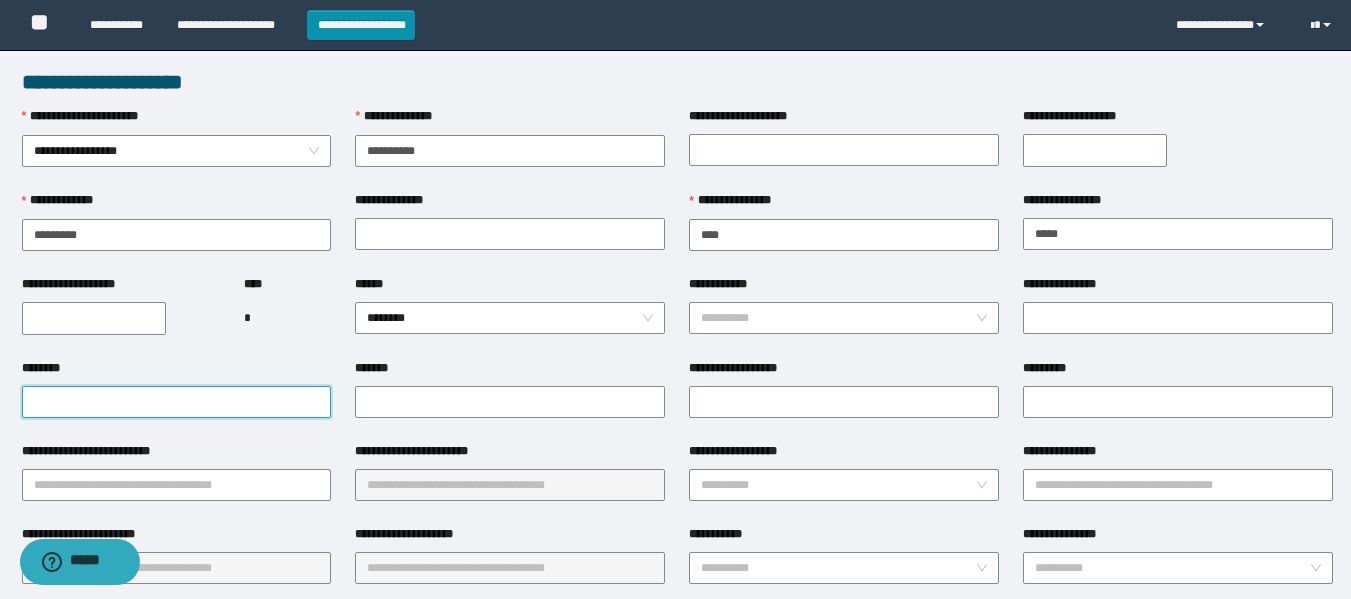 paste on "**********" 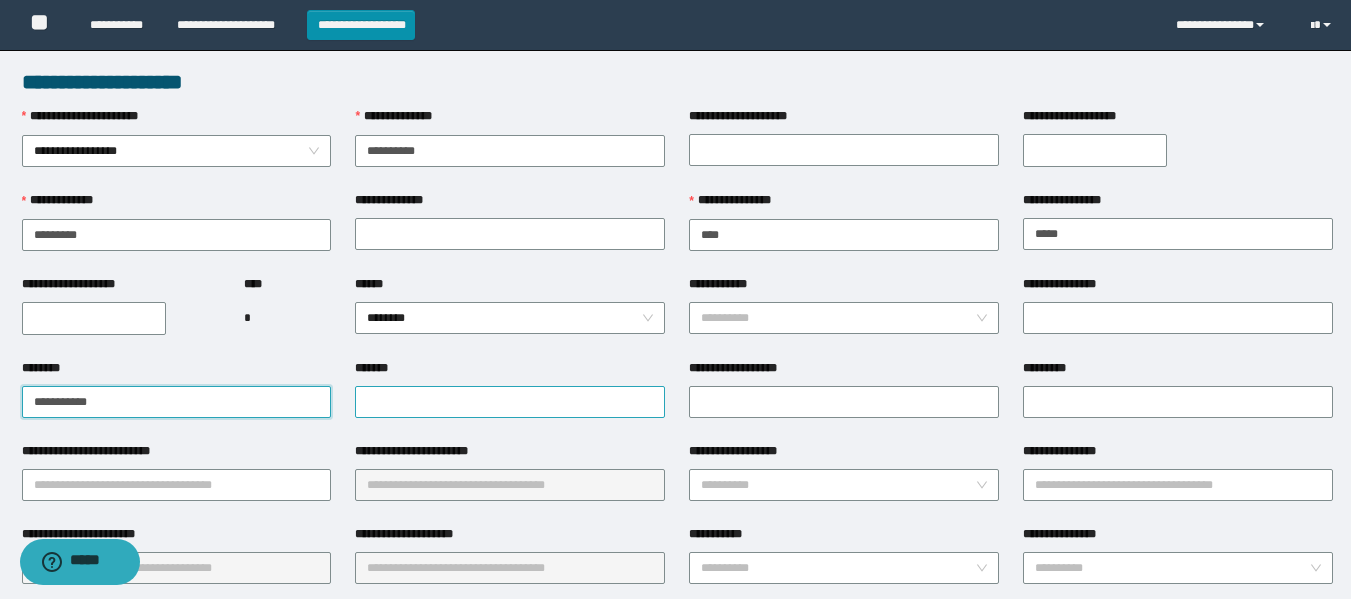 type on "**********" 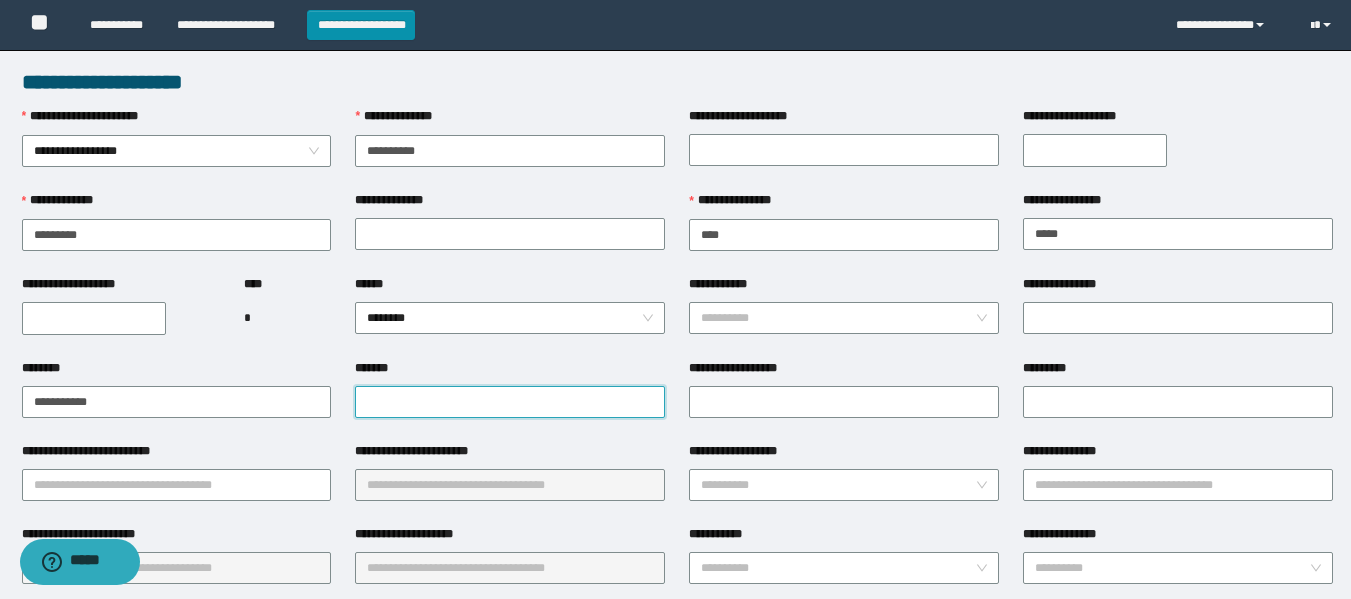 click on "*******" at bounding box center [510, 402] 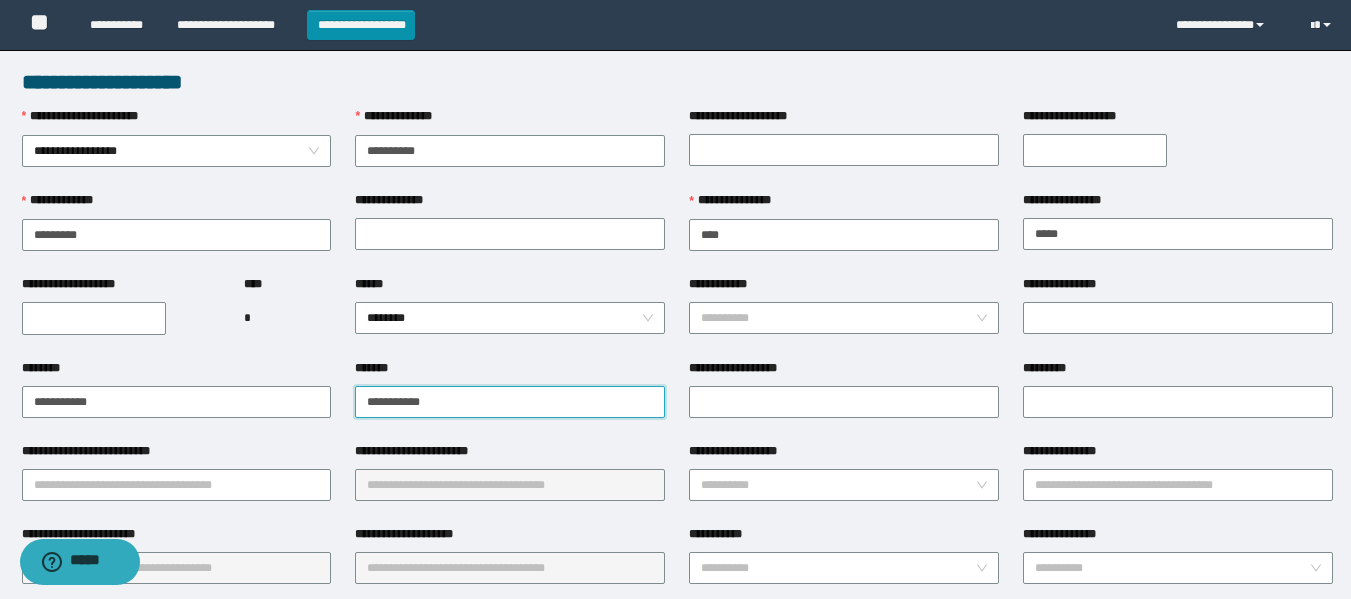 type on "**********" 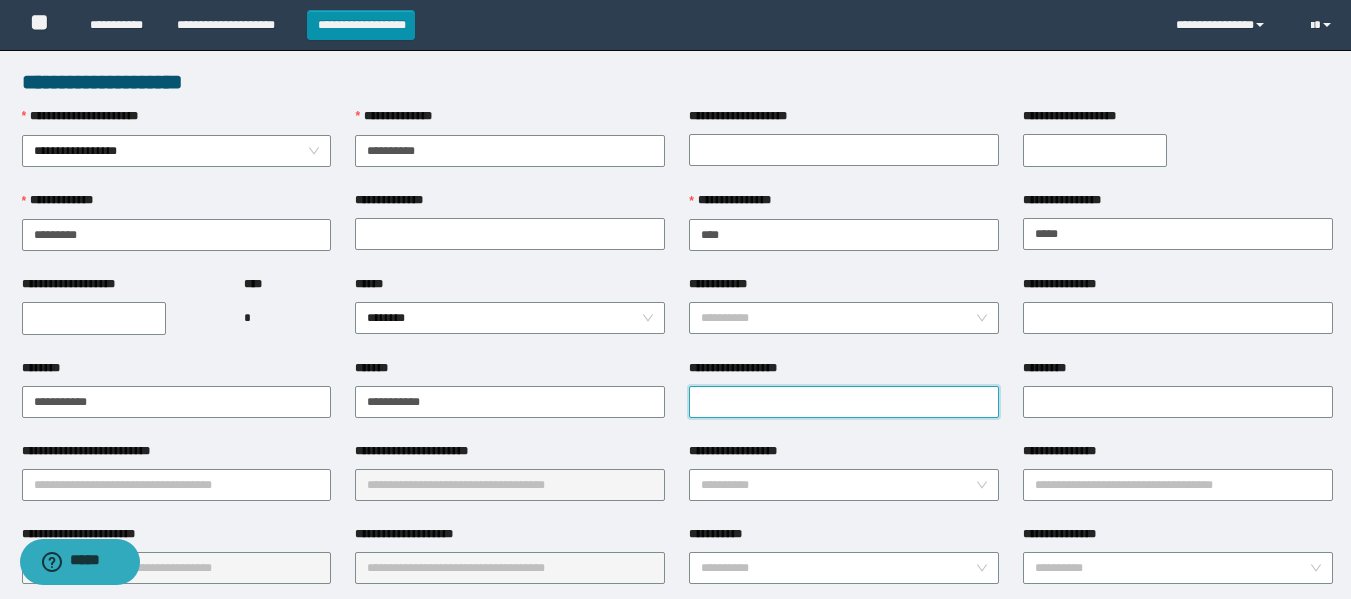 click on "**********" at bounding box center (844, 402) 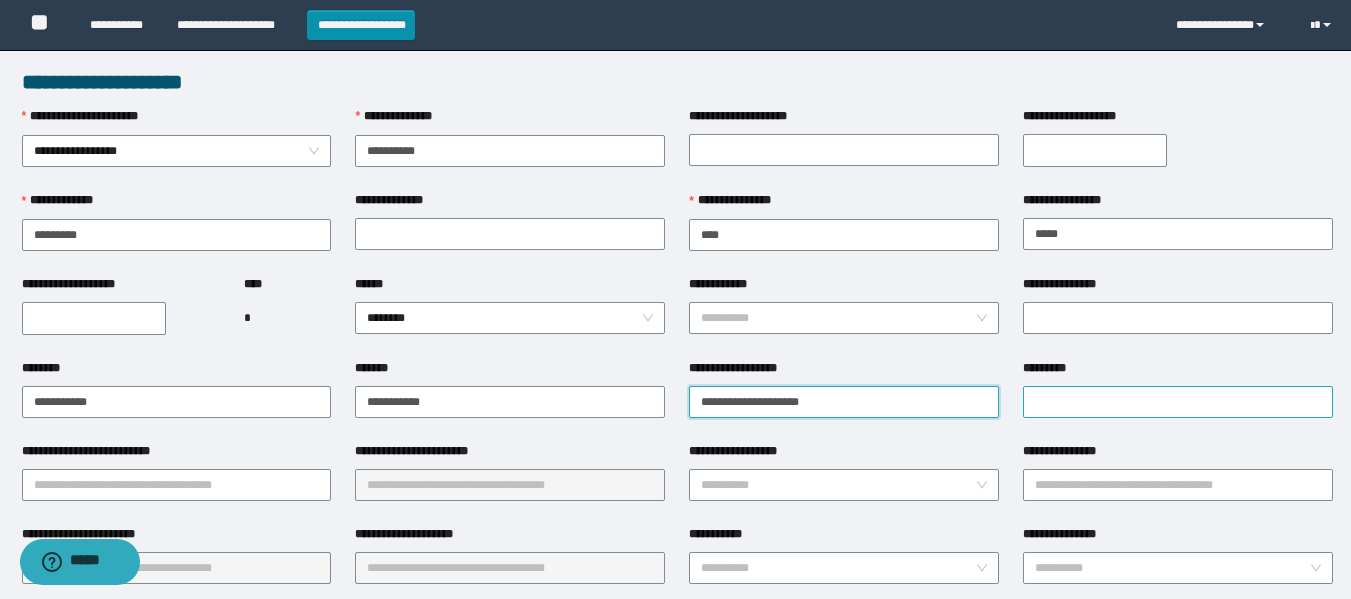 type on "**********" 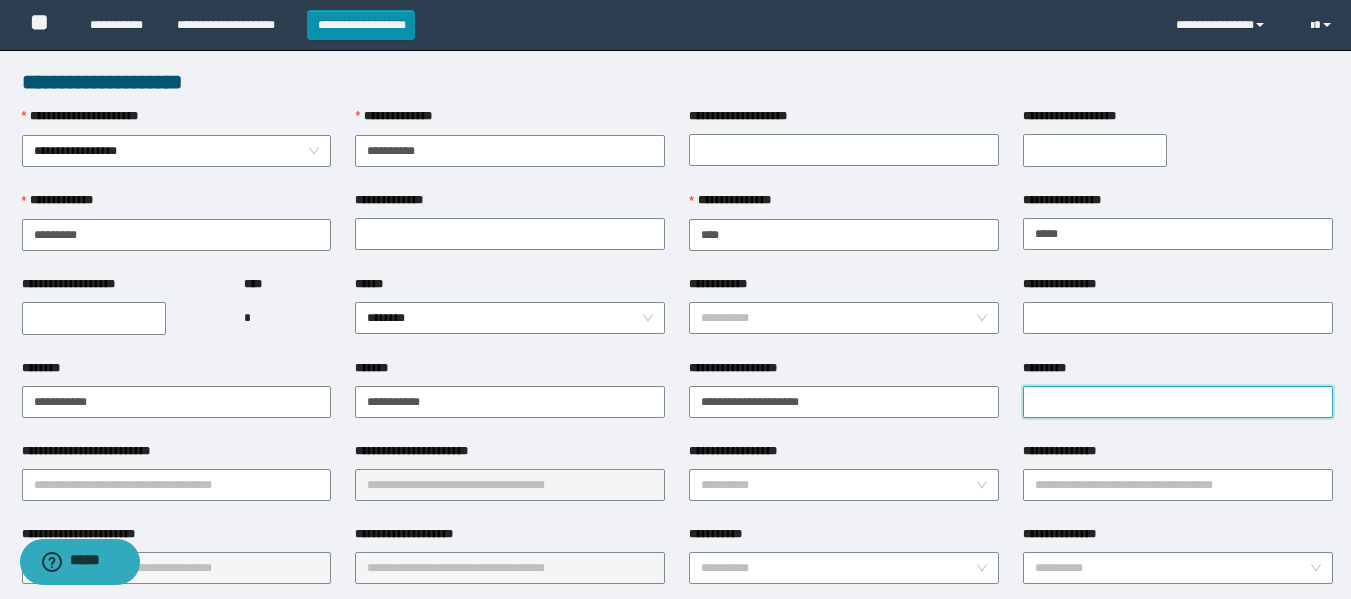 click on "*********" at bounding box center [1178, 402] 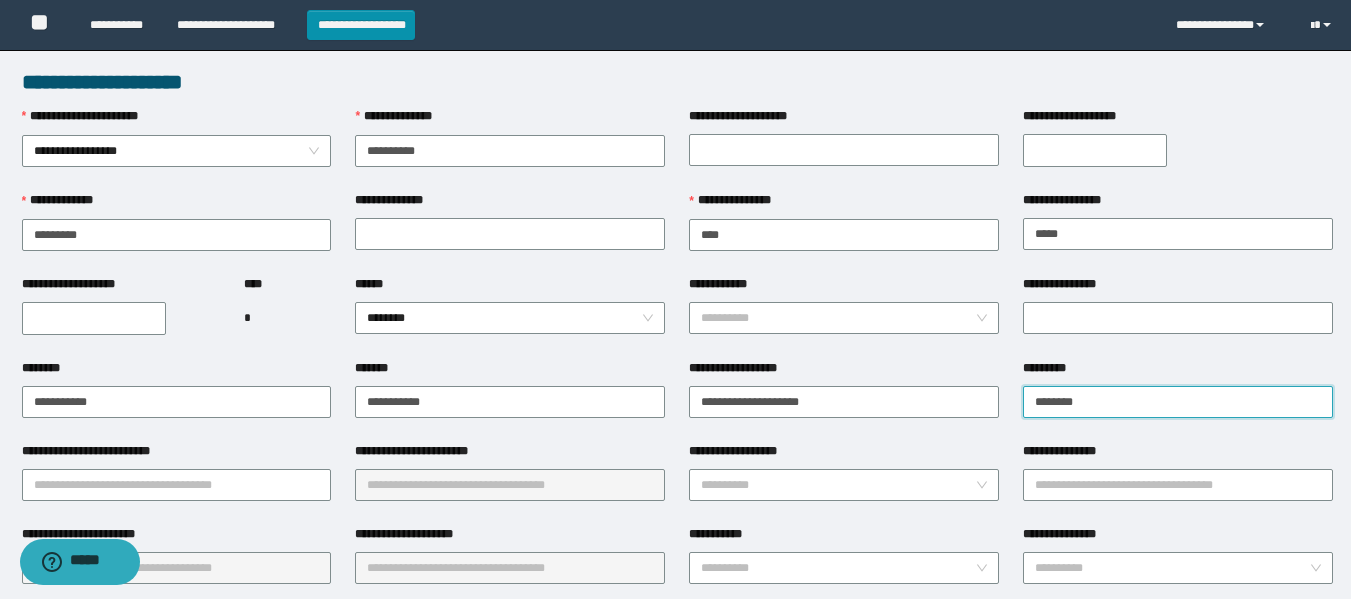 scroll, scrollTop: 100, scrollLeft: 0, axis: vertical 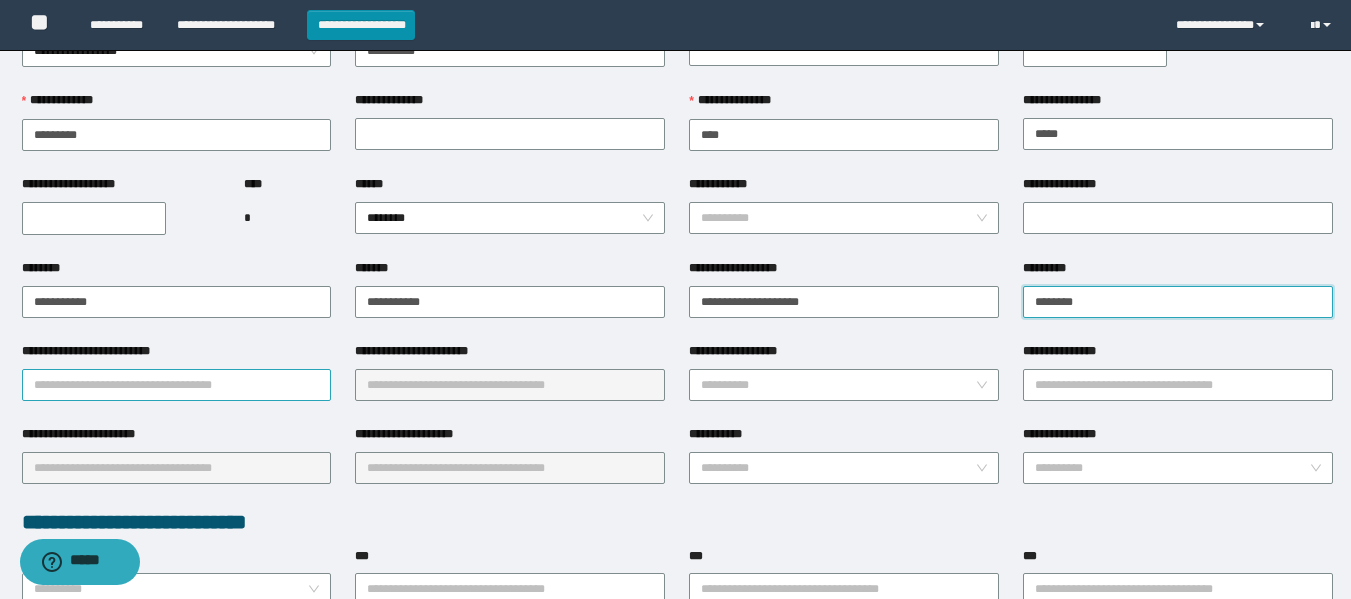 type on "********" 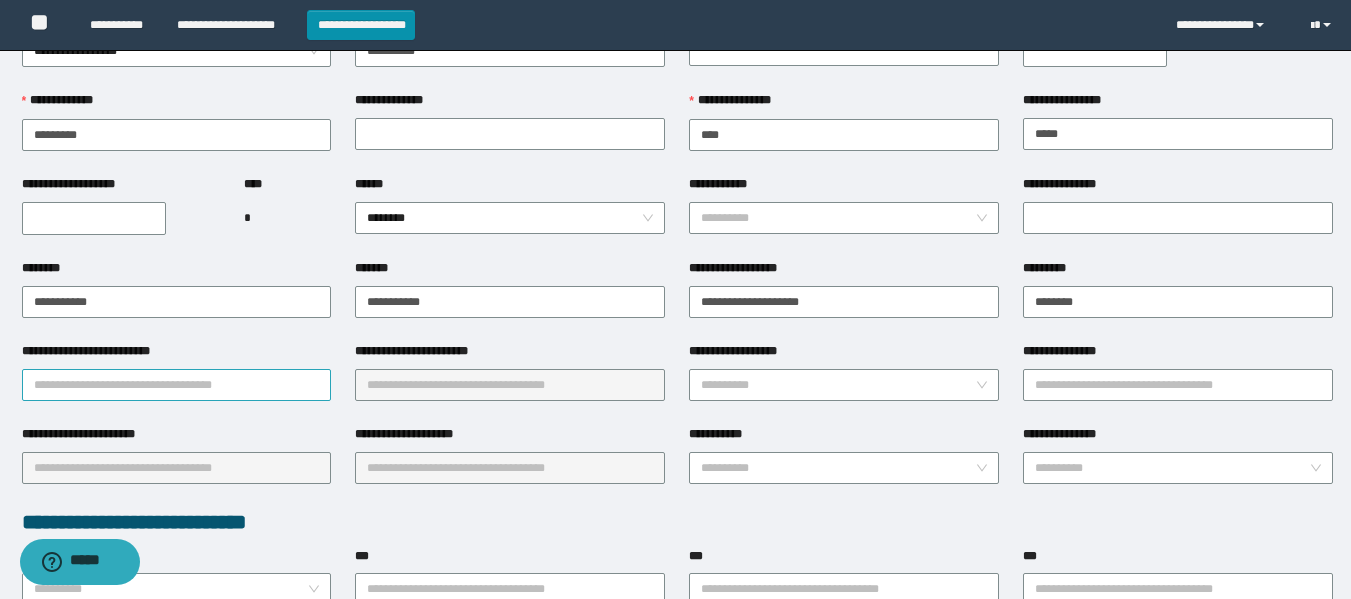 click on "**********" at bounding box center (177, 385) 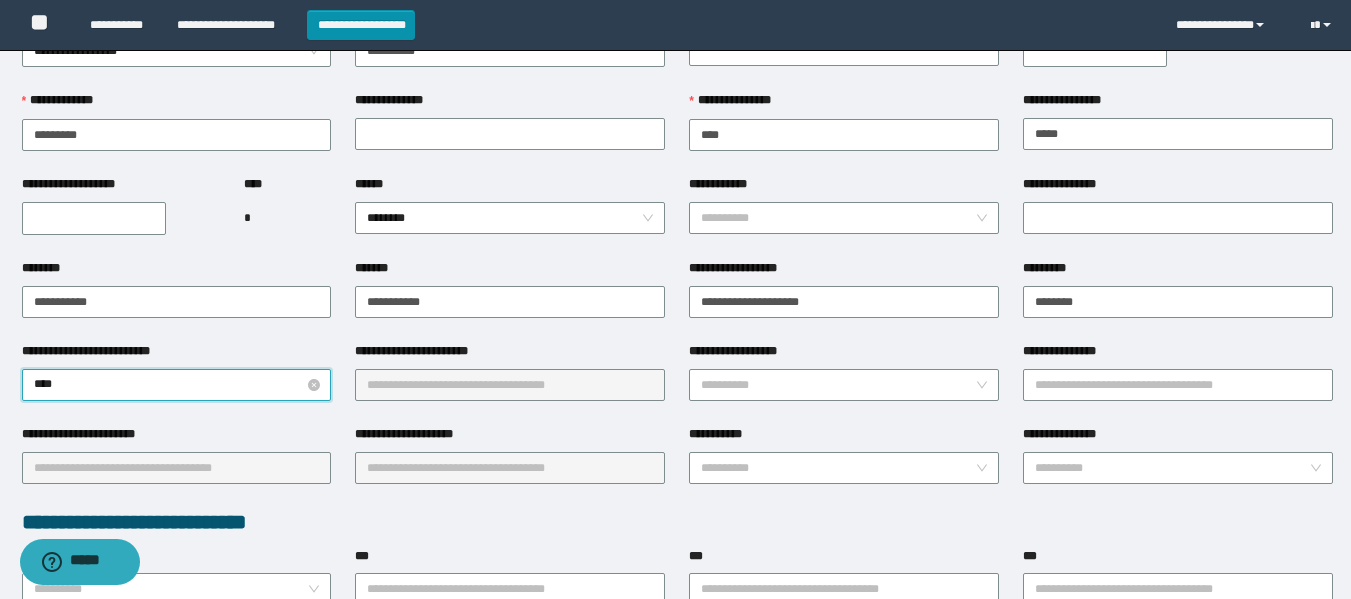 type on "*****" 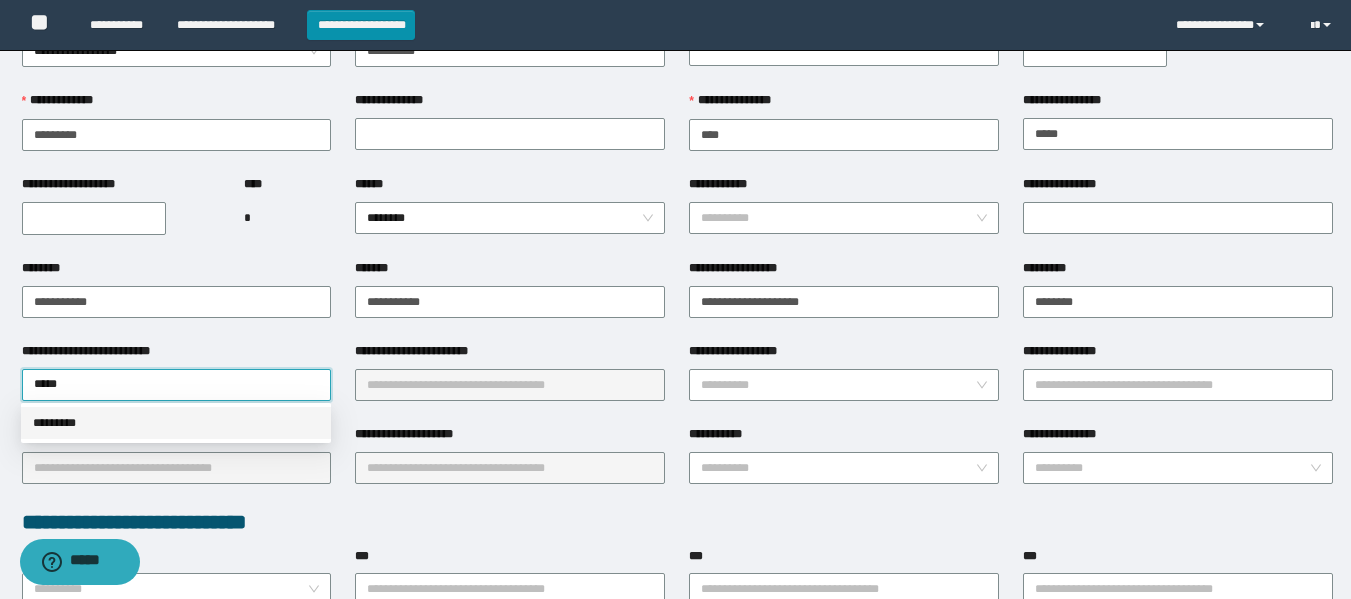 click on "*********" at bounding box center (176, 423) 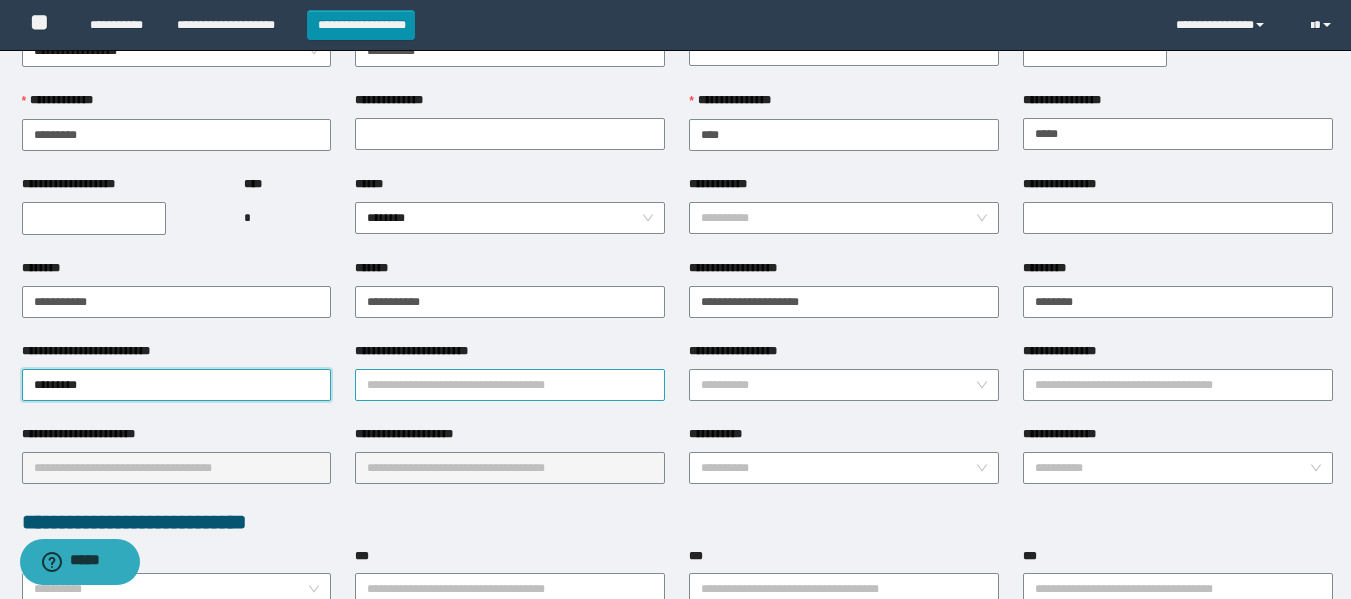 click on "**********" at bounding box center (510, 385) 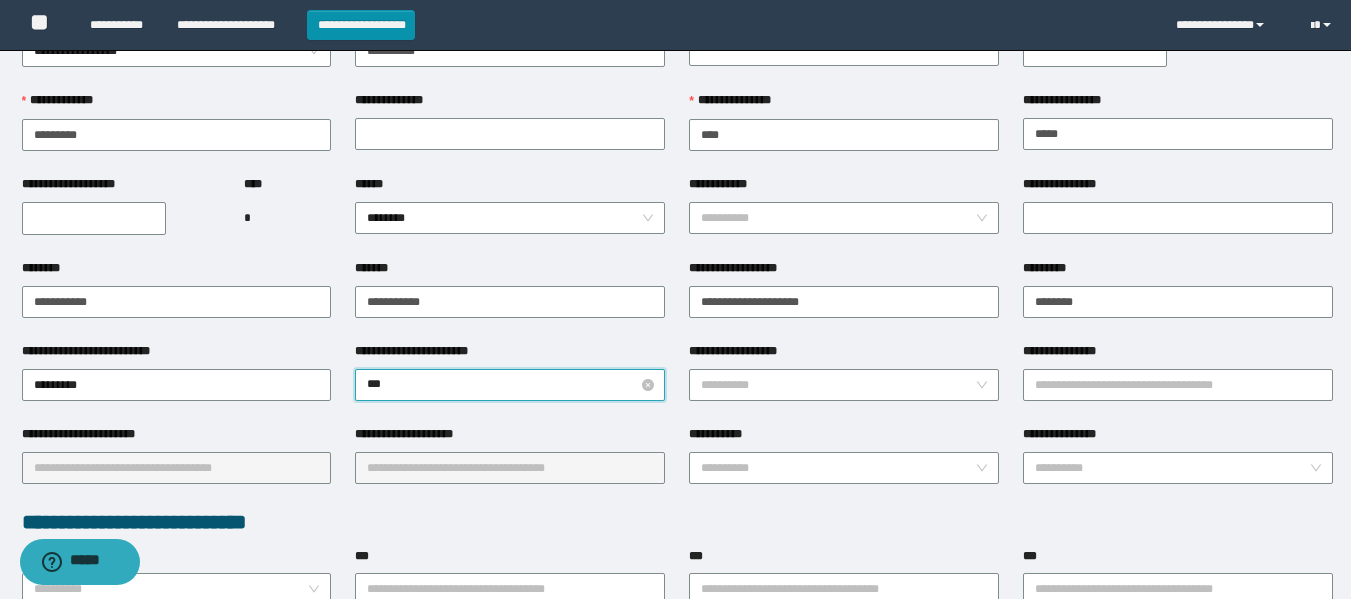 type on "****" 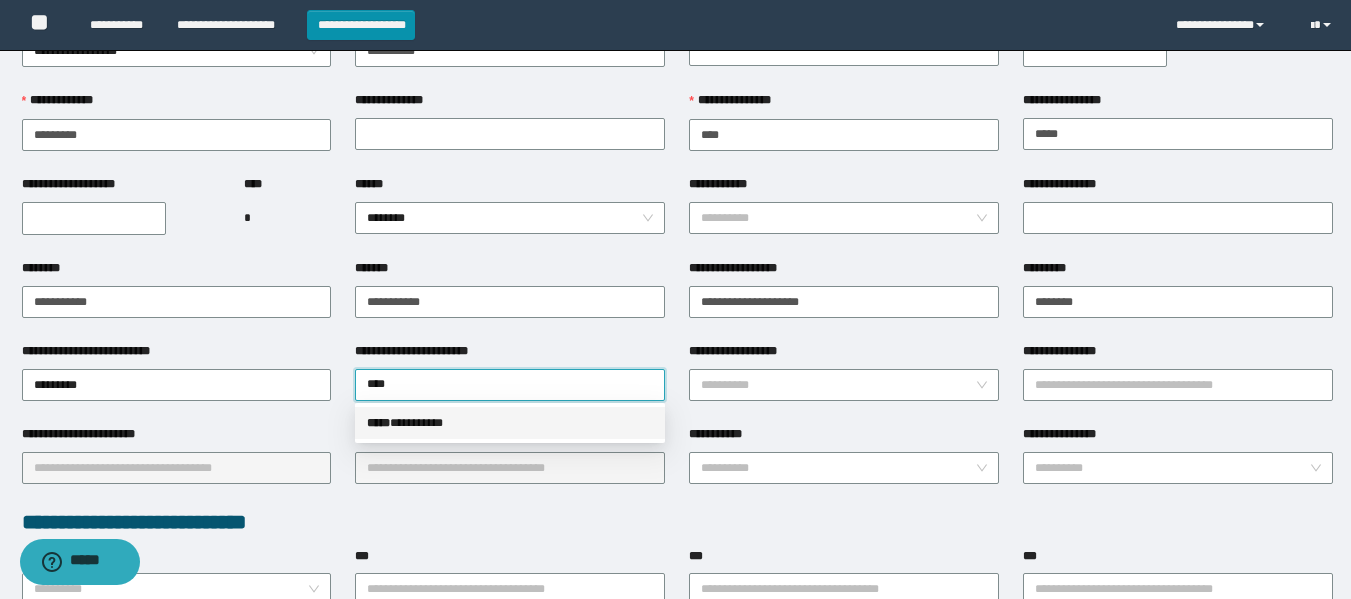 click on "***** * ********" at bounding box center (510, 423) 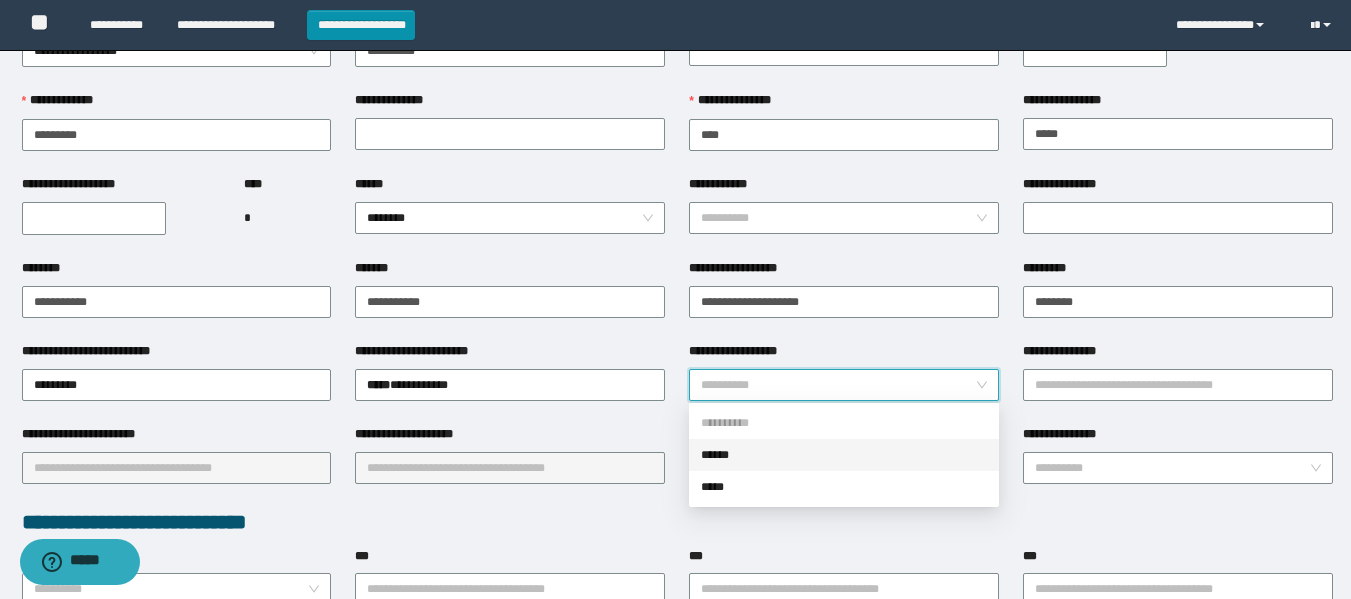 click on "**********" at bounding box center (838, 385) 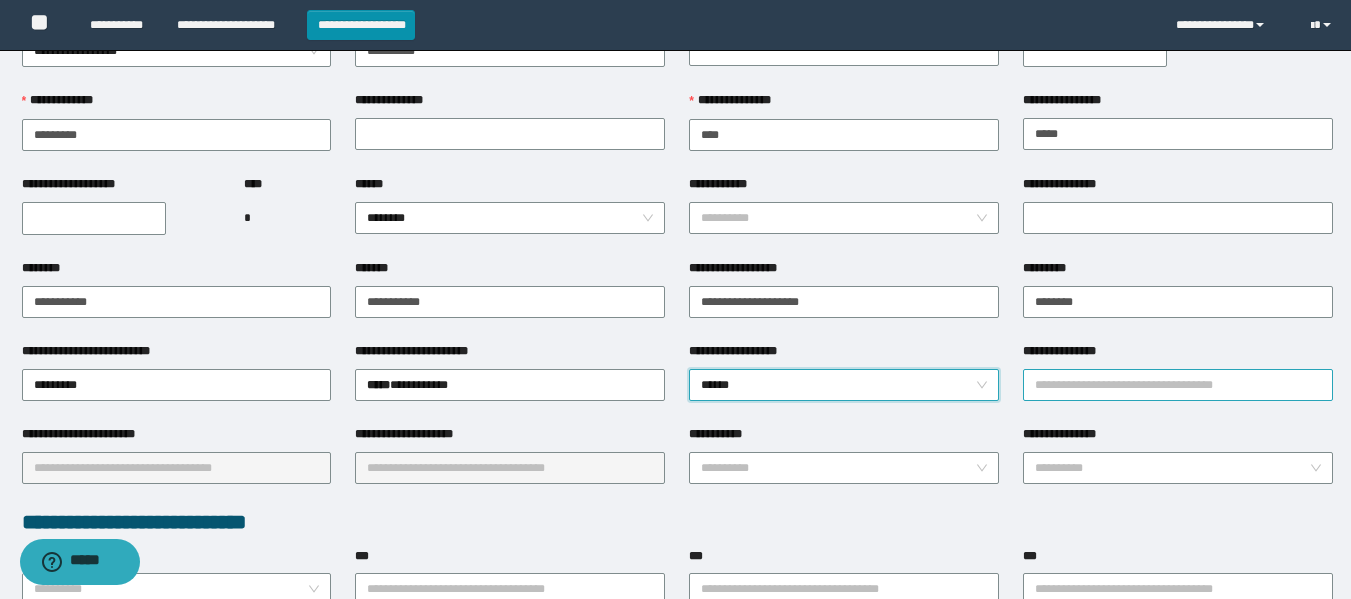 click on "**********" at bounding box center (1178, 385) 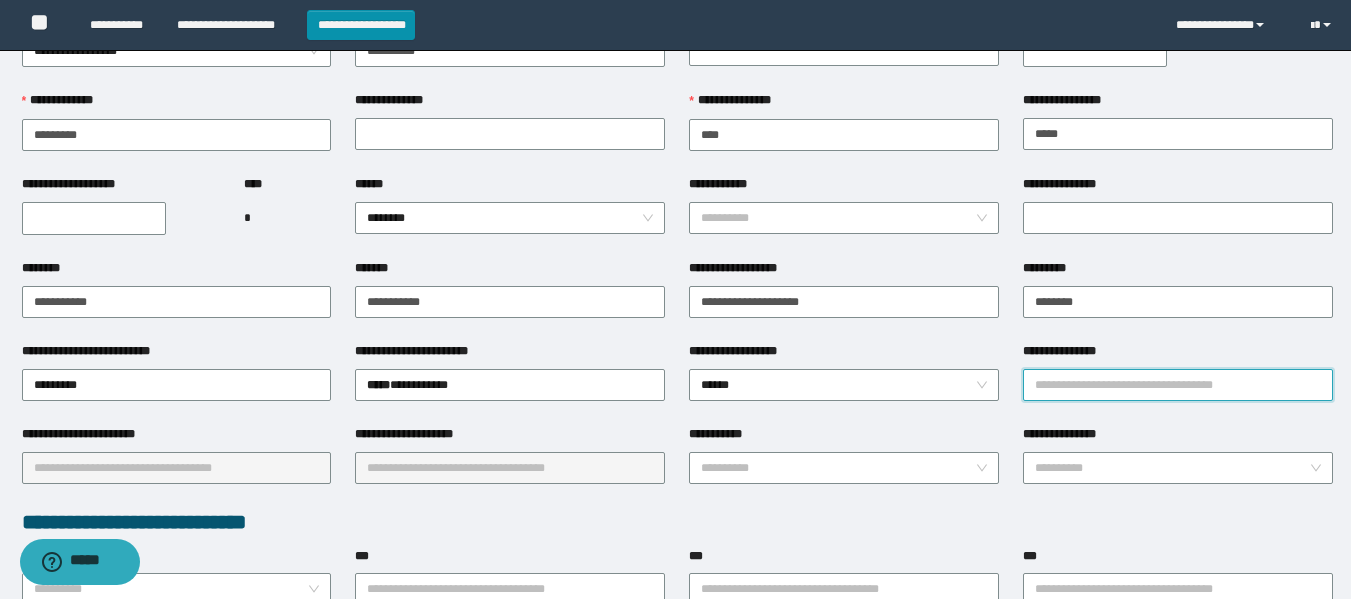 type on "********" 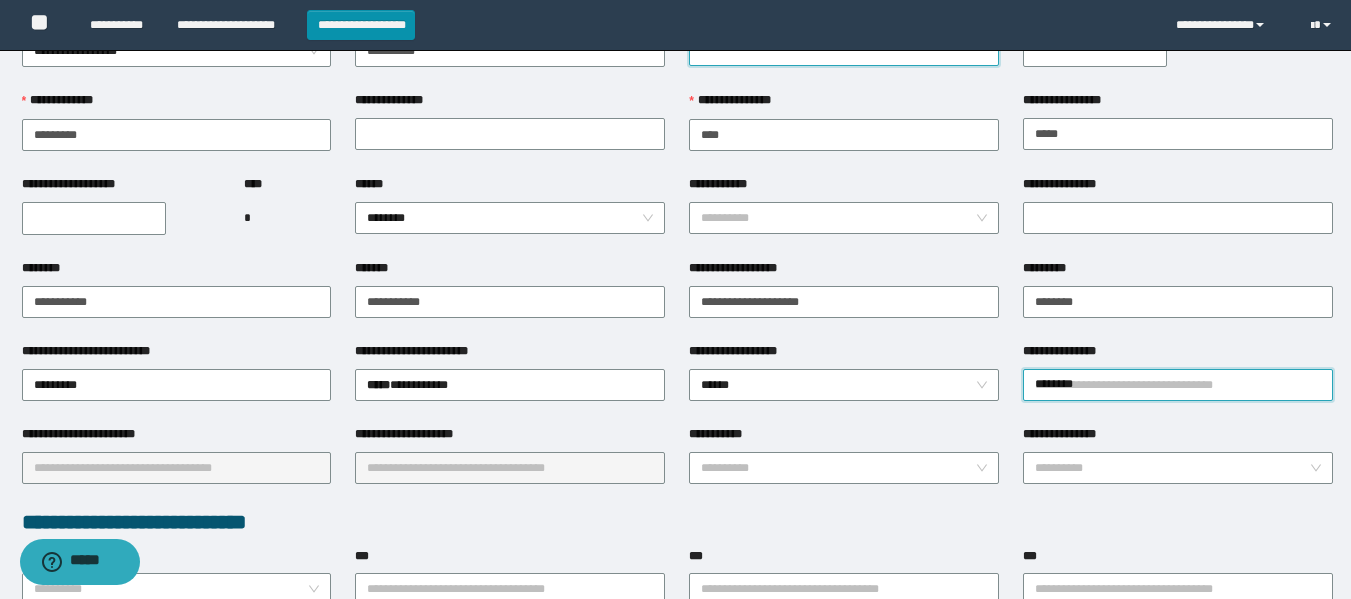 type on "********" 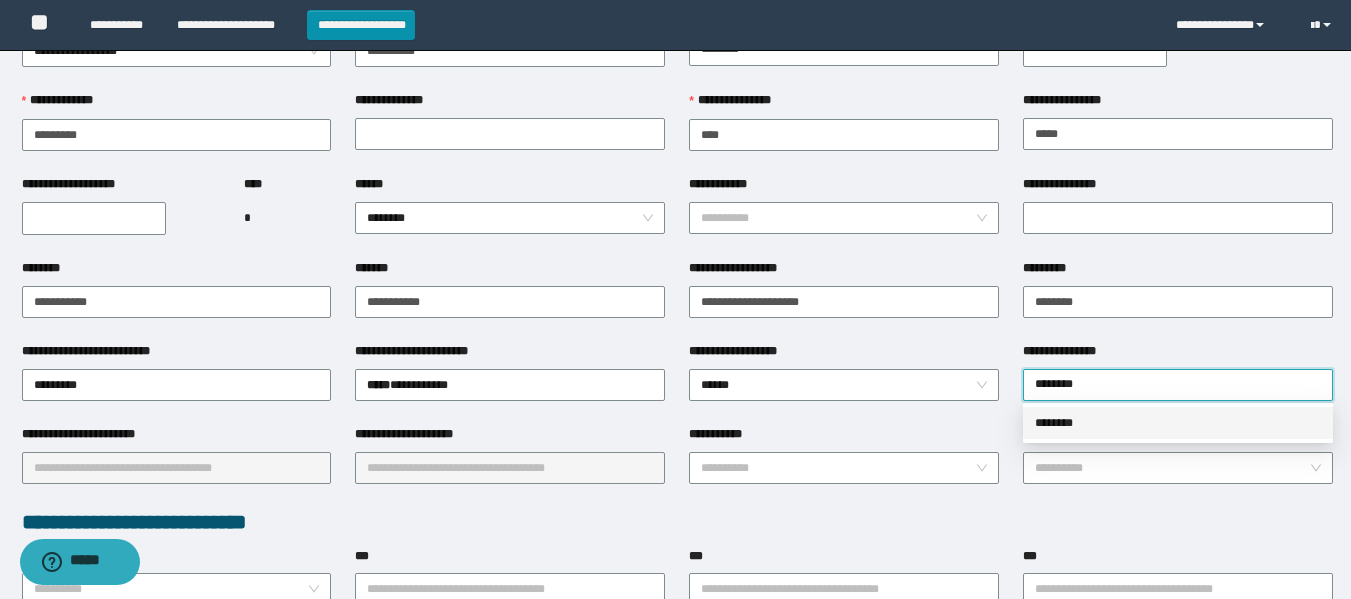click on "********" at bounding box center (1178, 423) 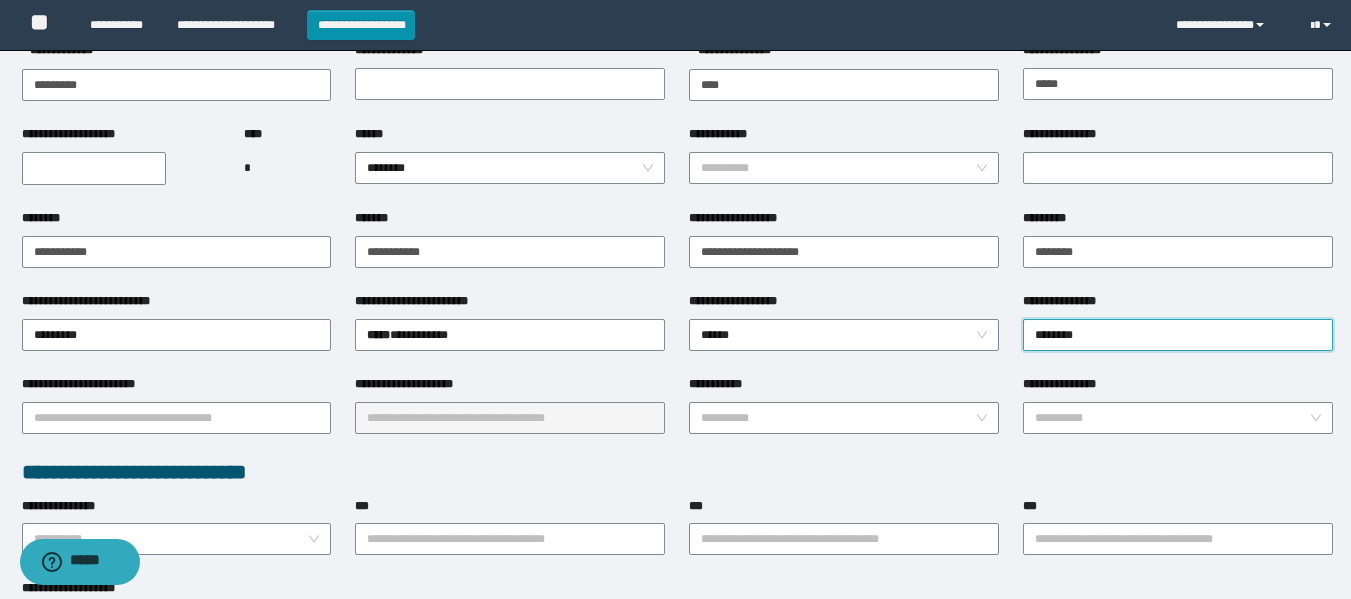 scroll, scrollTop: 200, scrollLeft: 0, axis: vertical 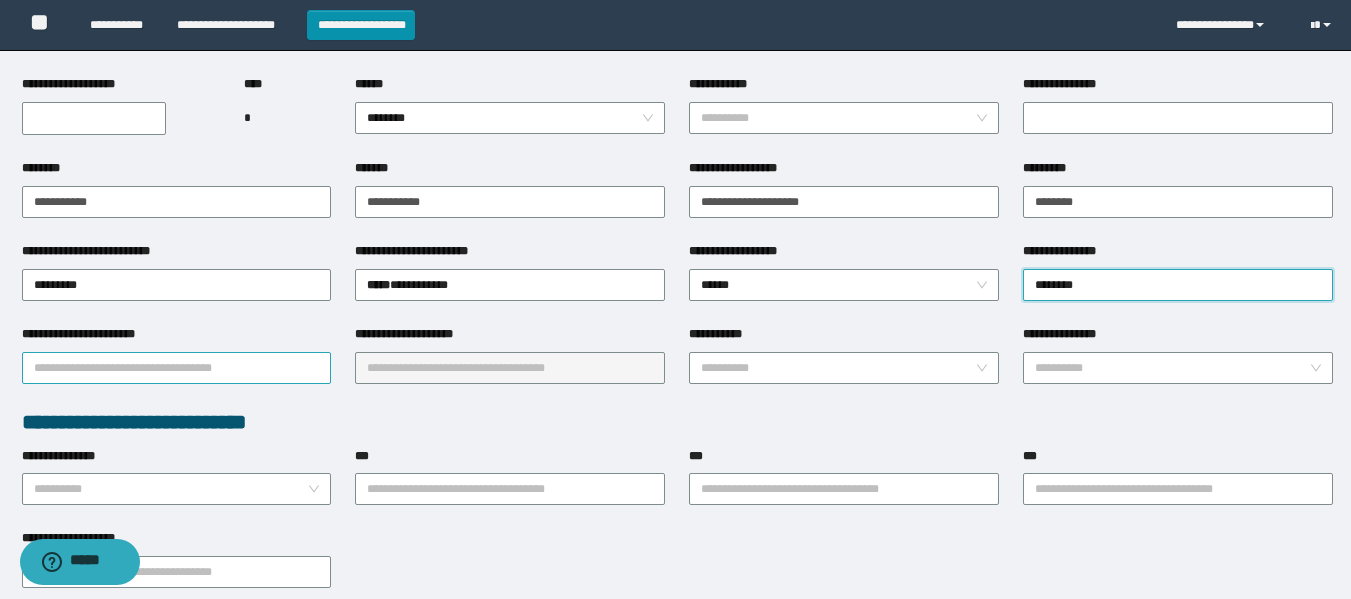 click on "**********" at bounding box center [177, 368] 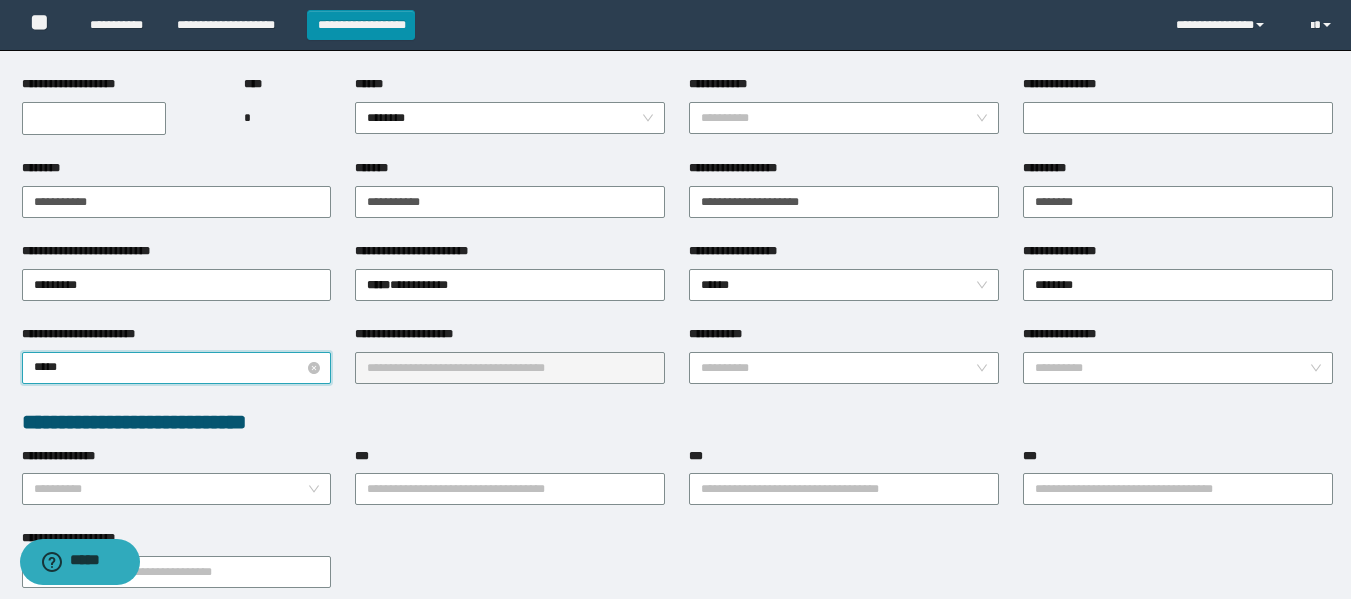 type on "******" 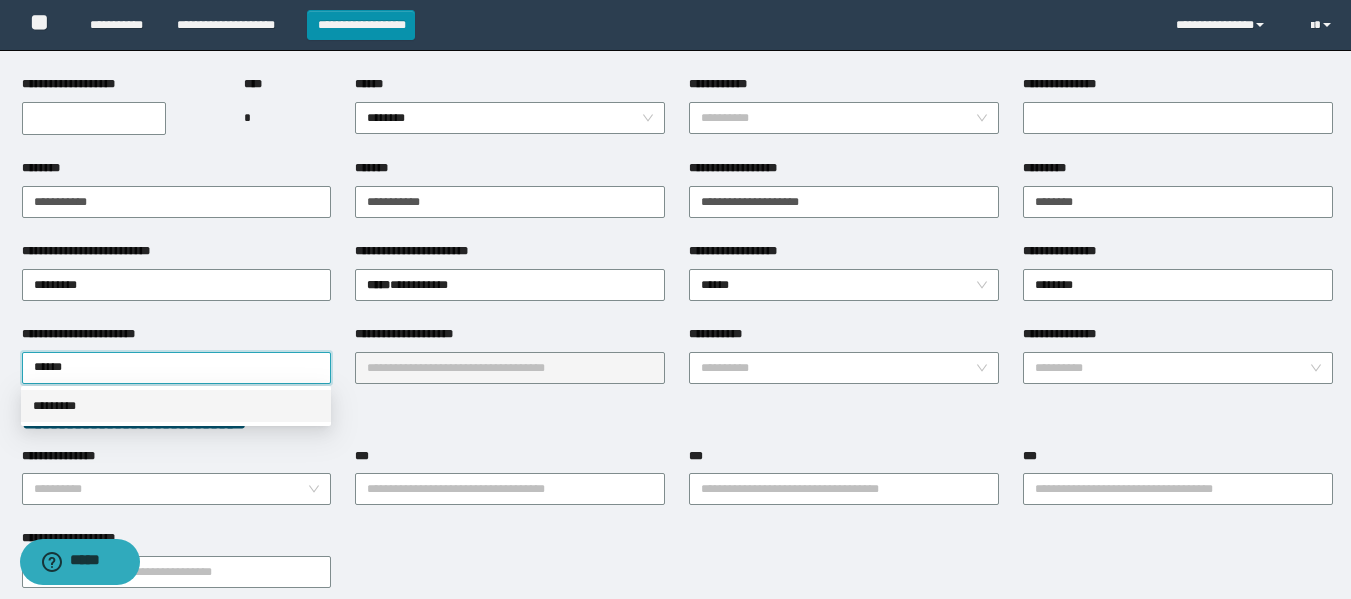 click on "*********" at bounding box center (176, 406) 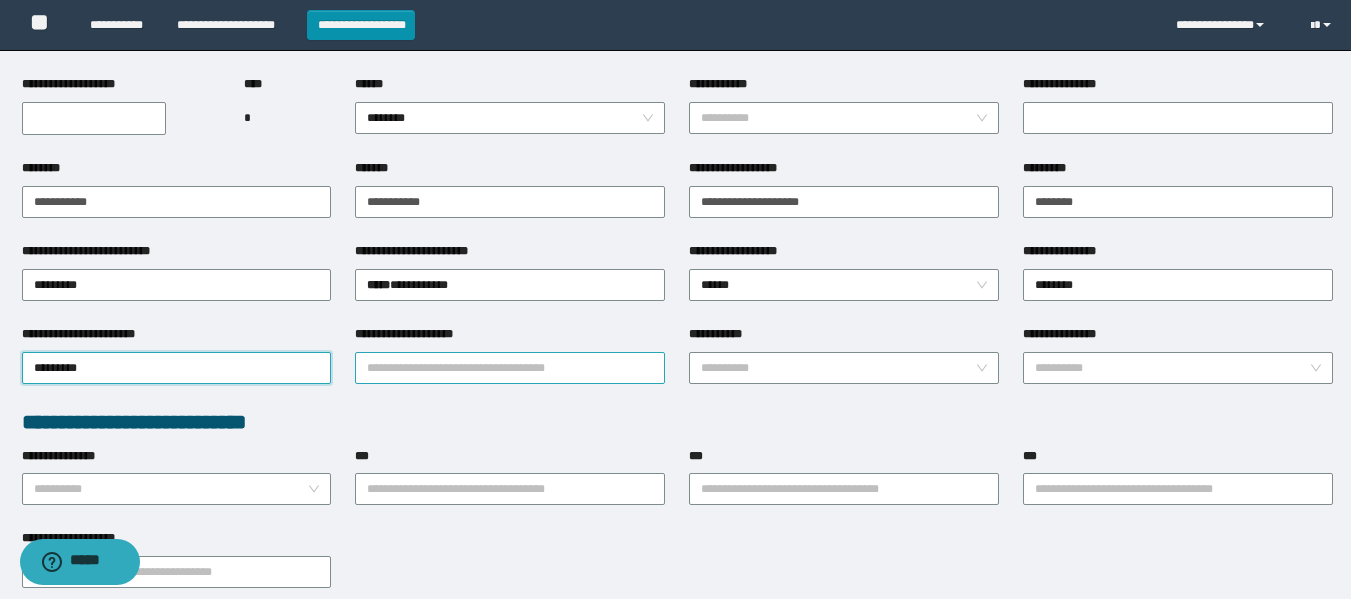 click on "**********" at bounding box center (510, 368) 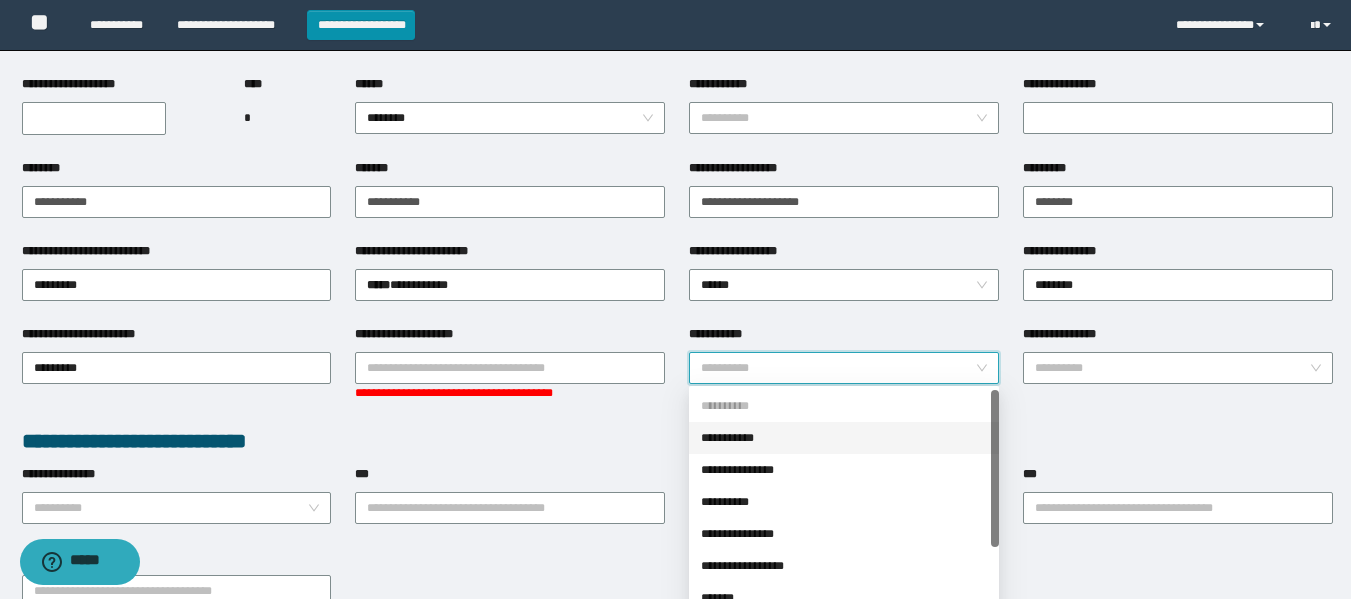 click on "**********" at bounding box center [838, 368] 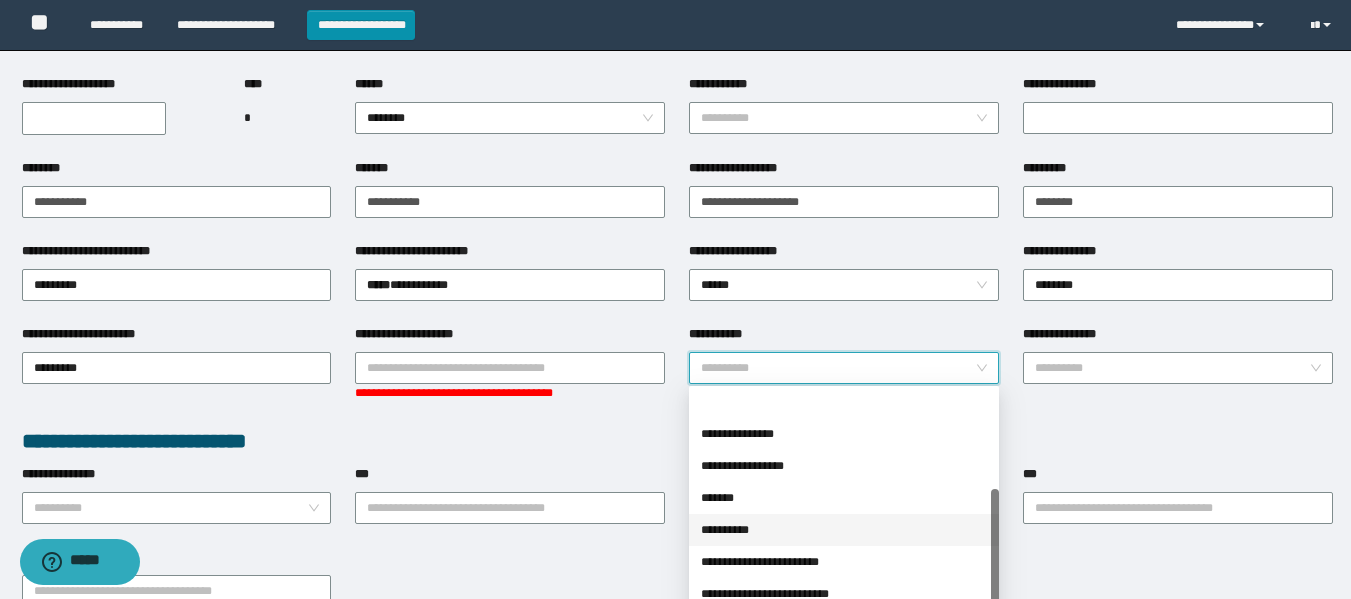 scroll, scrollTop: 160, scrollLeft: 0, axis: vertical 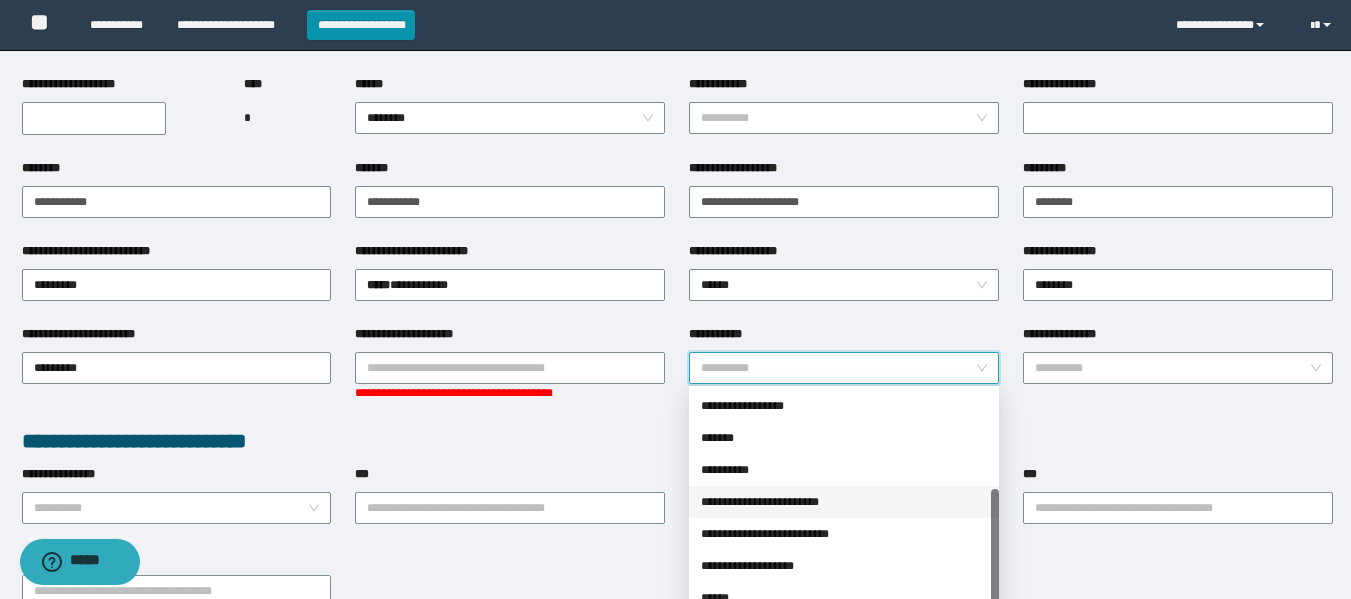click on "**********" at bounding box center (844, 502) 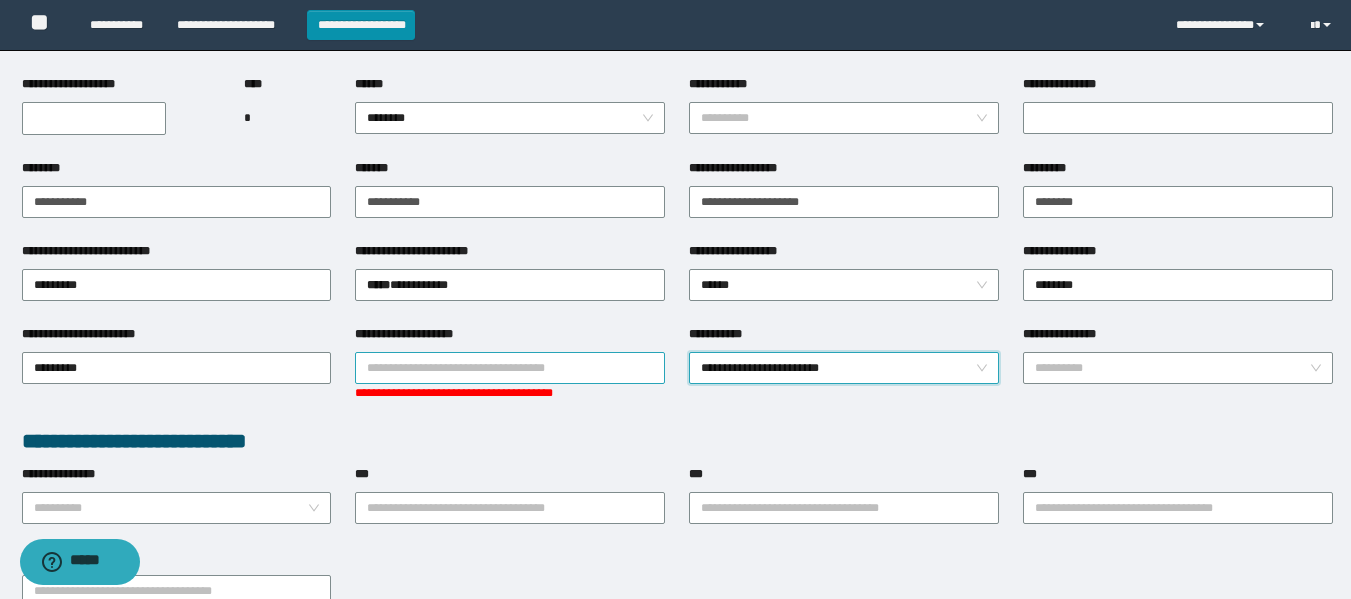 click on "**********" at bounding box center (510, 368) 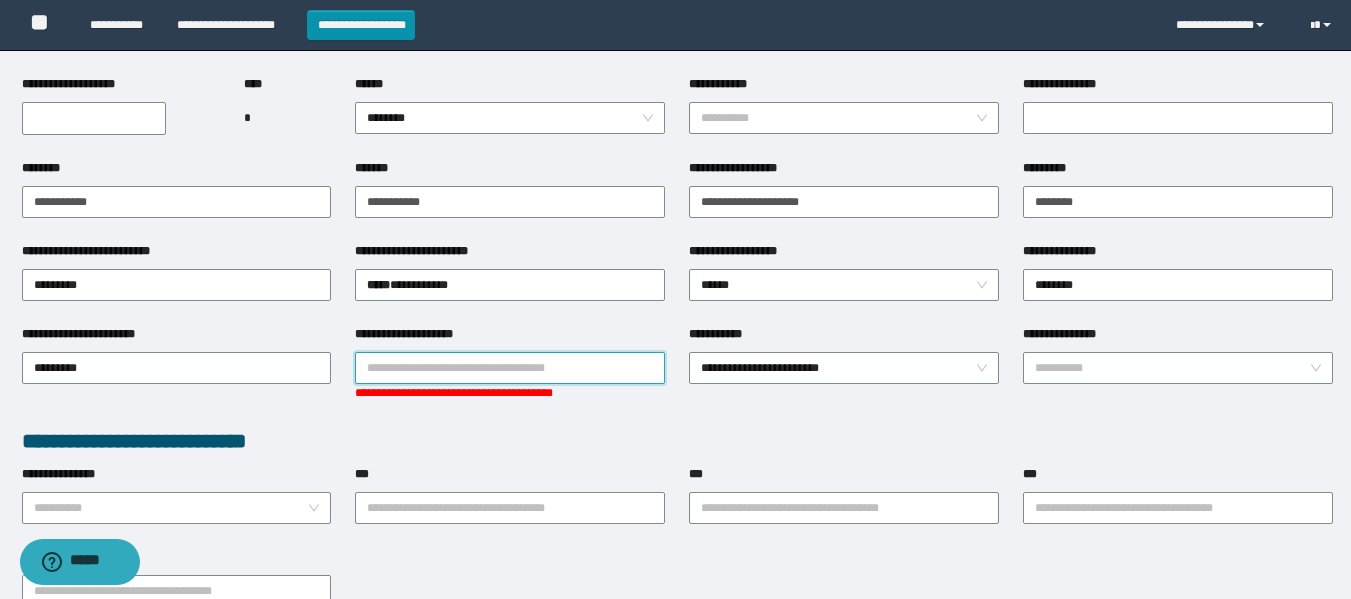 click on "**********" at bounding box center (510, 368) 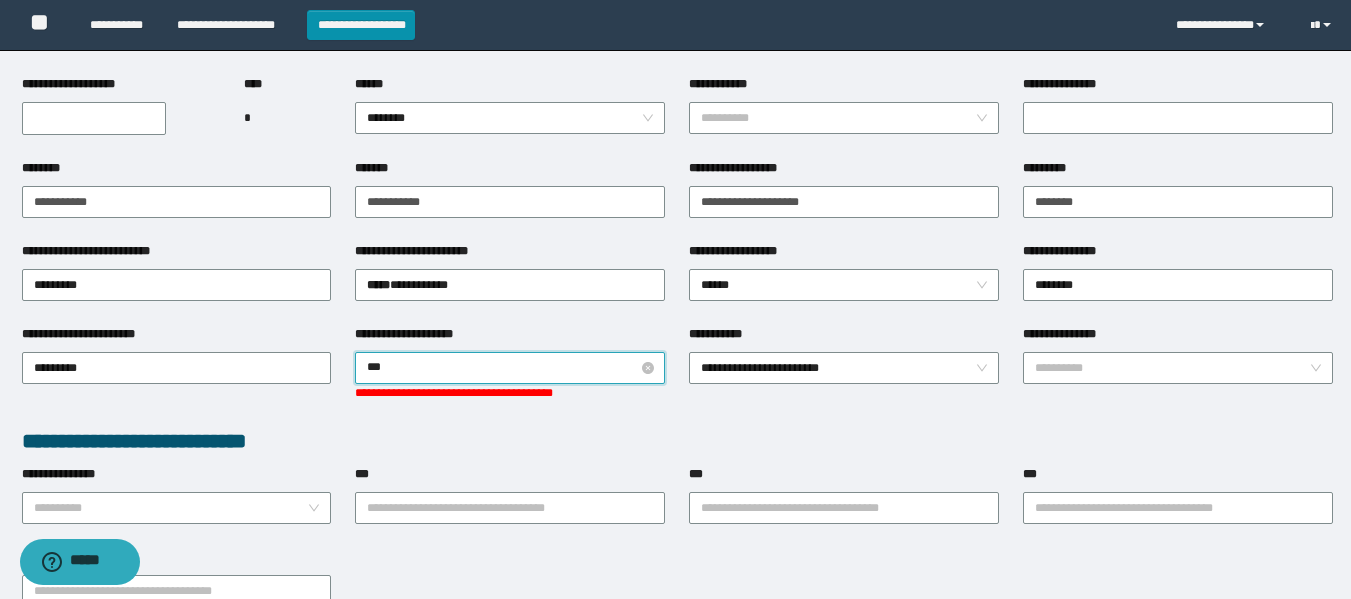 type on "****" 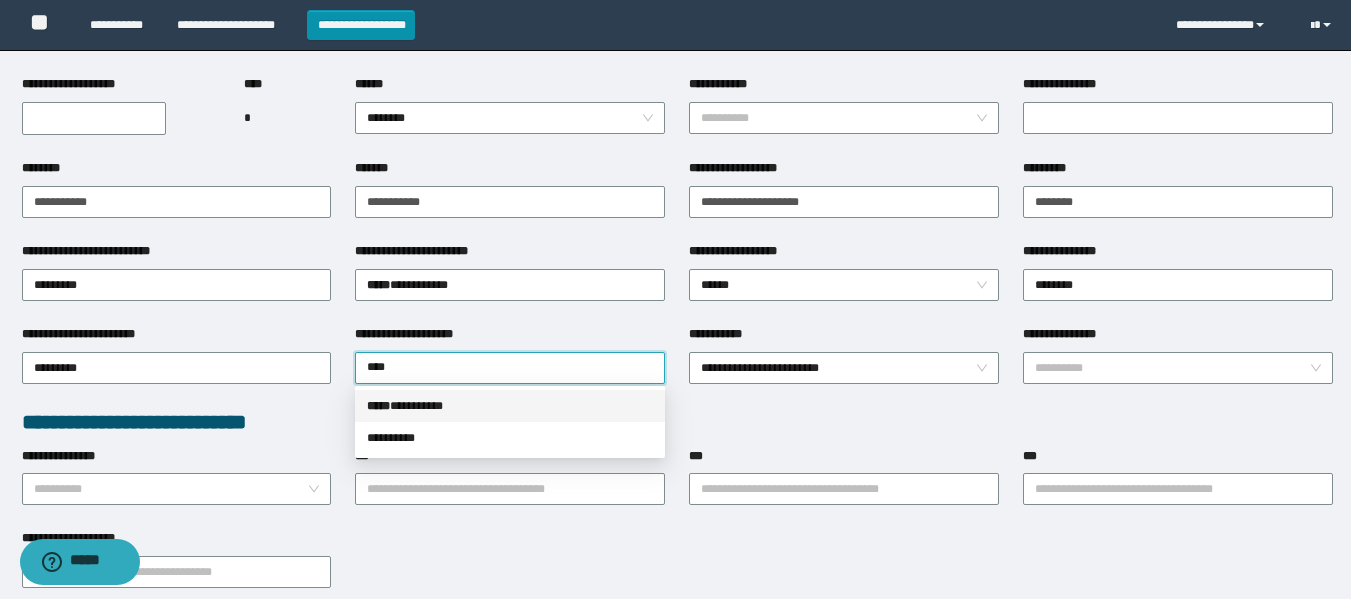 click on "***** * ********" at bounding box center [510, 406] 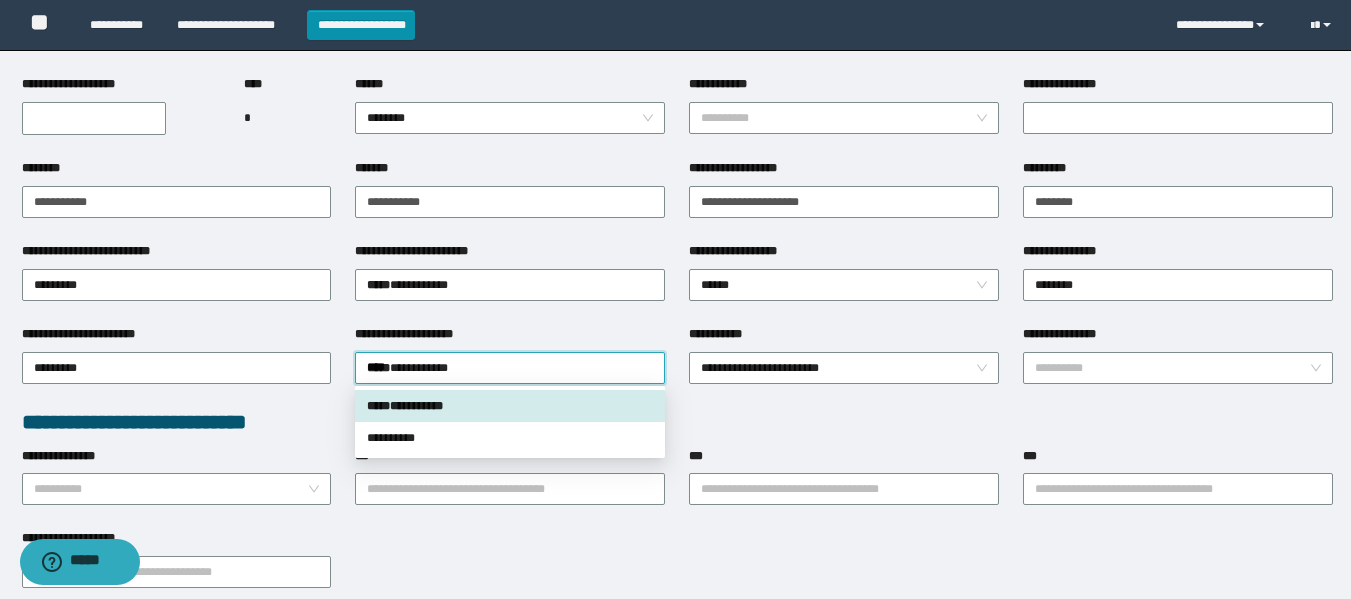 type 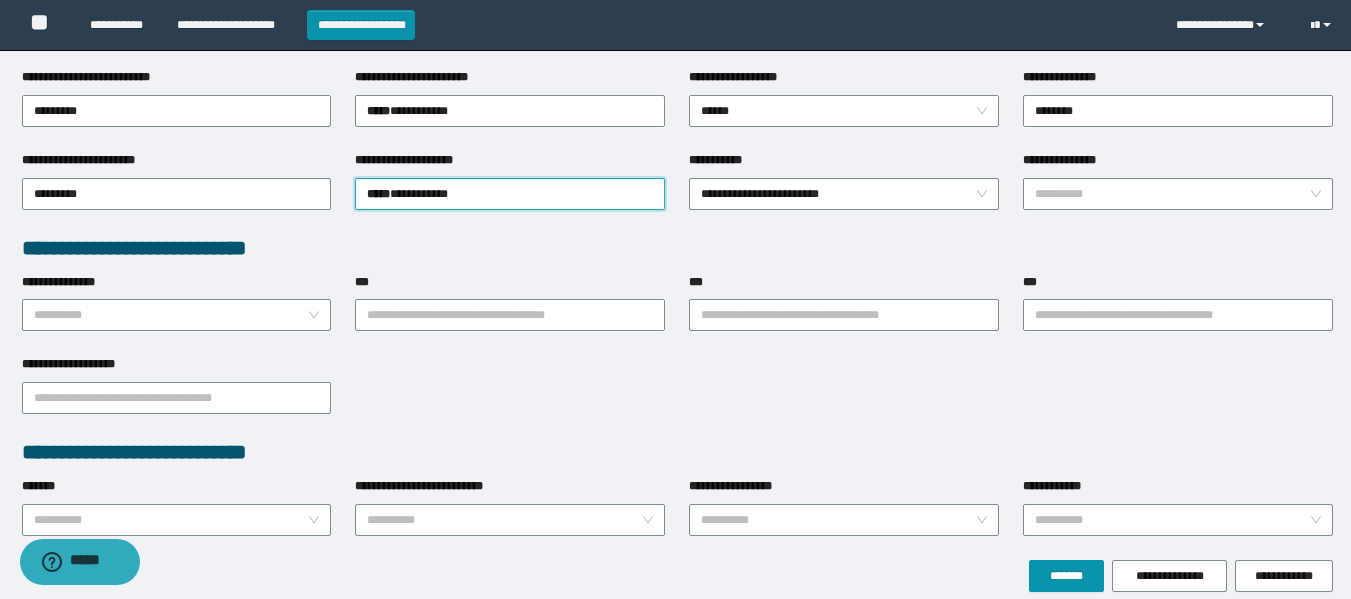 scroll, scrollTop: 400, scrollLeft: 0, axis: vertical 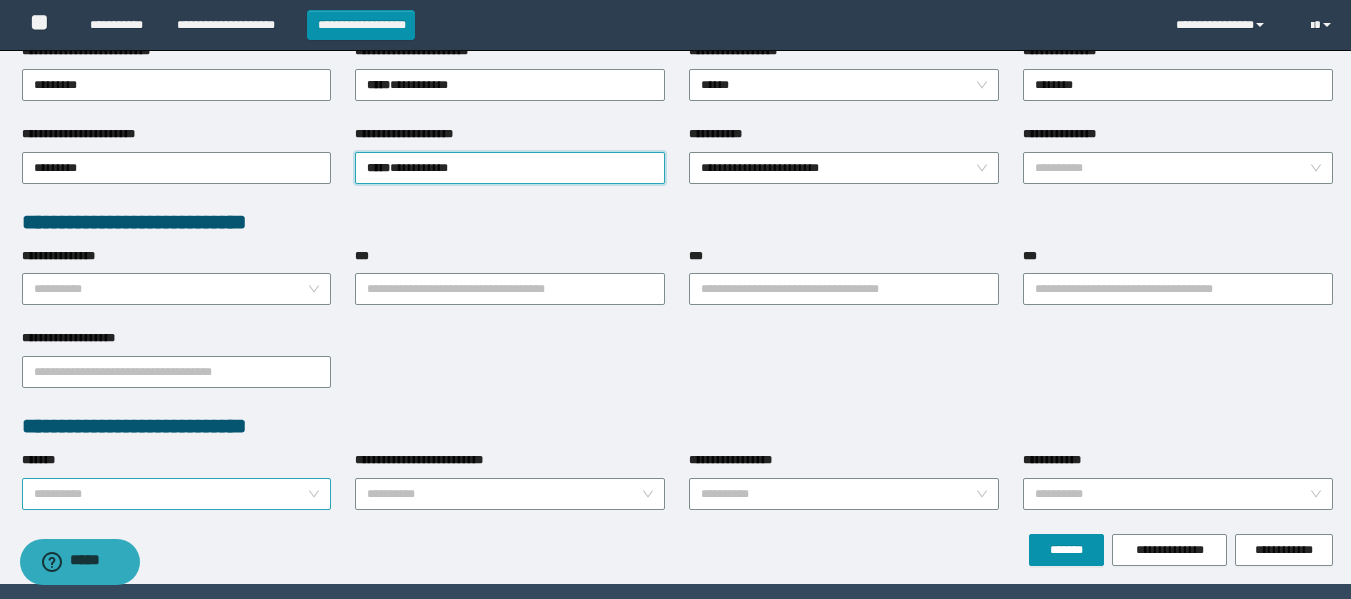click on "*******" at bounding box center [171, 494] 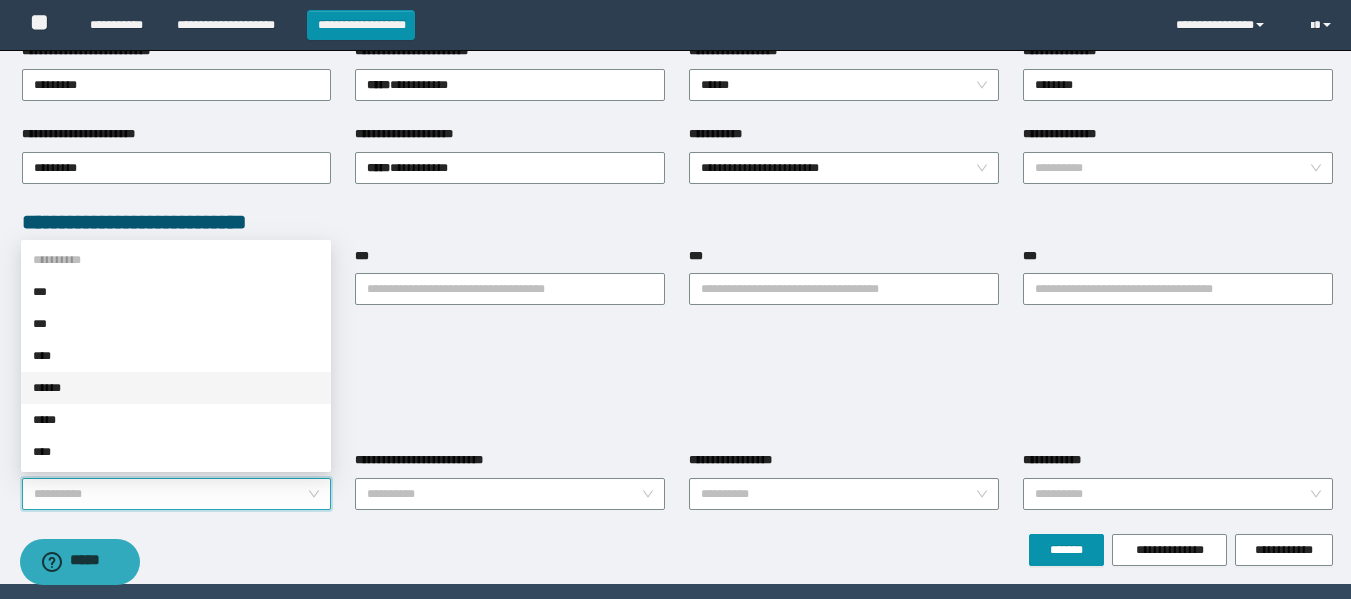 click on "******" at bounding box center (176, 388) 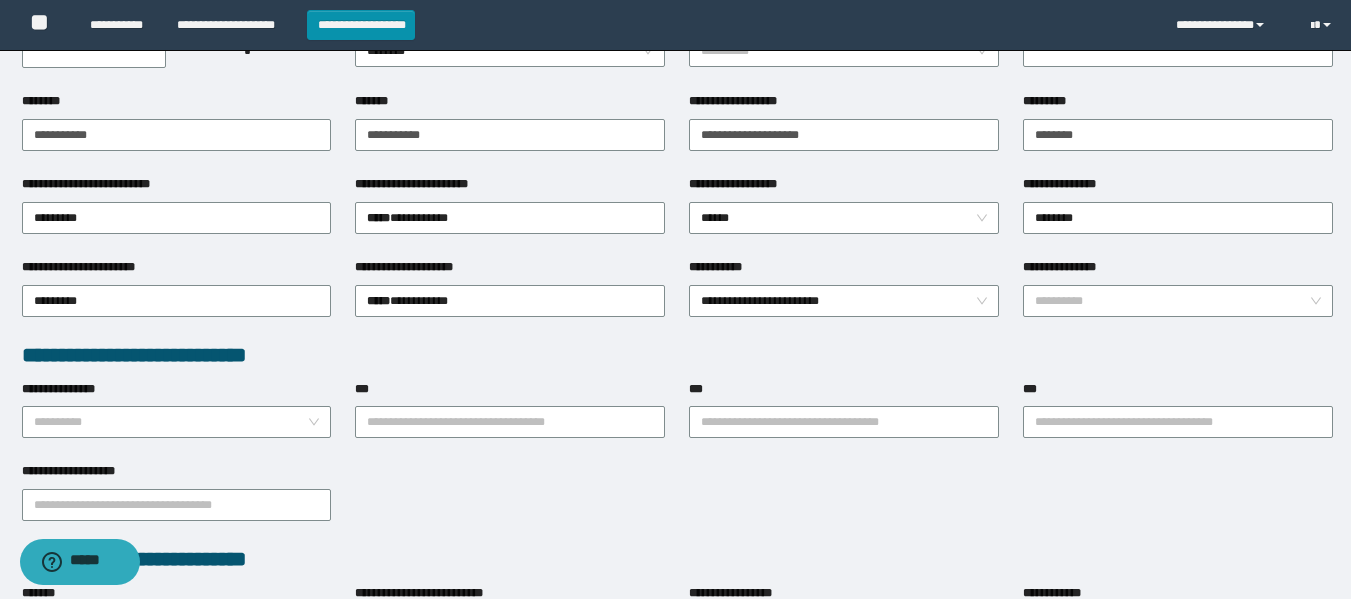 scroll, scrollTop: 0, scrollLeft: 0, axis: both 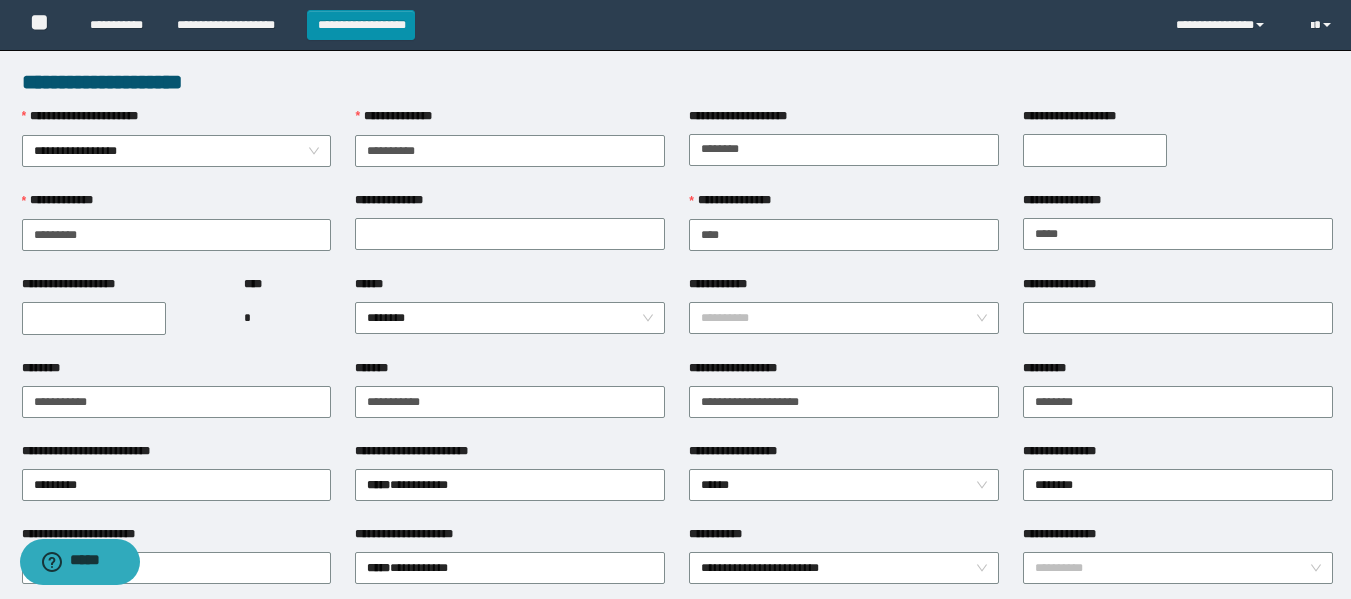 type on "**********" 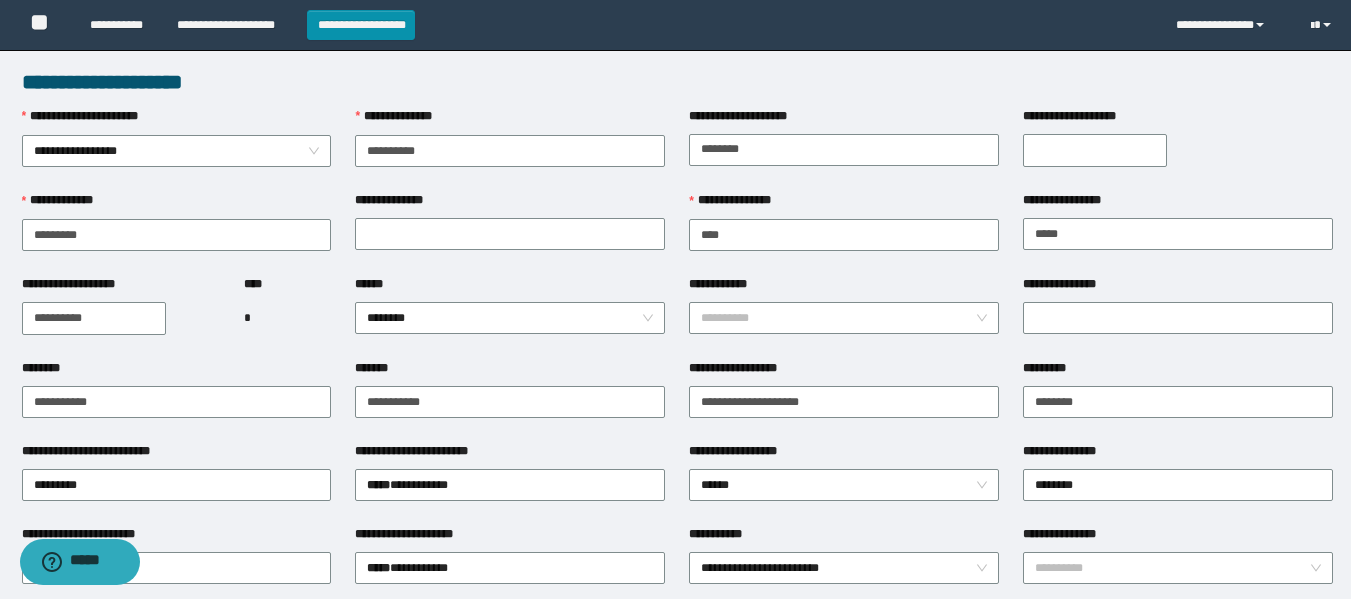 click on "**********" at bounding box center [94, 318] 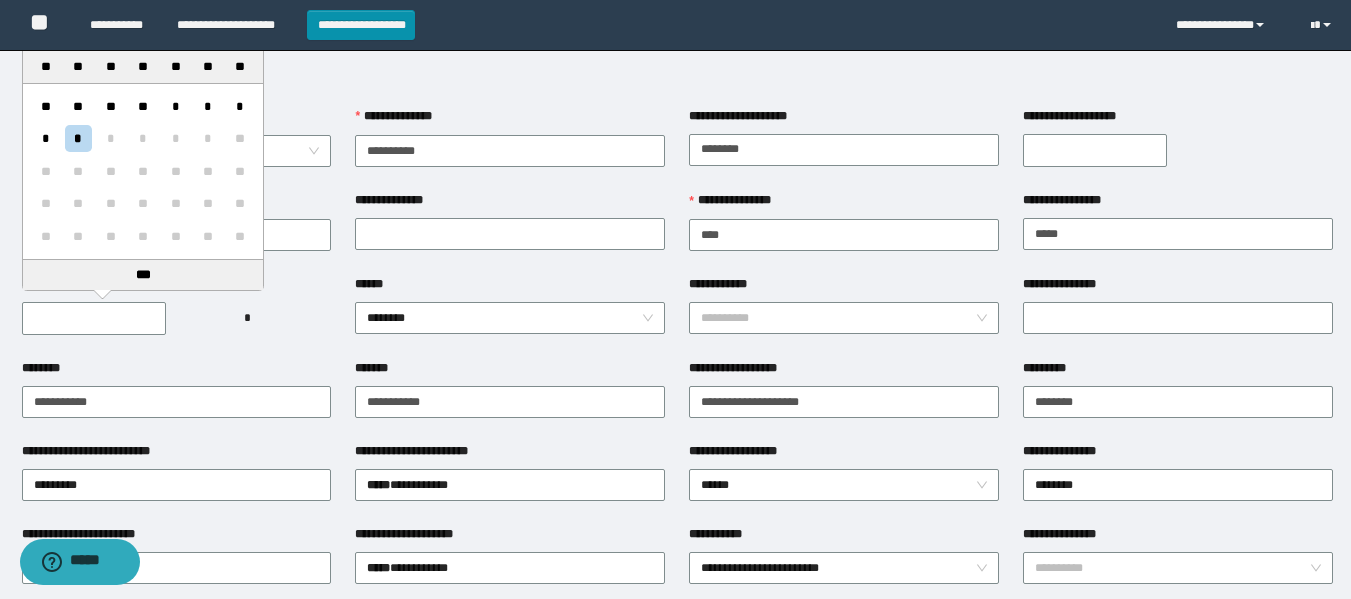 click on "**********" at bounding box center [677, 82] 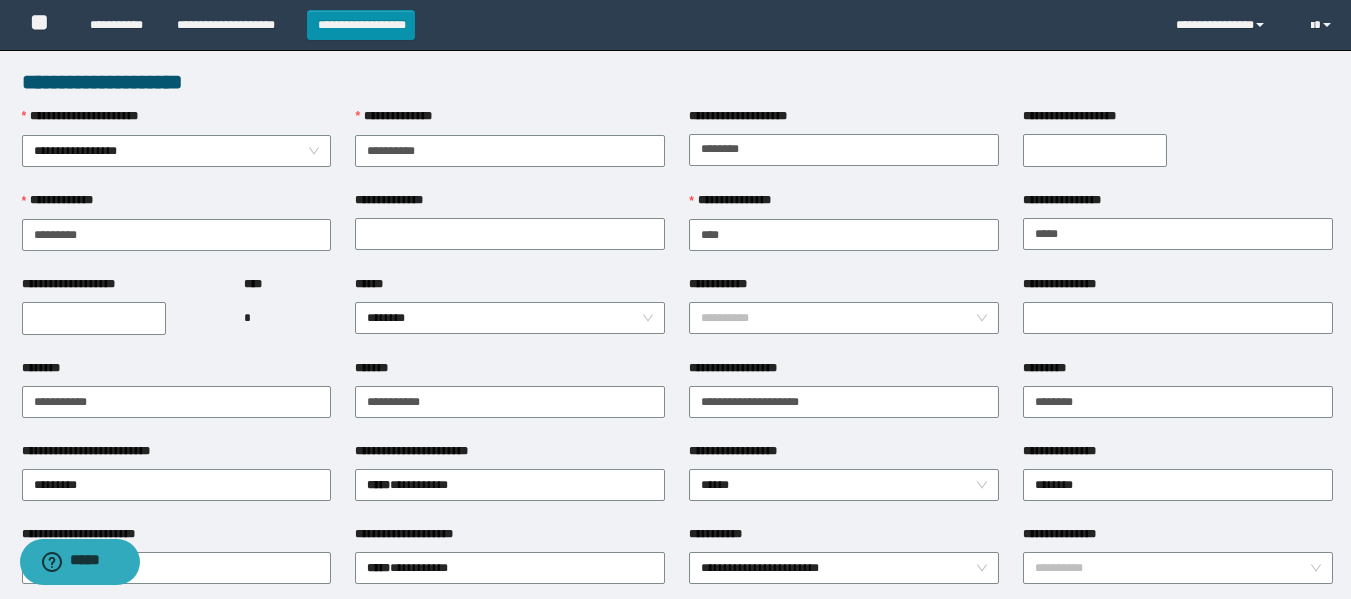 type on "**********" 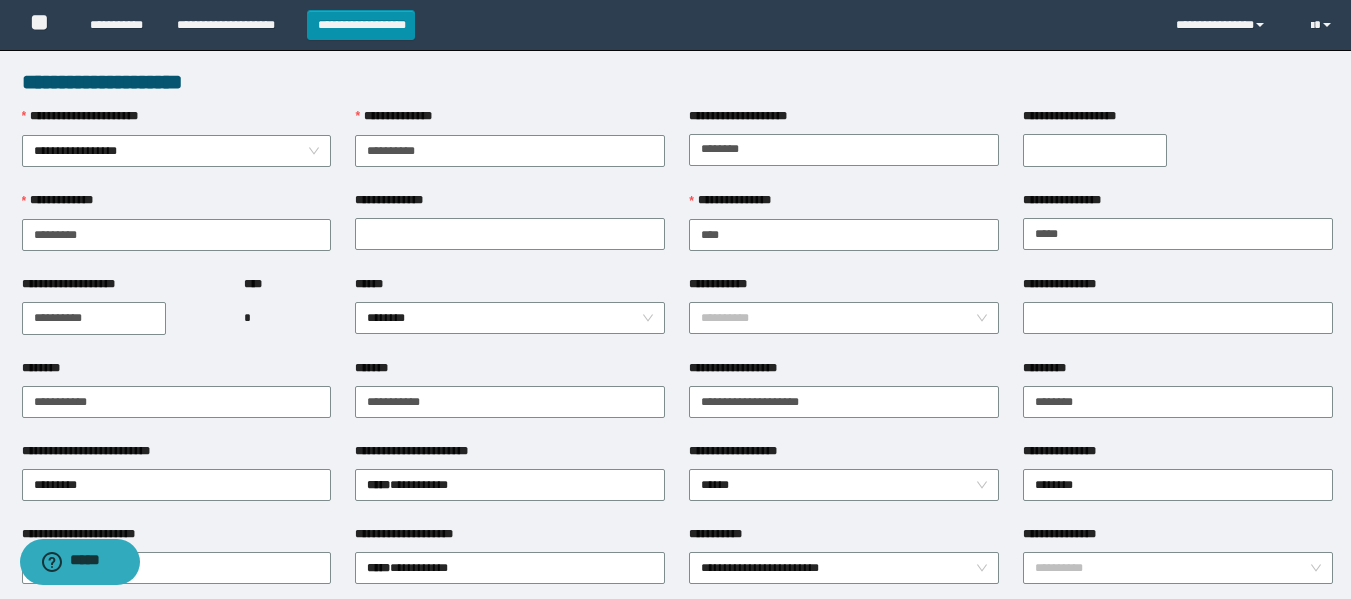 click on "**********" at bounding box center (94, 318) 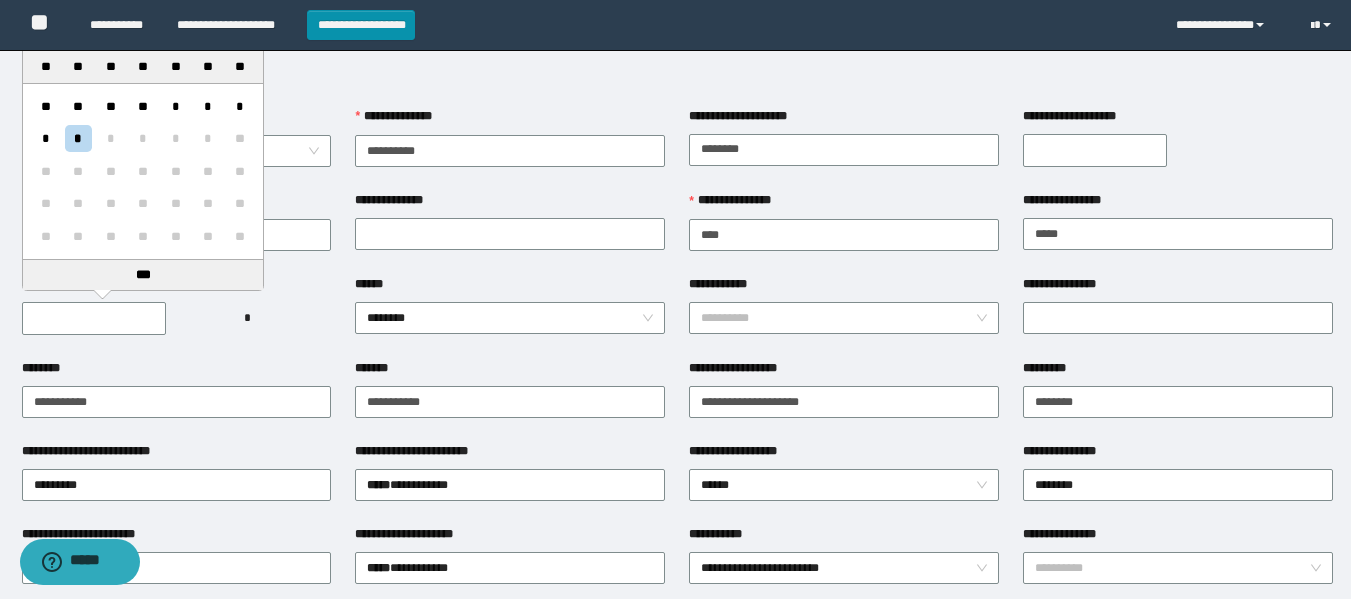 click on "***" at bounding box center [143, 274] 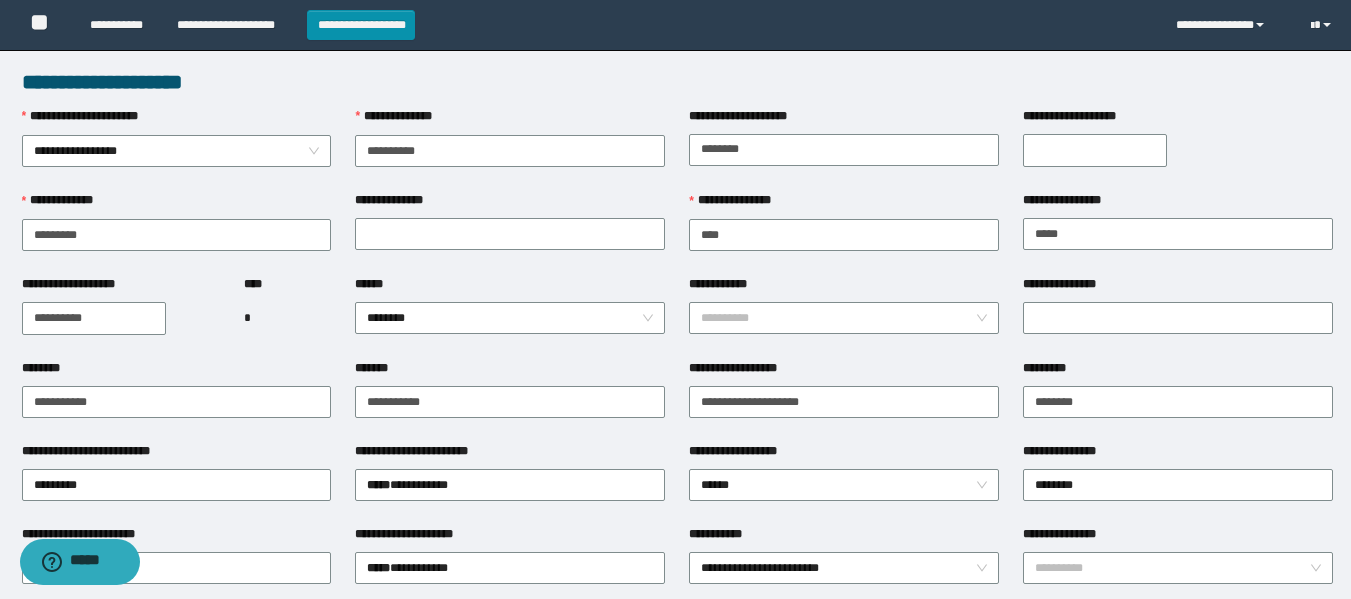 click on "**********" at bounding box center [94, 318] 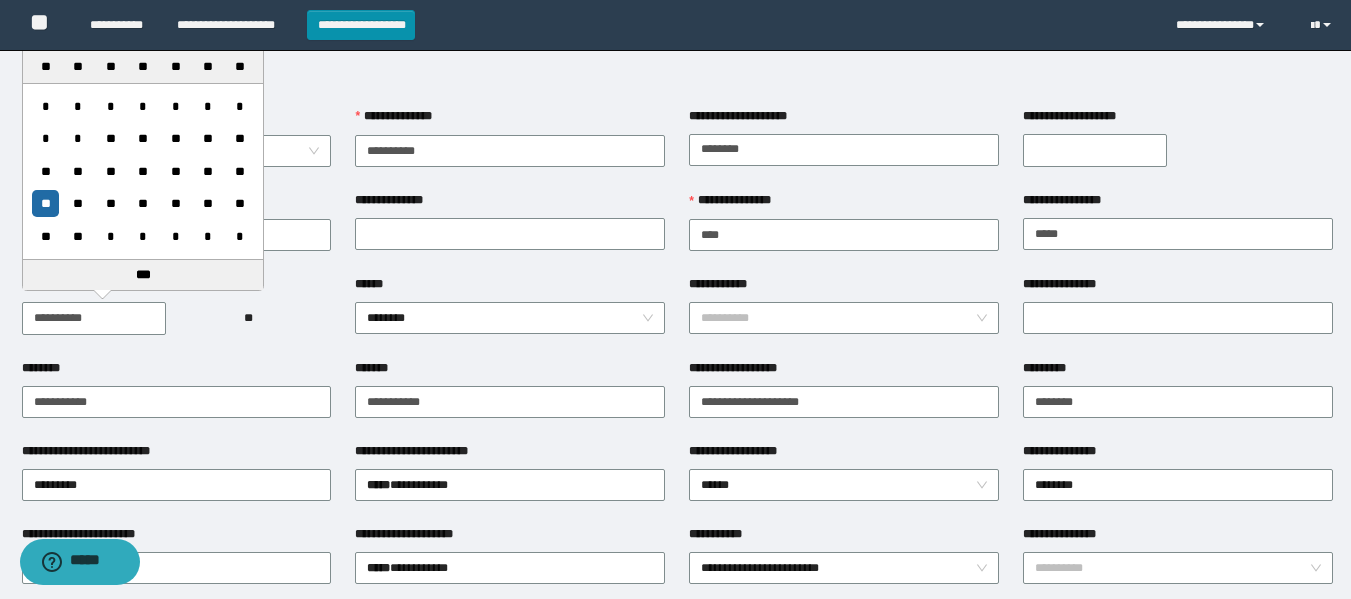 type on "**********" 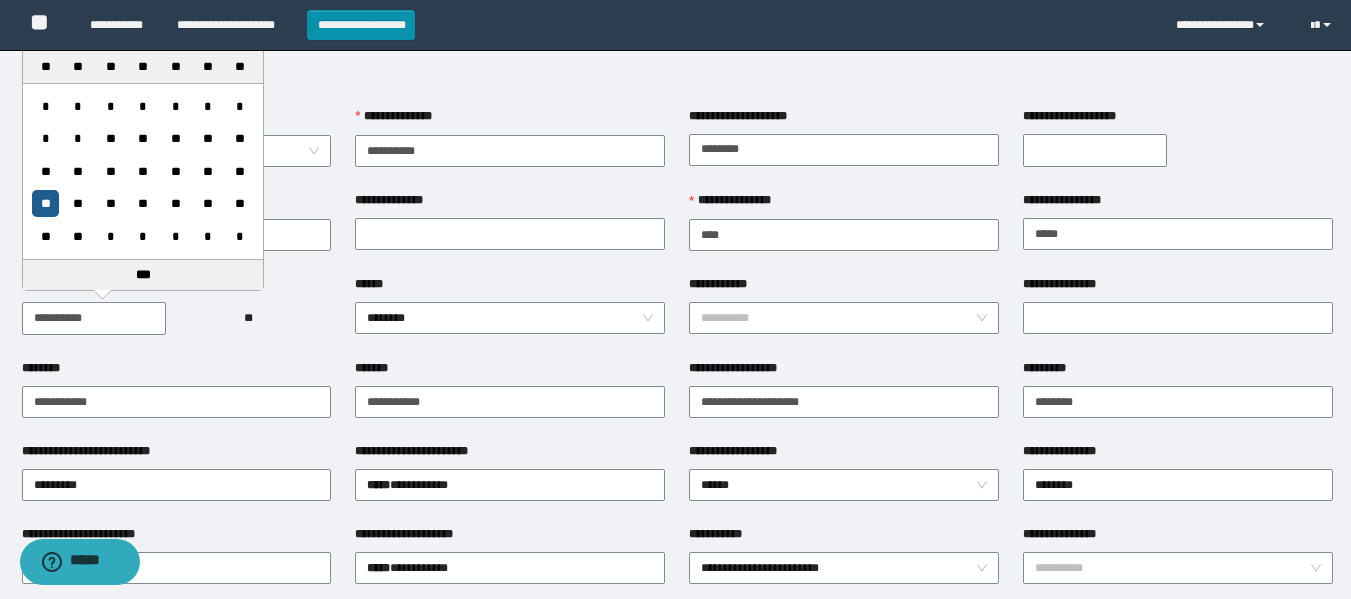 click on "**" at bounding box center [45, 203] 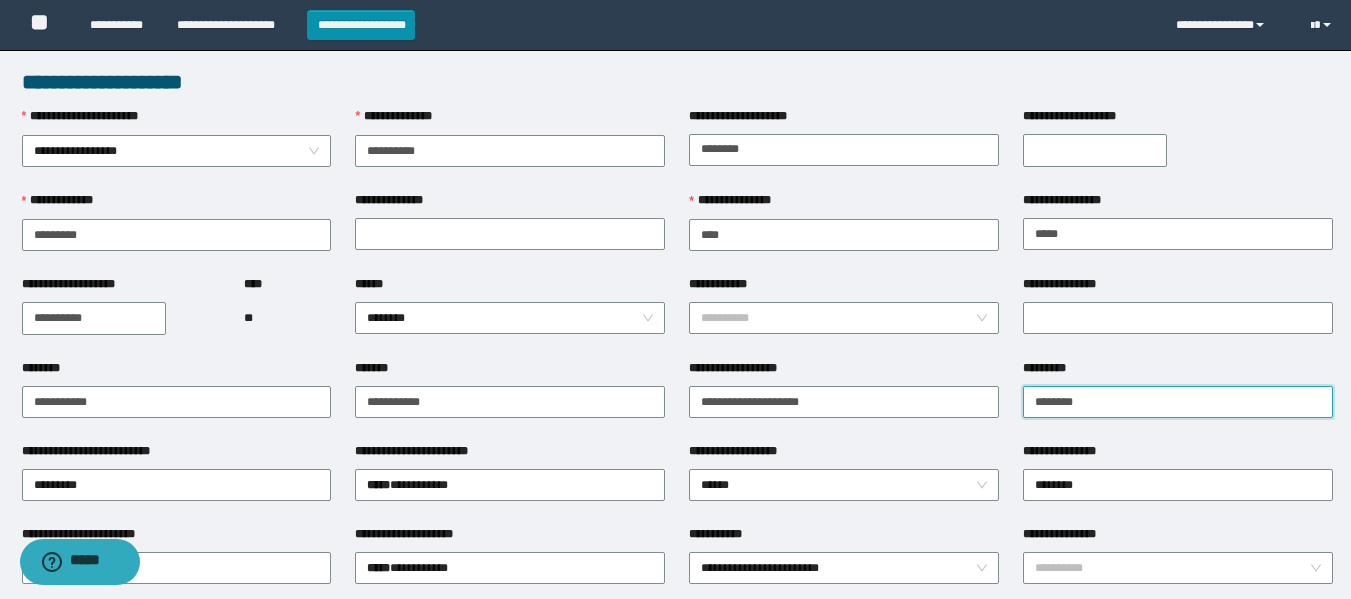 click on "********" at bounding box center [1178, 402] 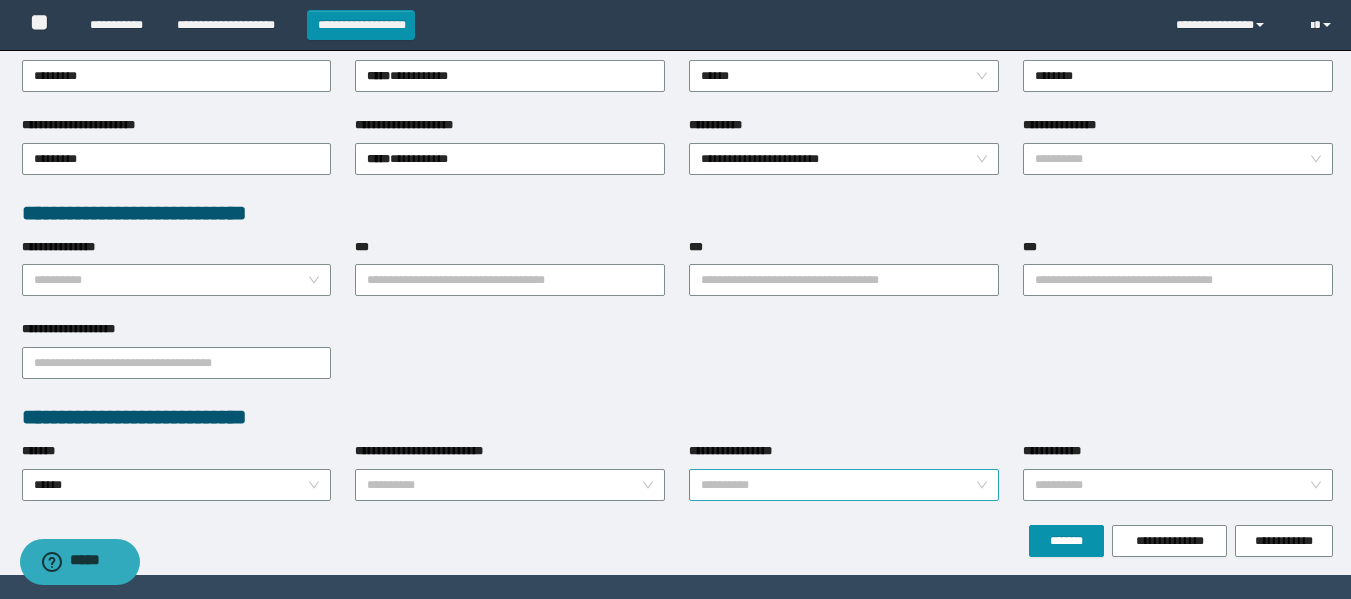 scroll, scrollTop: 462, scrollLeft: 0, axis: vertical 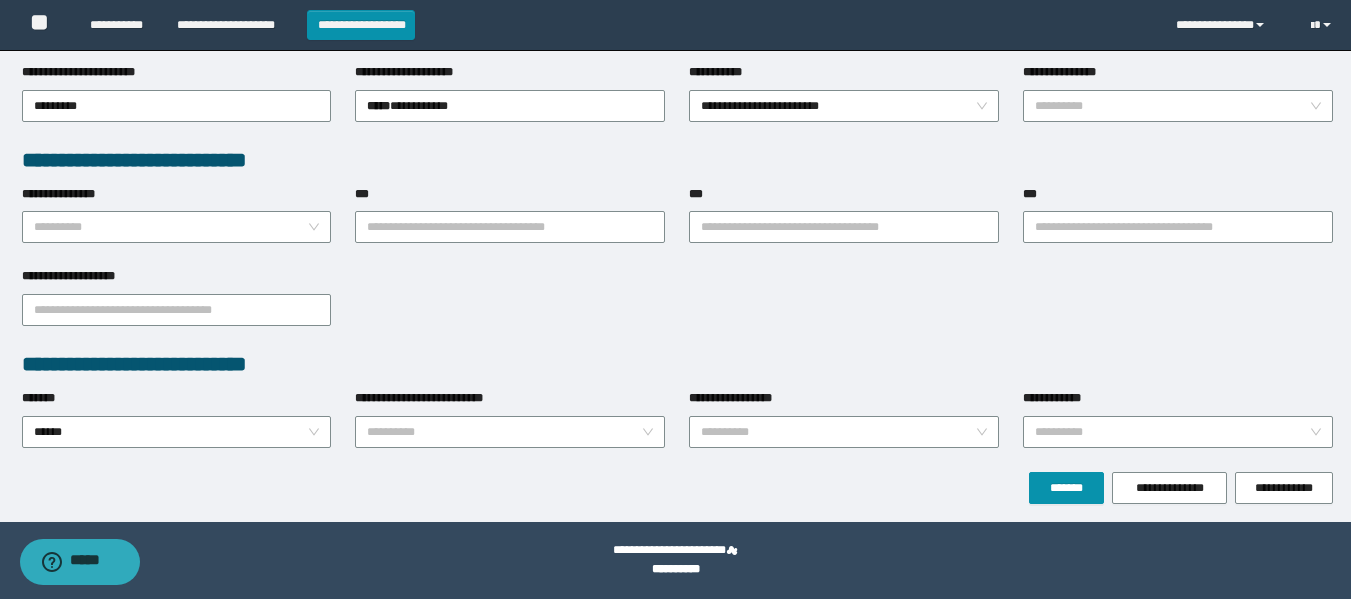 type on "**********" 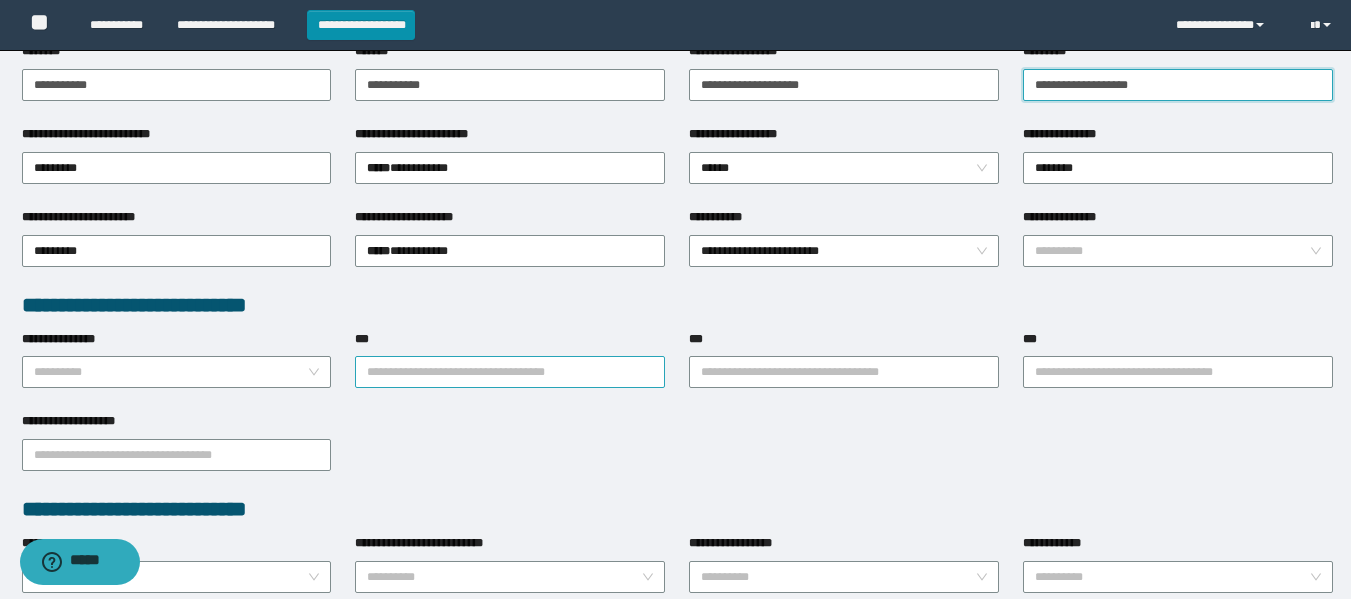 scroll, scrollTop: 262, scrollLeft: 0, axis: vertical 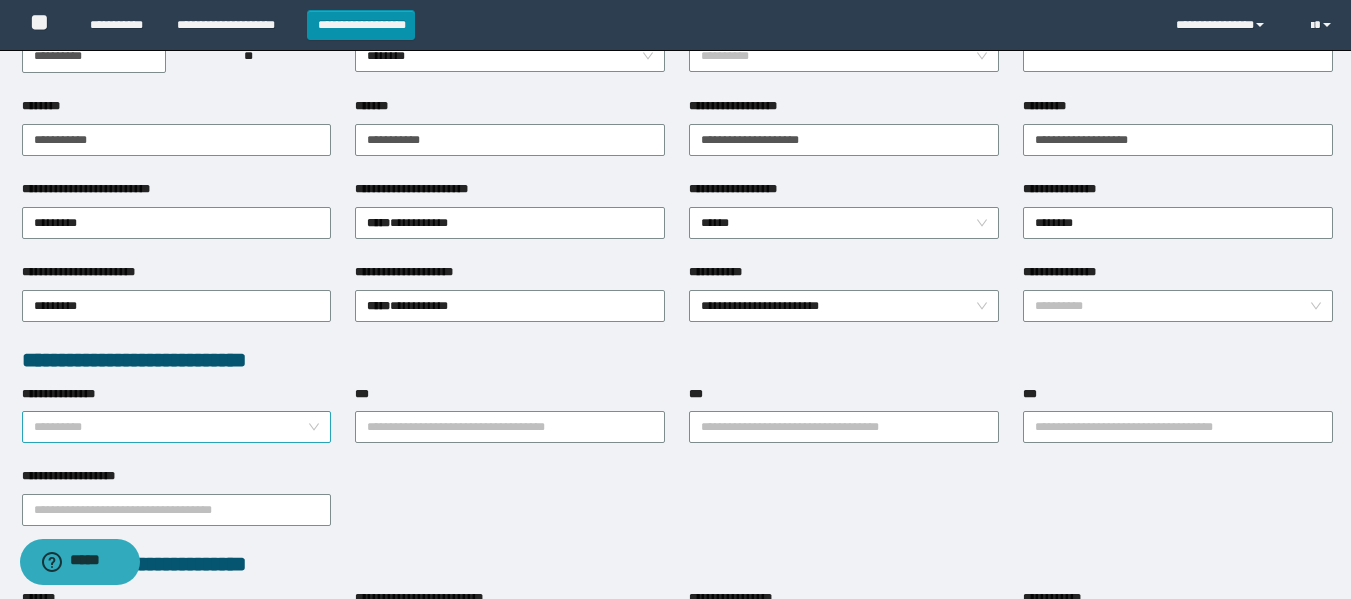 click on "**********" at bounding box center [171, 427] 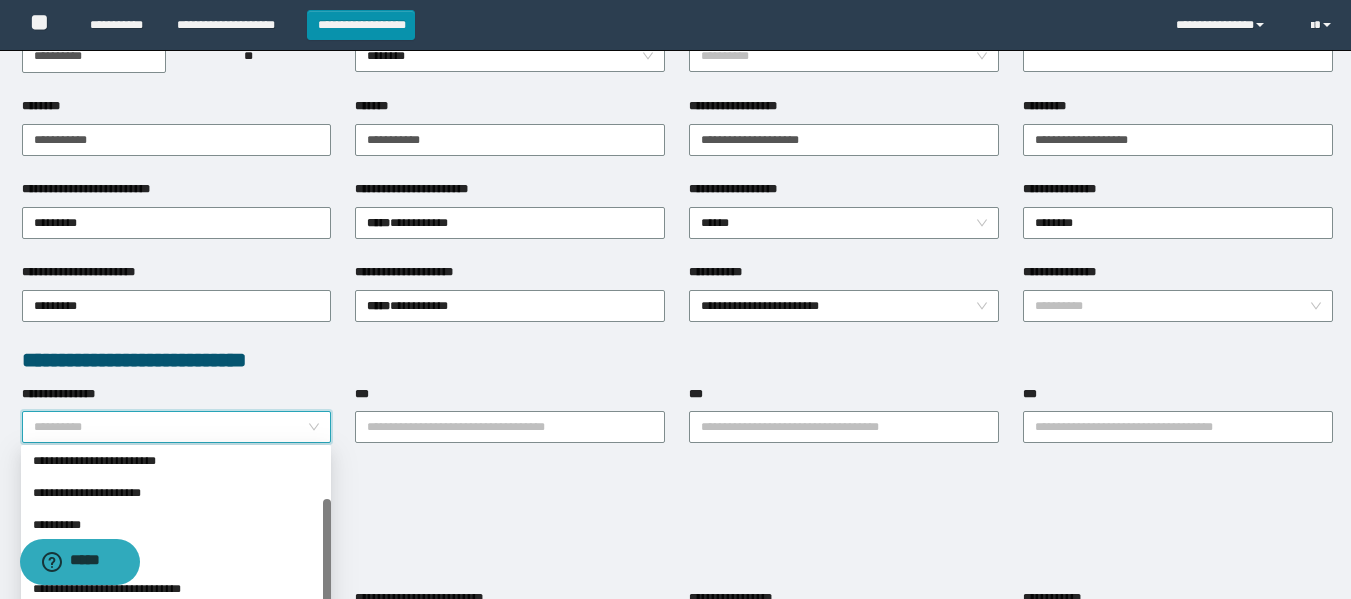 scroll, scrollTop: 200, scrollLeft: 0, axis: vertical 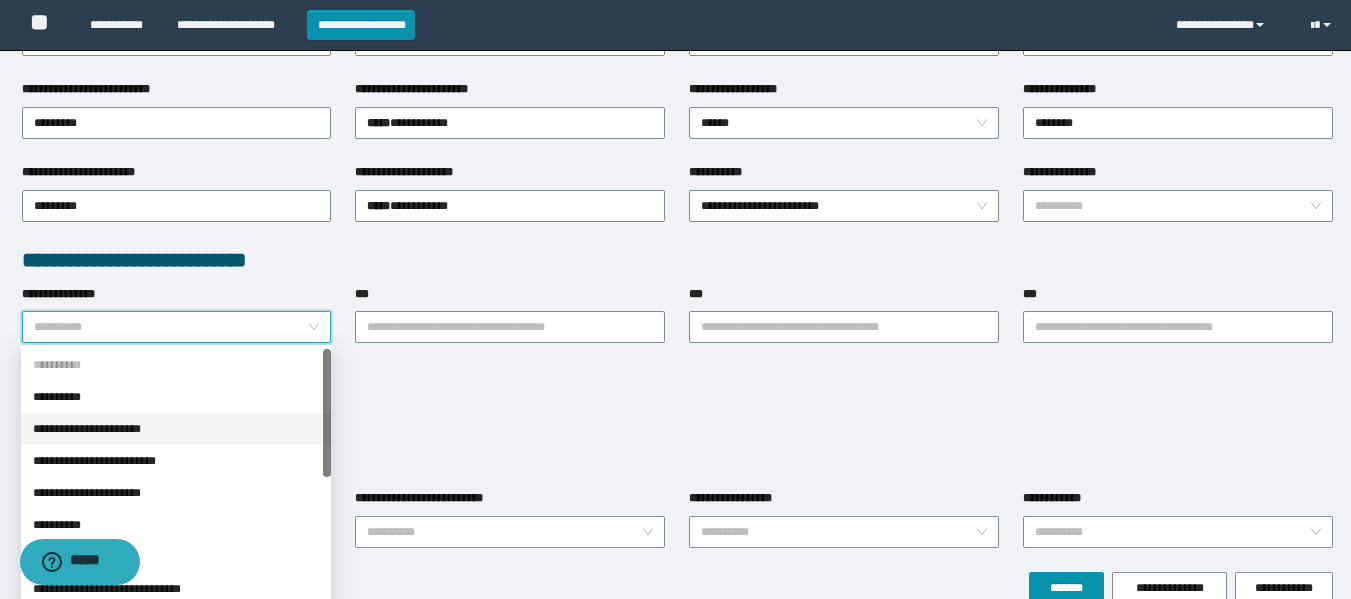 click on "**********" at bounding box center (176, 429) 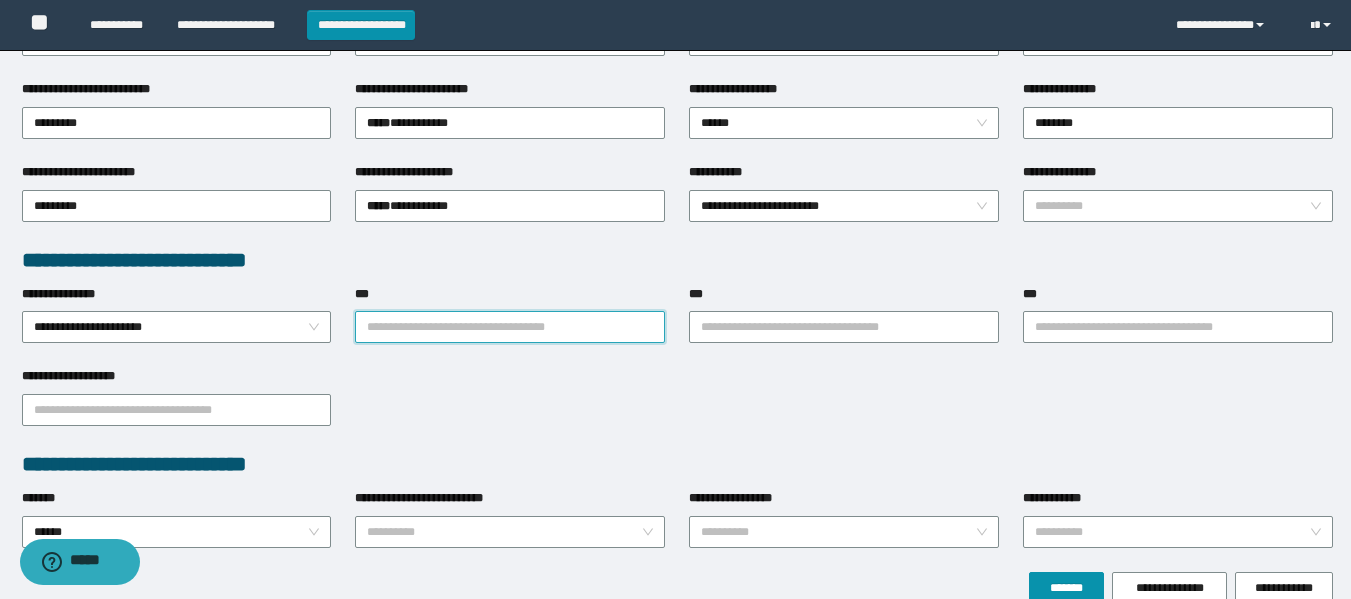 click on "***" at bounding box center (510, 327) 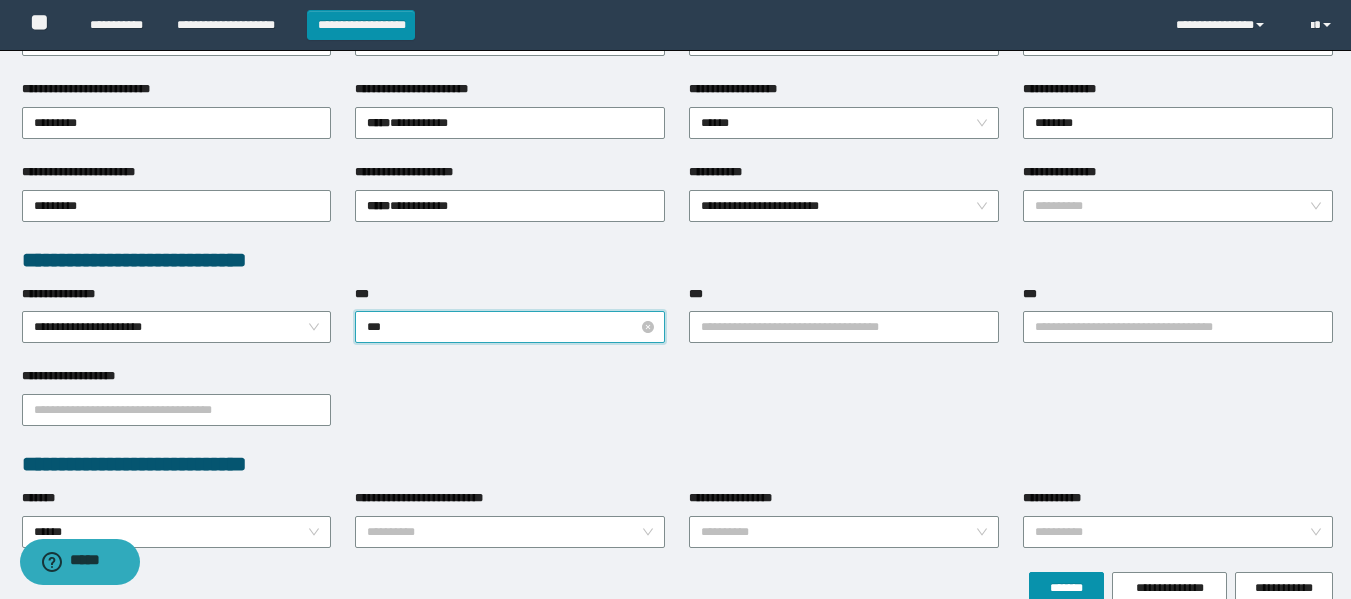 type on "****" 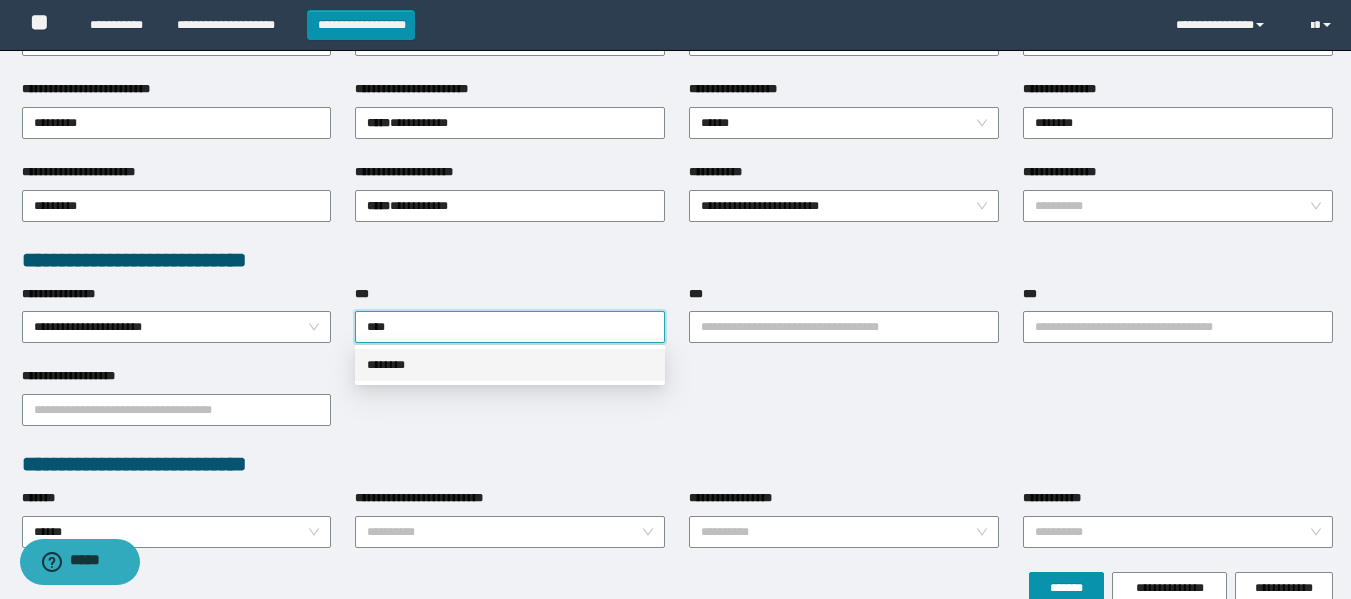 click on "********" at bounding box center (510, 365) 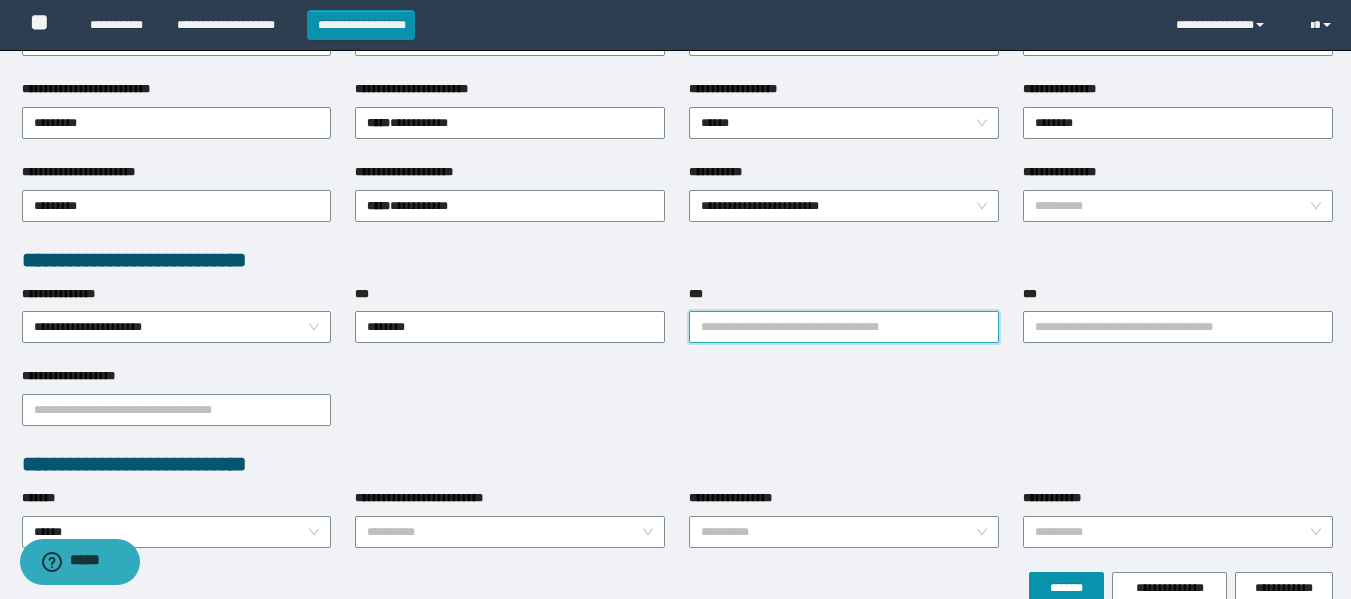 click on "***" at bounding box center (844, 327) 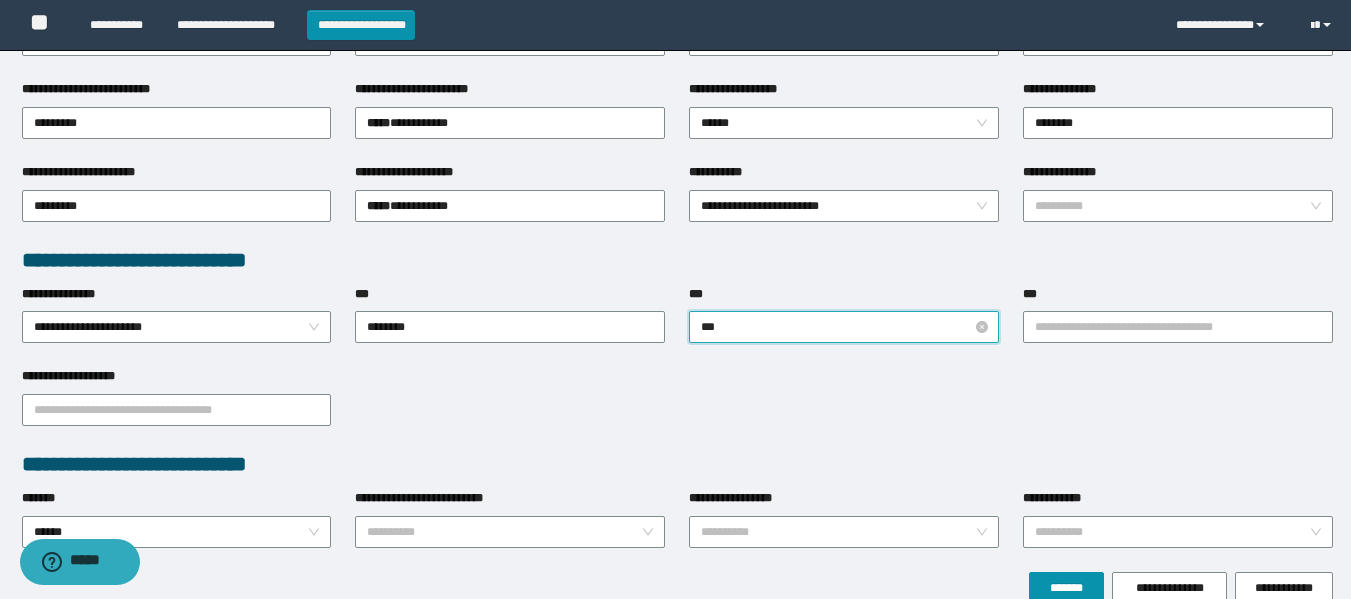 type on "****" 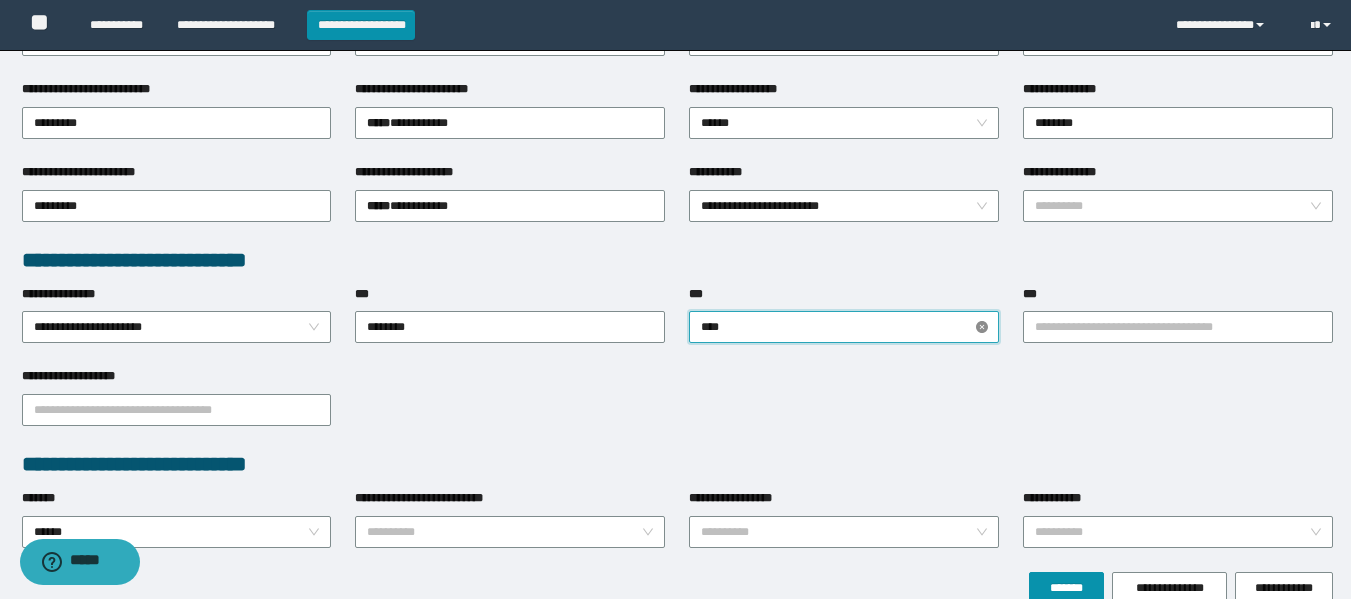 type 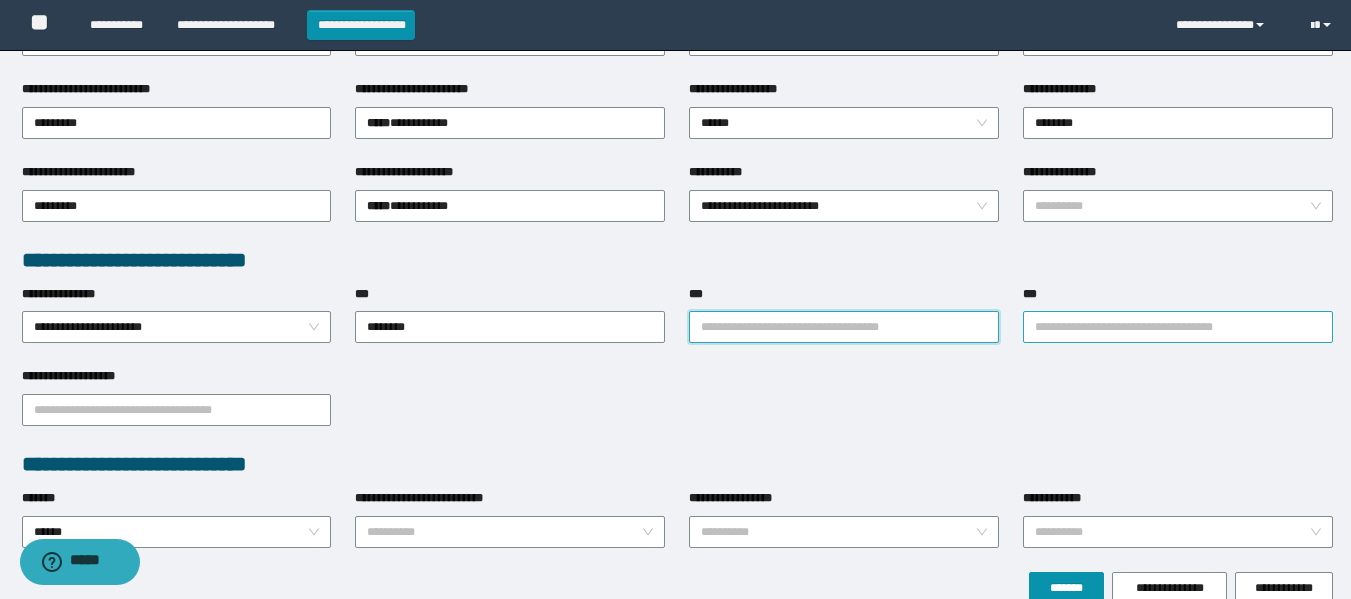 click on "***" at bounding box center [1178, 327] 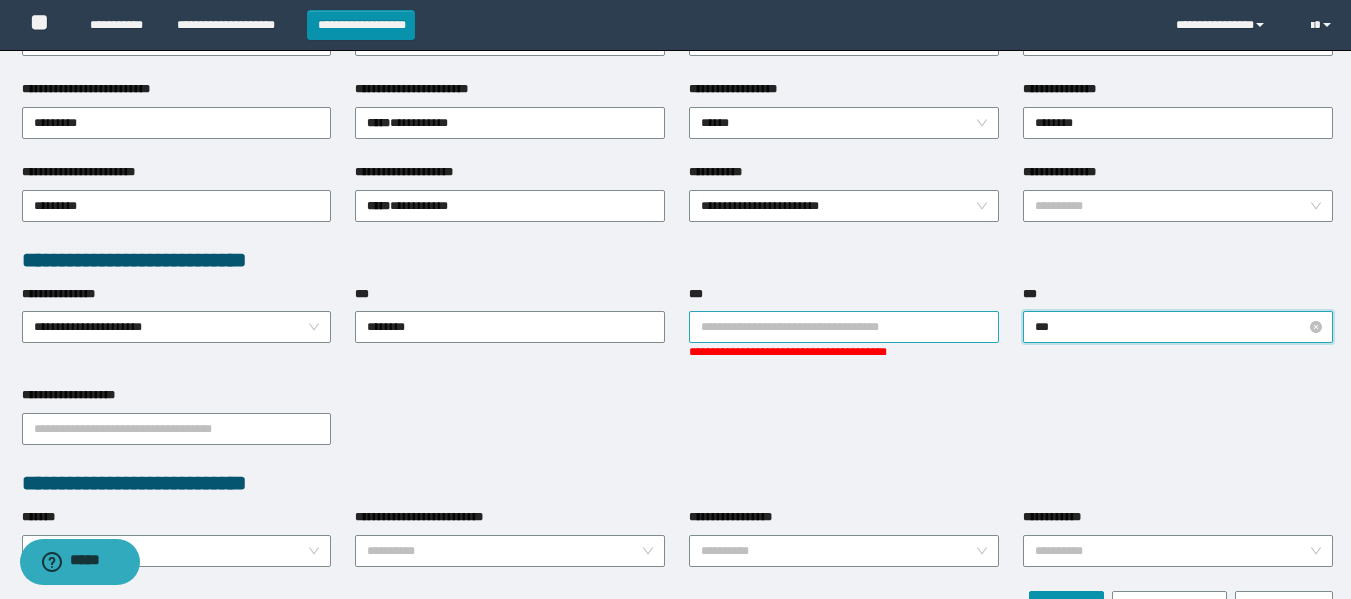 type on "****" 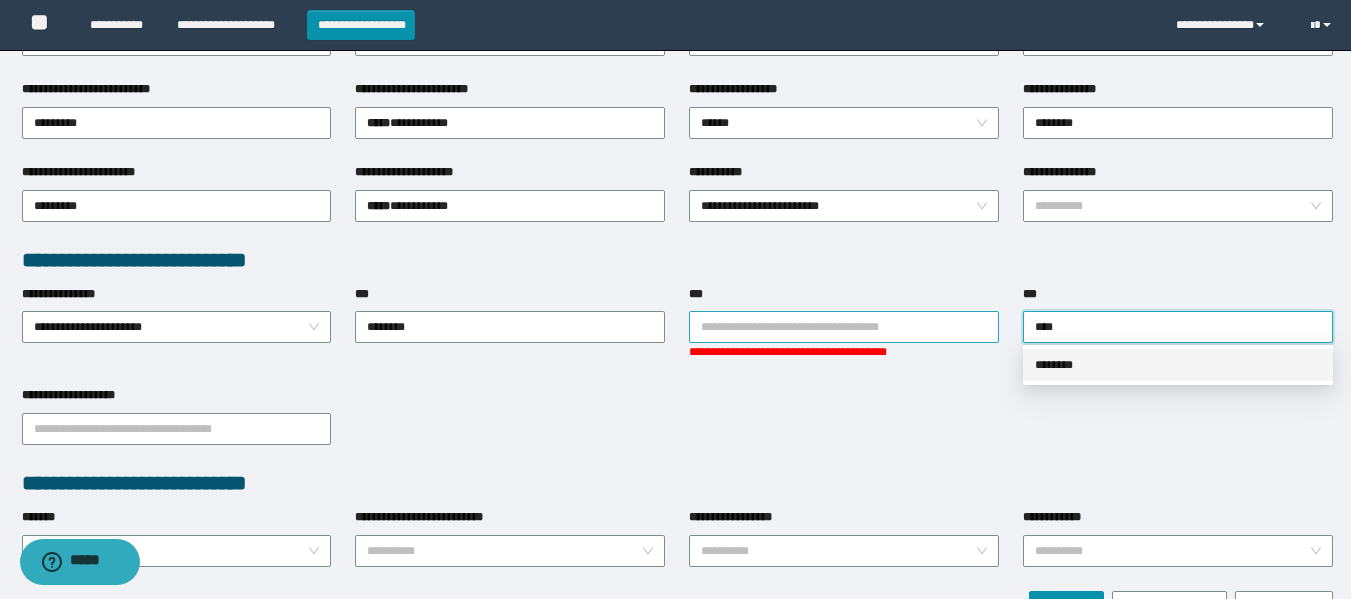 click on "********" at bounding box center (1178, 365) 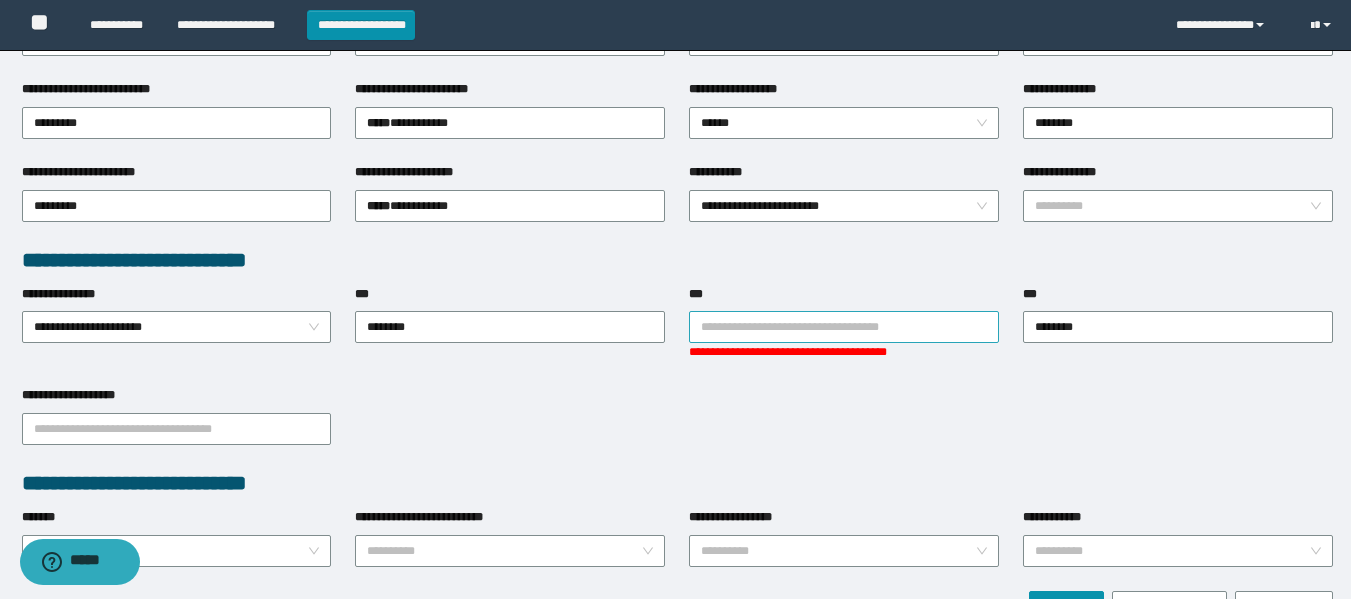 click on "***" at bounding box center [844, 298] 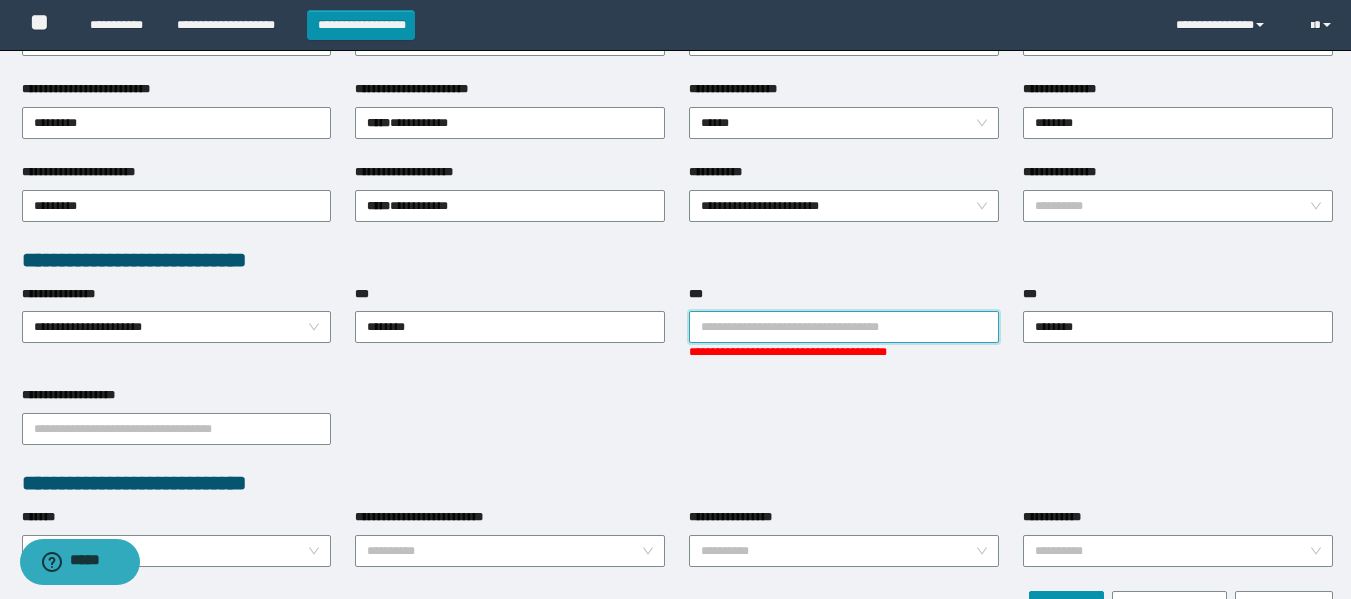 click on "**********" at bounding box center [677, 427] 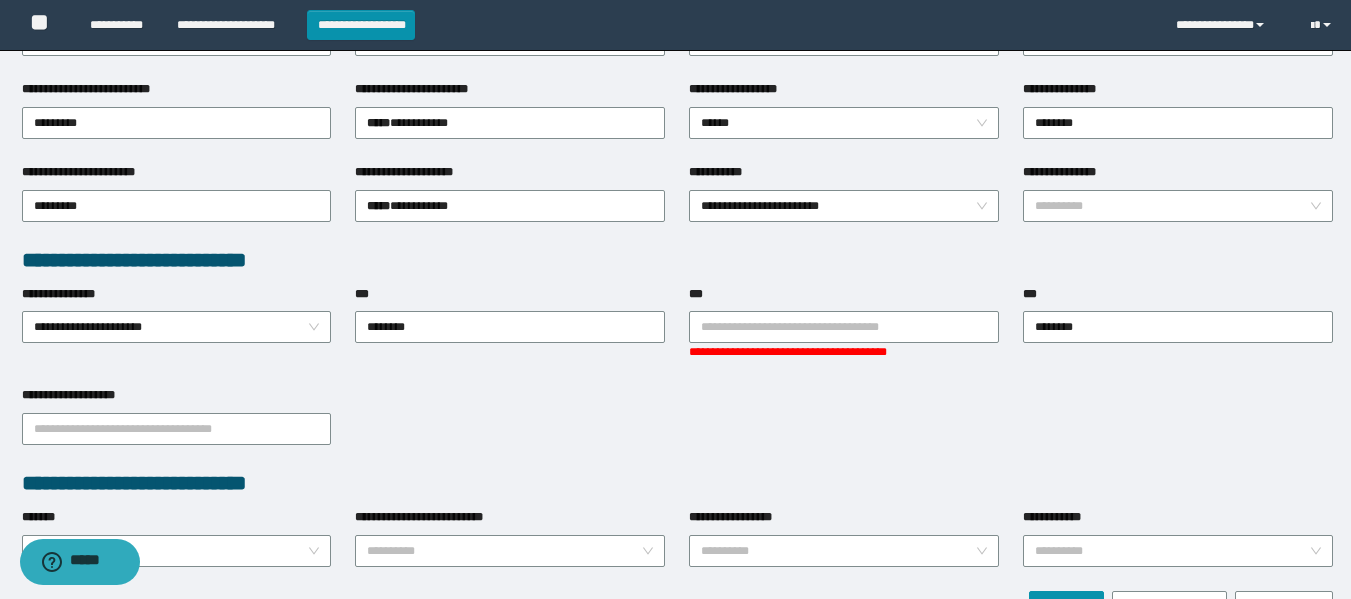 click on "**********" at bounding box center [677, 483] 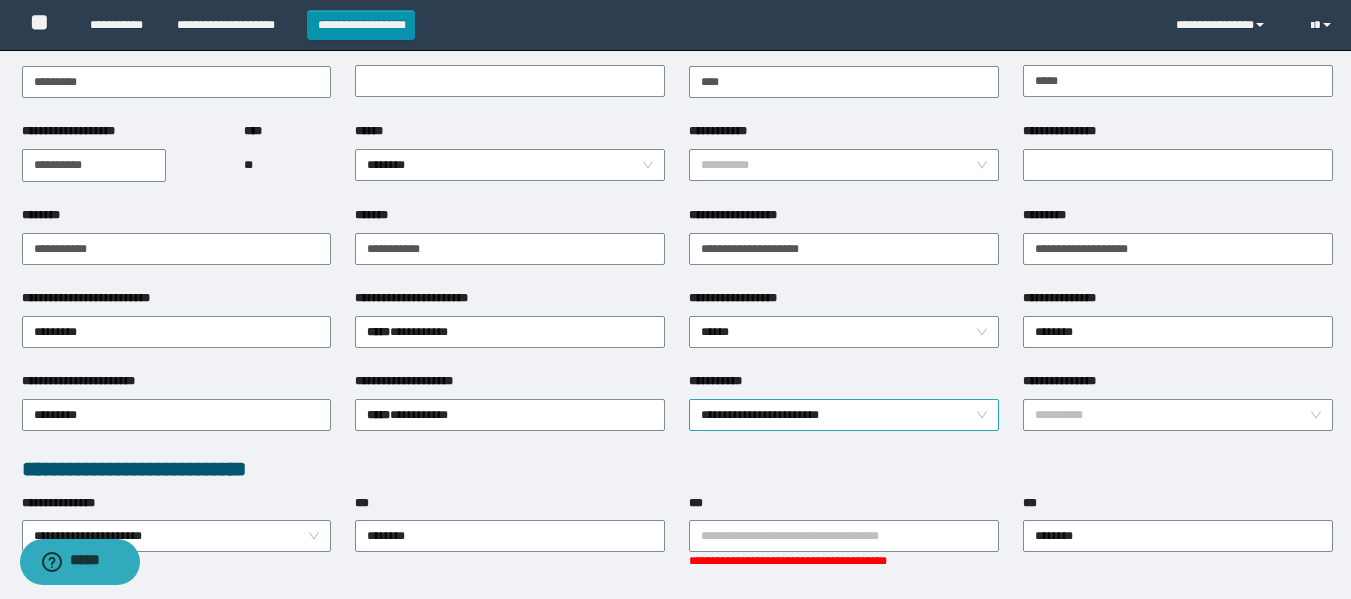 scroll, scrollTop: 480, scrollLeft: 0, axis: vertical 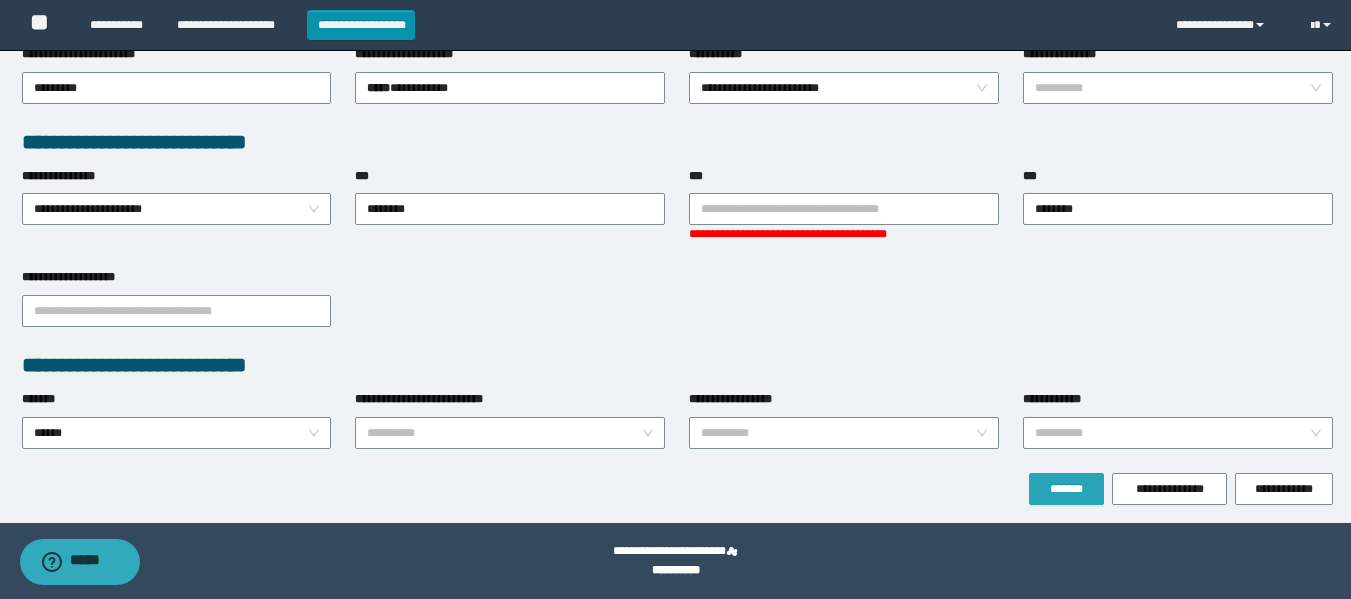 click on "*******" at bounding box center [1066, 489] 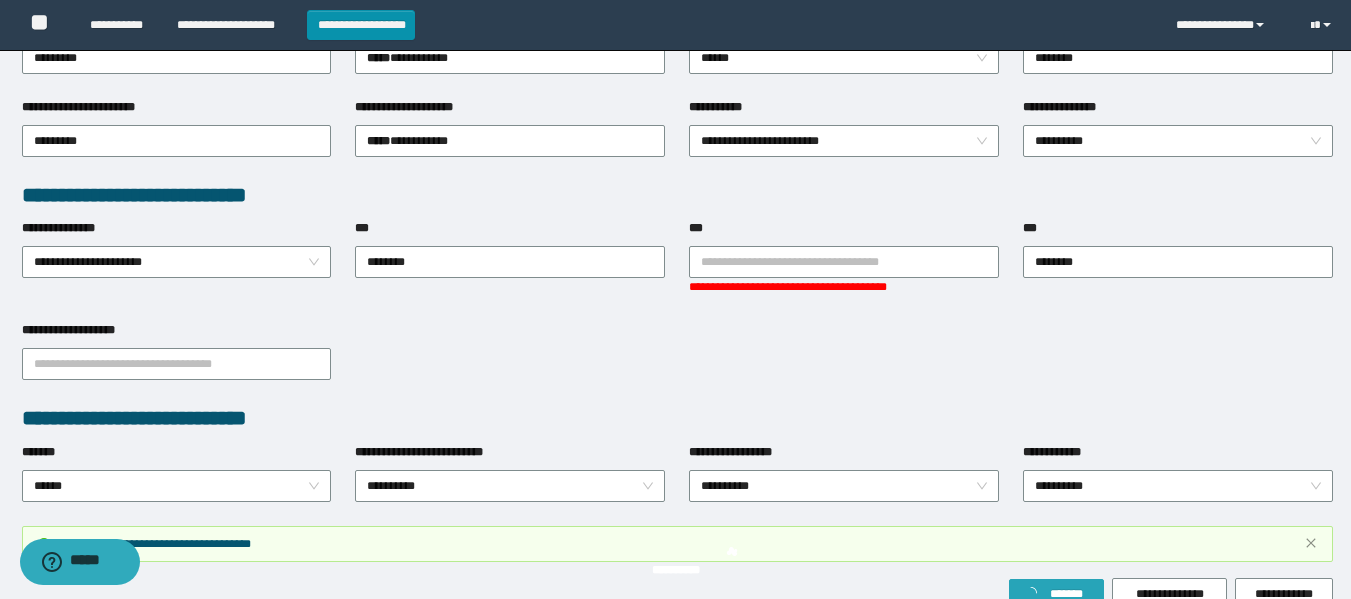 scroll, scrollTop: 533, scrollLeft: 0, axis: vertical 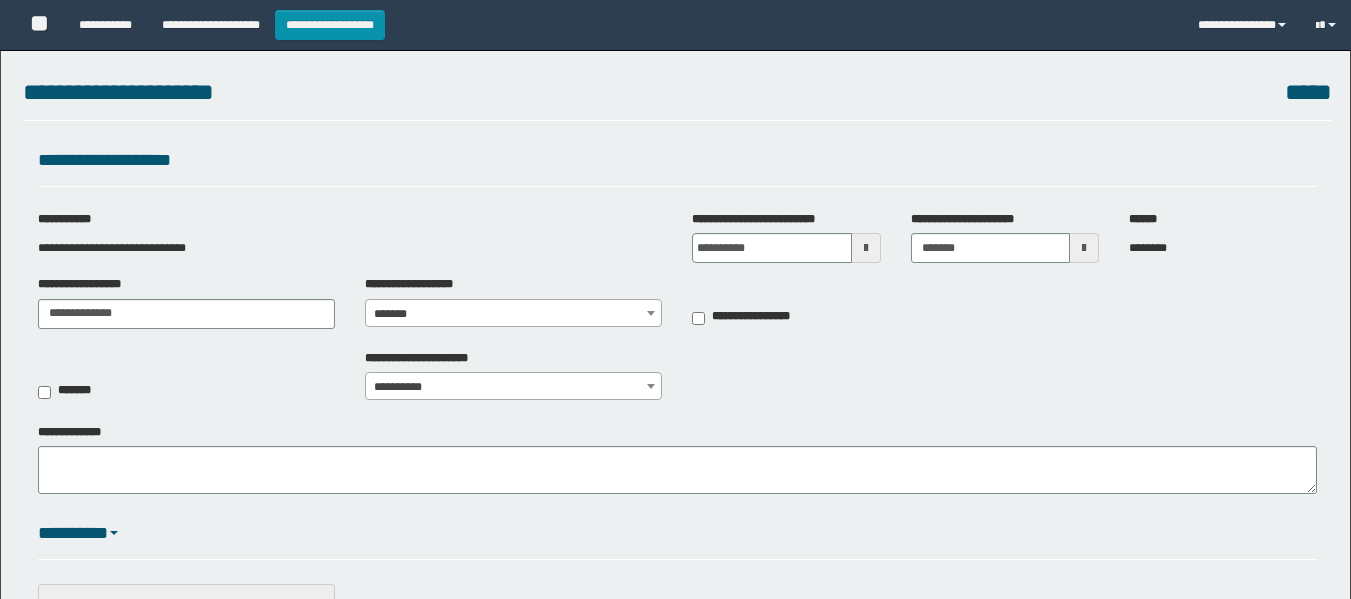 select on "***" 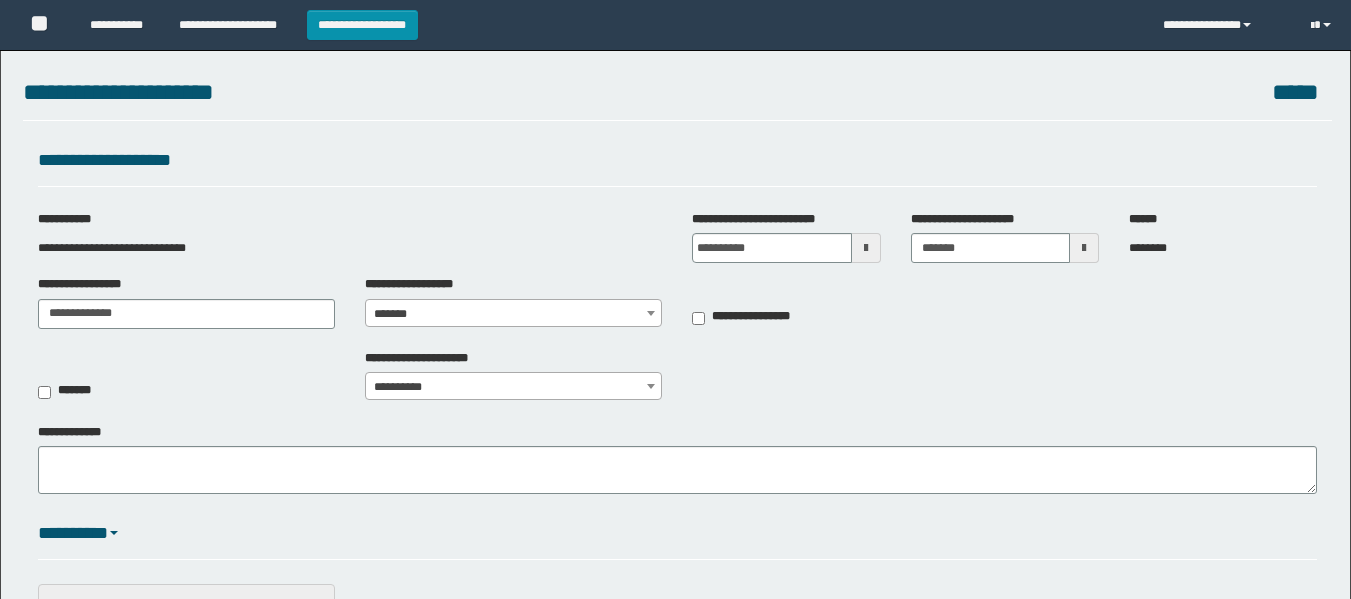 scroll, scrollTop: 1606, scrollLeft: 0, axis: vertical 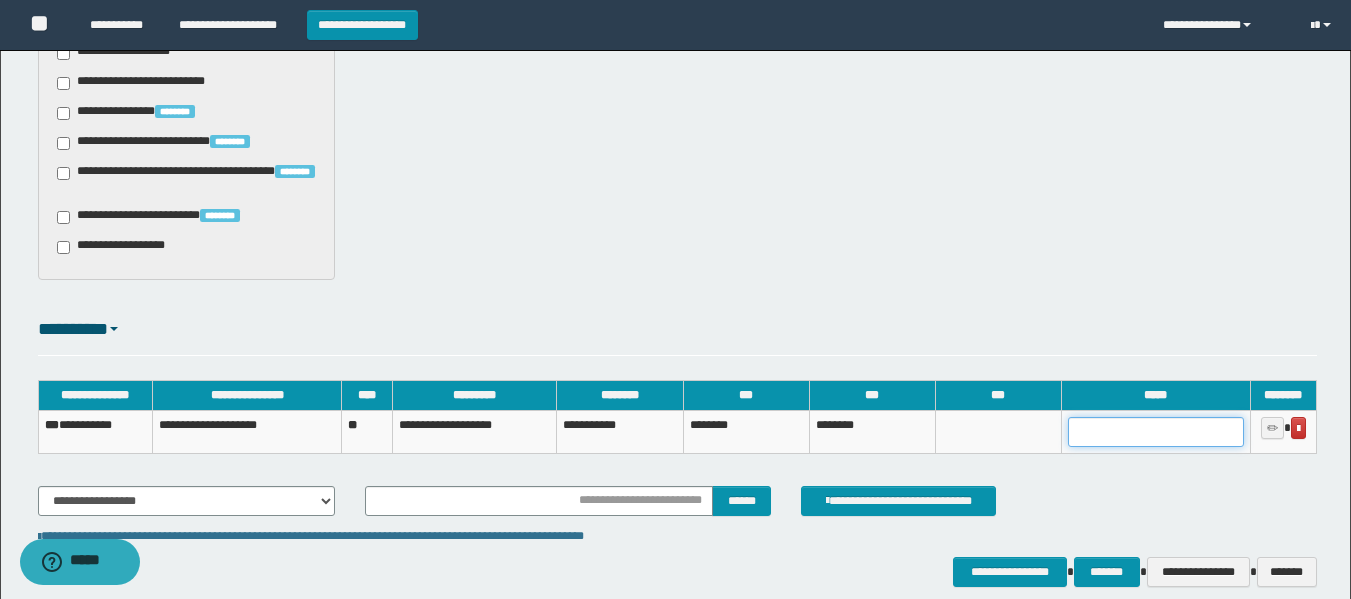 click at bounding box center [1156, 432] 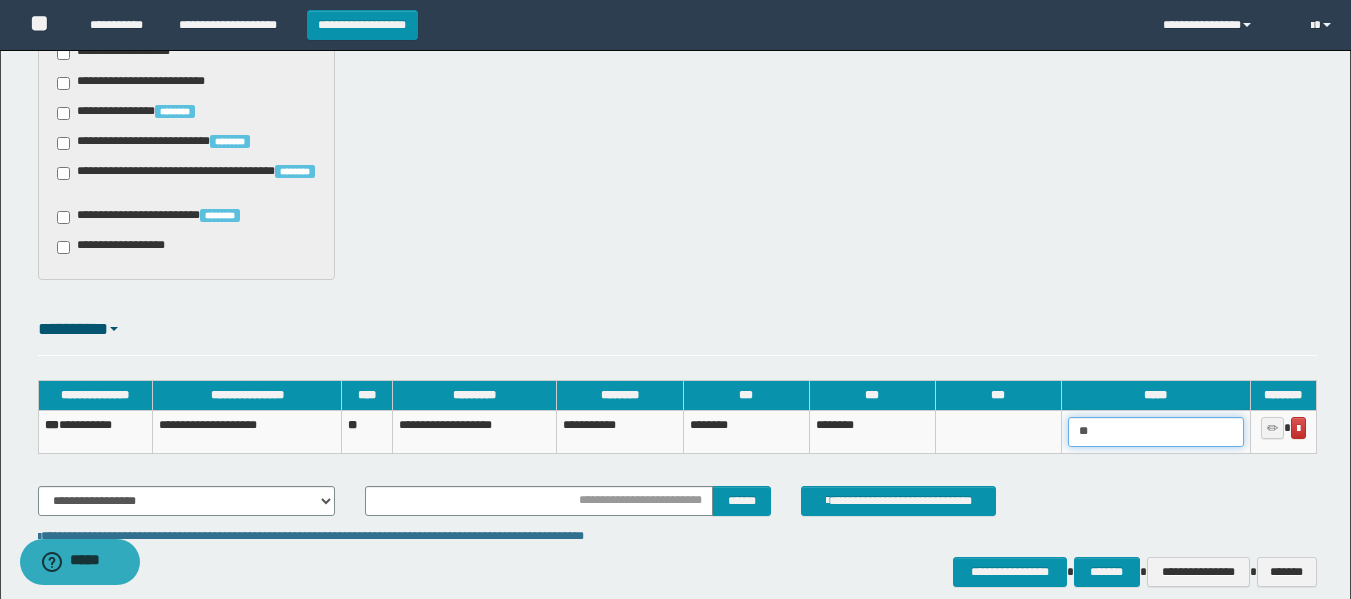 type on "*" 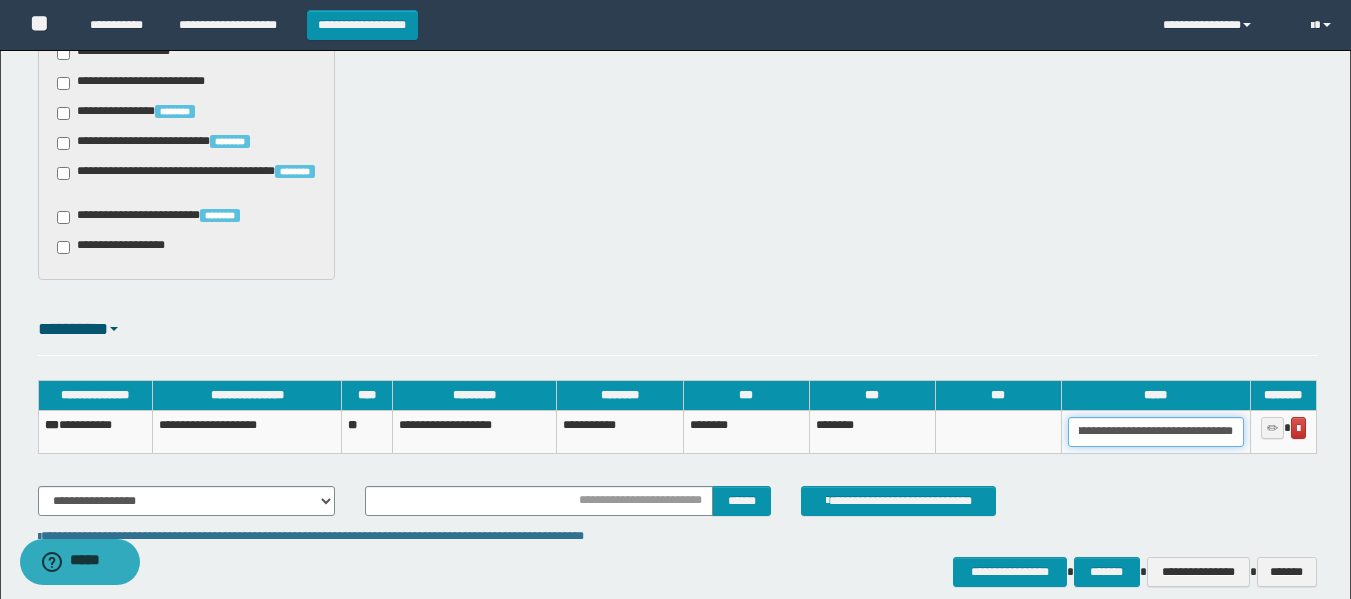 scroll, scrollTop: 0, scrollLeft: 39, axis: horizontal 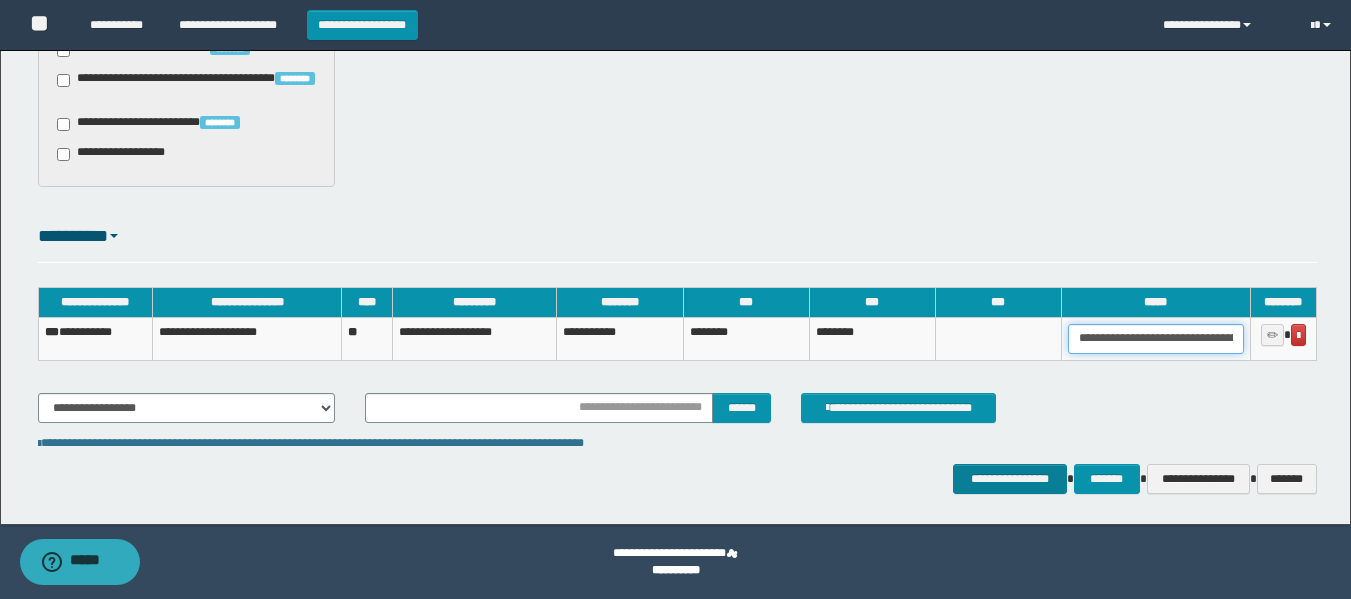 type on "**********" 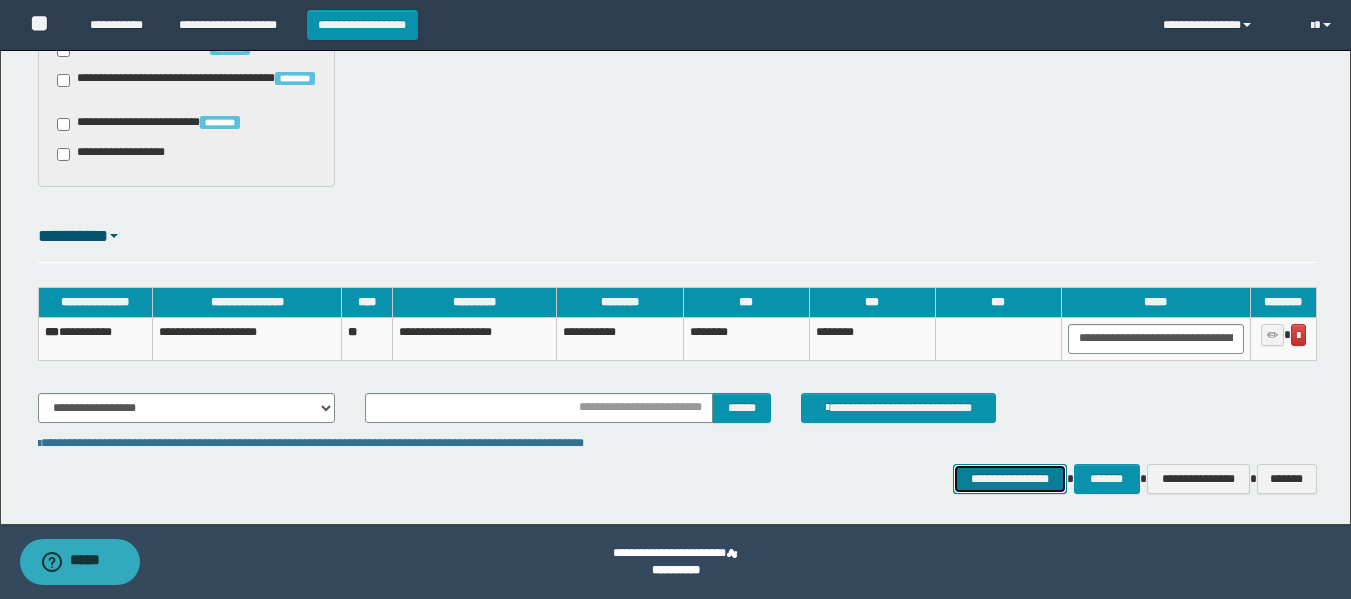 click on "**********" at bounding box center (1009, 479) 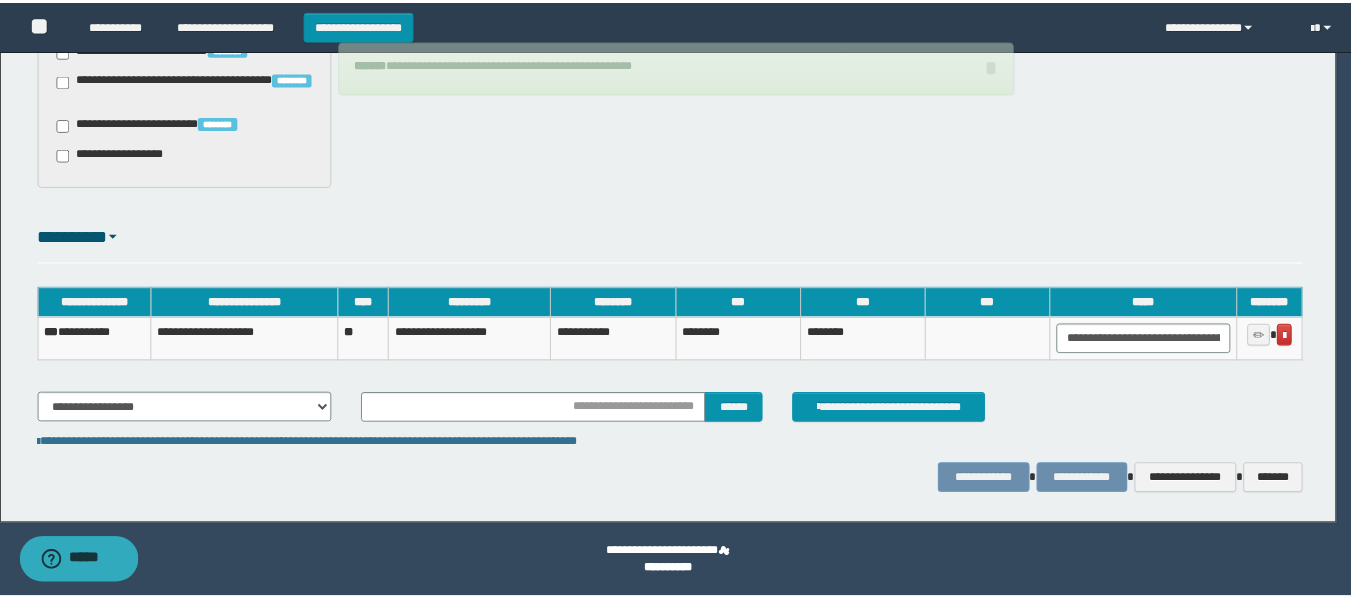 scroll, scrollTop: 1685, scrollLeft: 0, axis: vertical 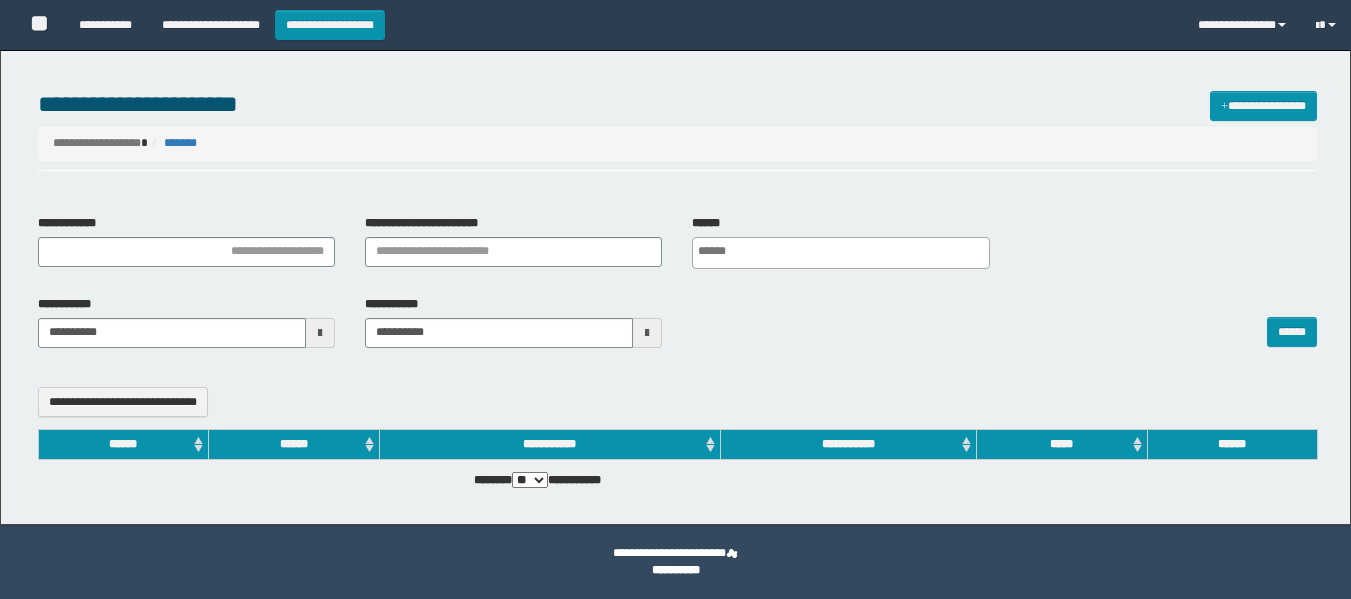 select 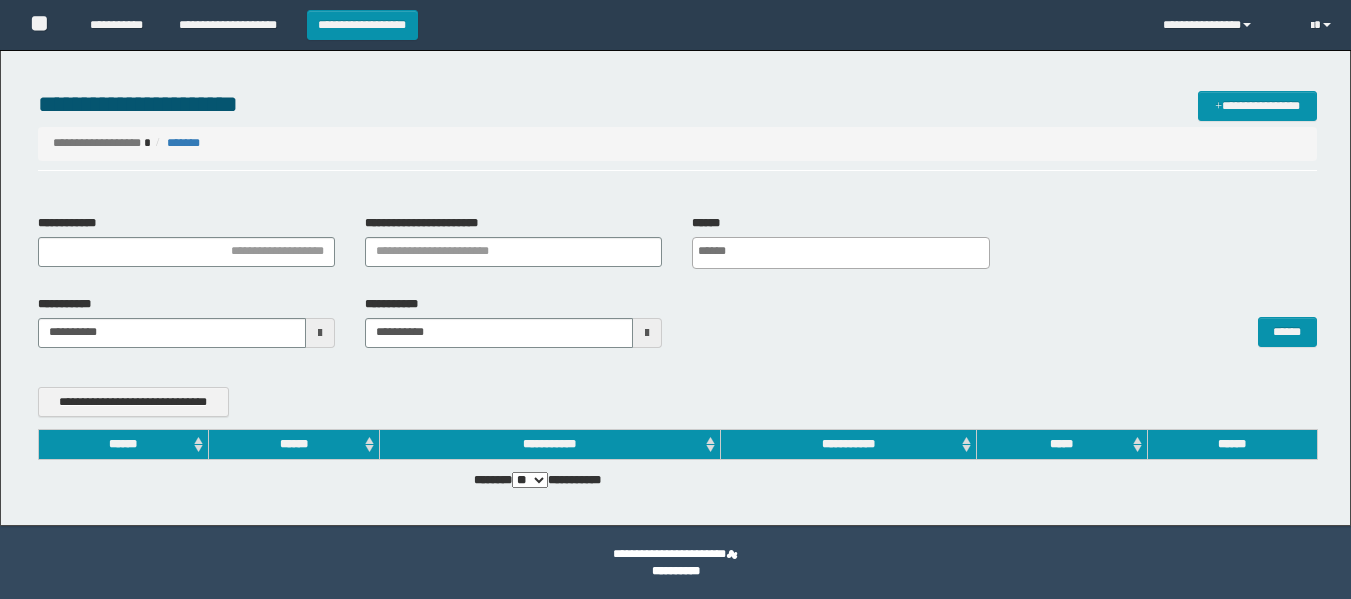 scroll, scrollTop: 0, scrollLeft: 0, axis: both 